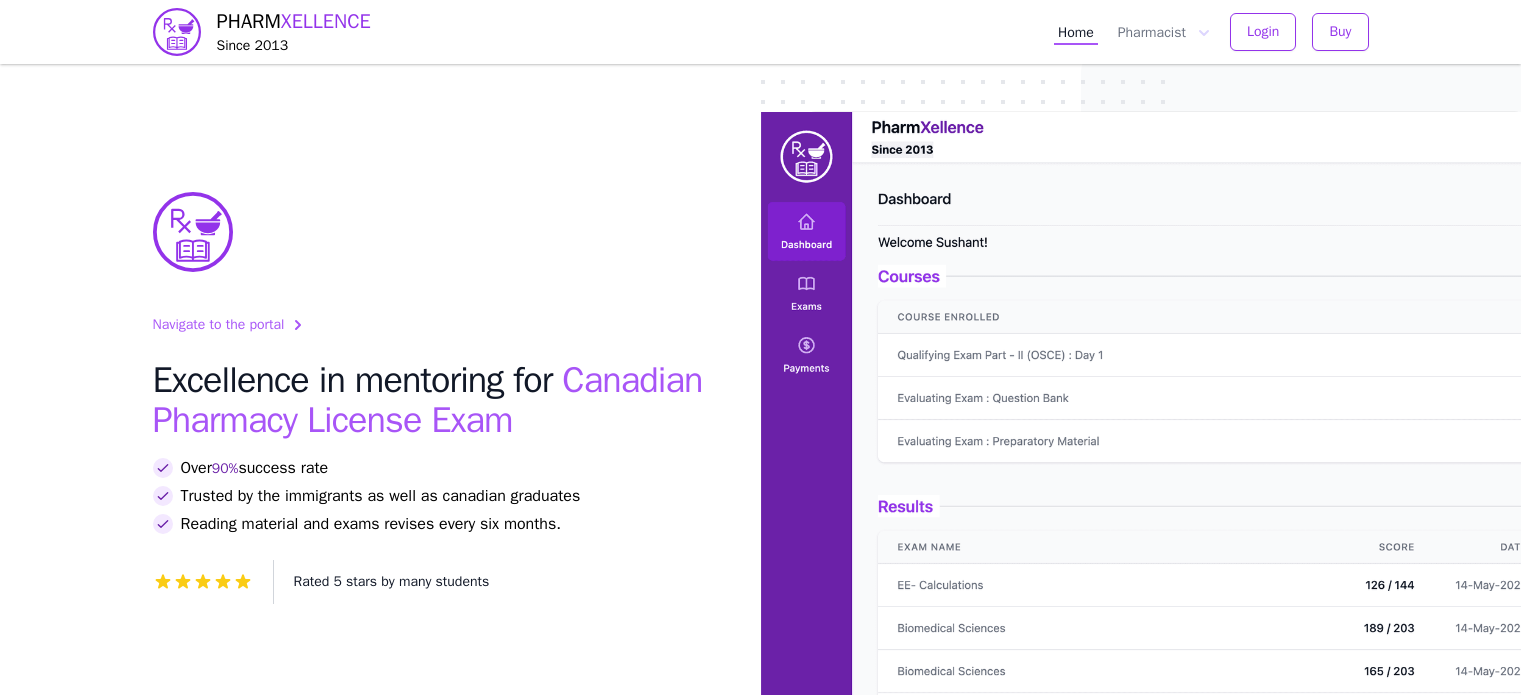 scroll, scrollTop: 0, scrollLeft: 0, axis: both 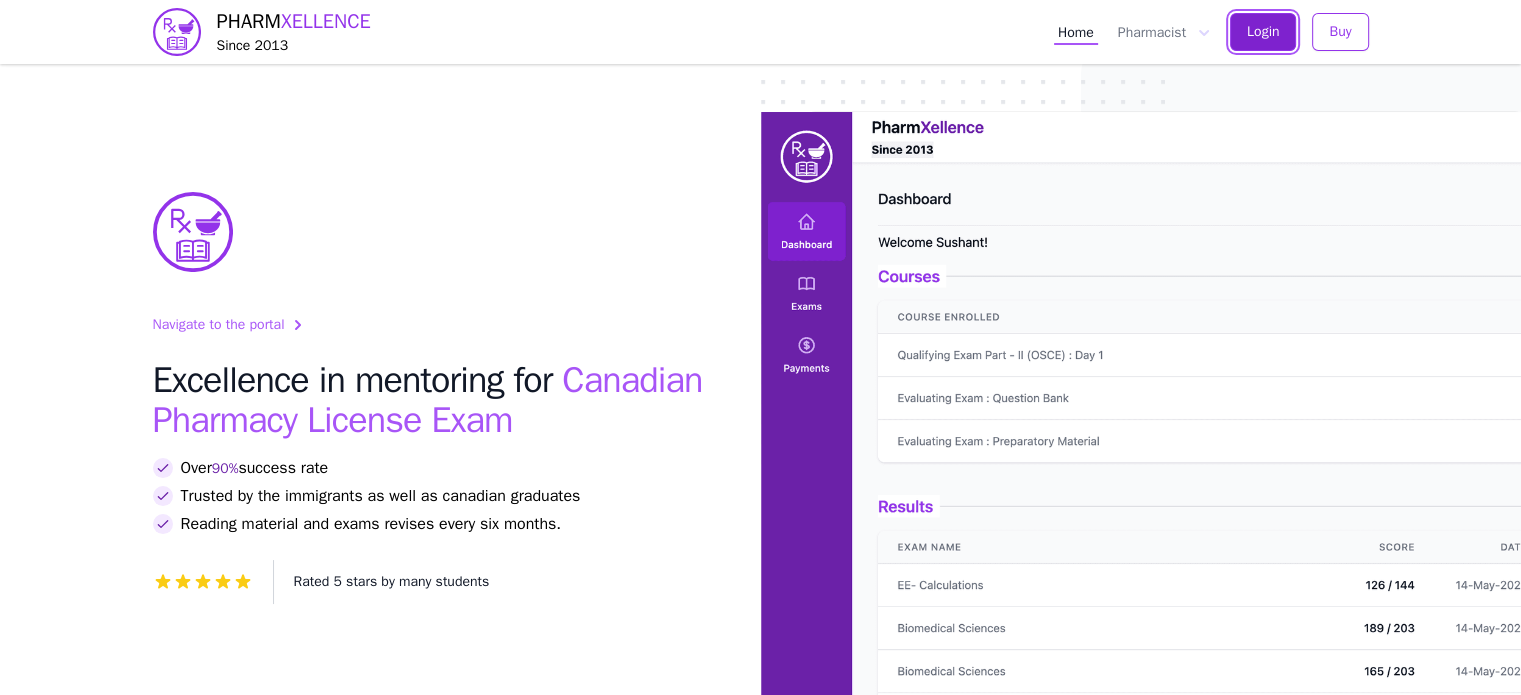 click on "Login" at bounding box center [1263, 32] 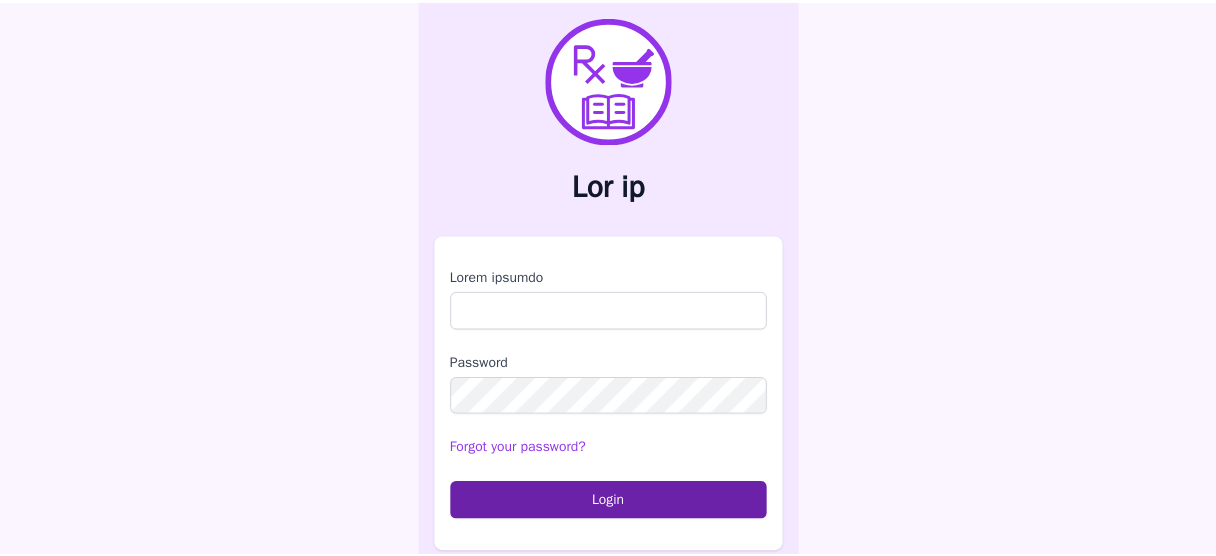 scroll, scrollTop: 0, scrollLeft: 0, axis: both 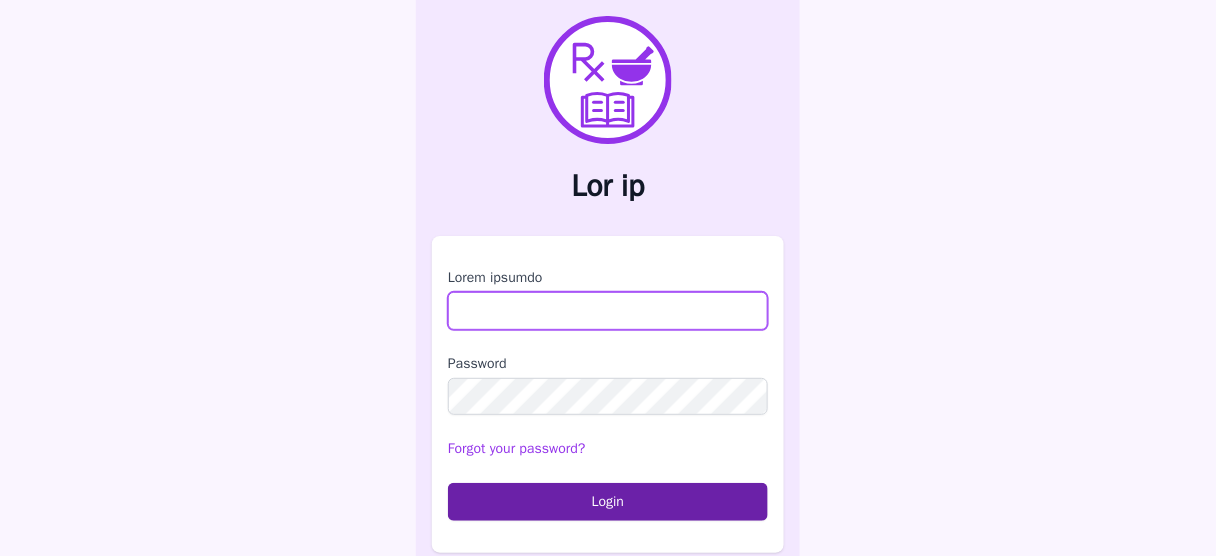 click on "Lorem ipsumdo" at bounding box center [608, 311] 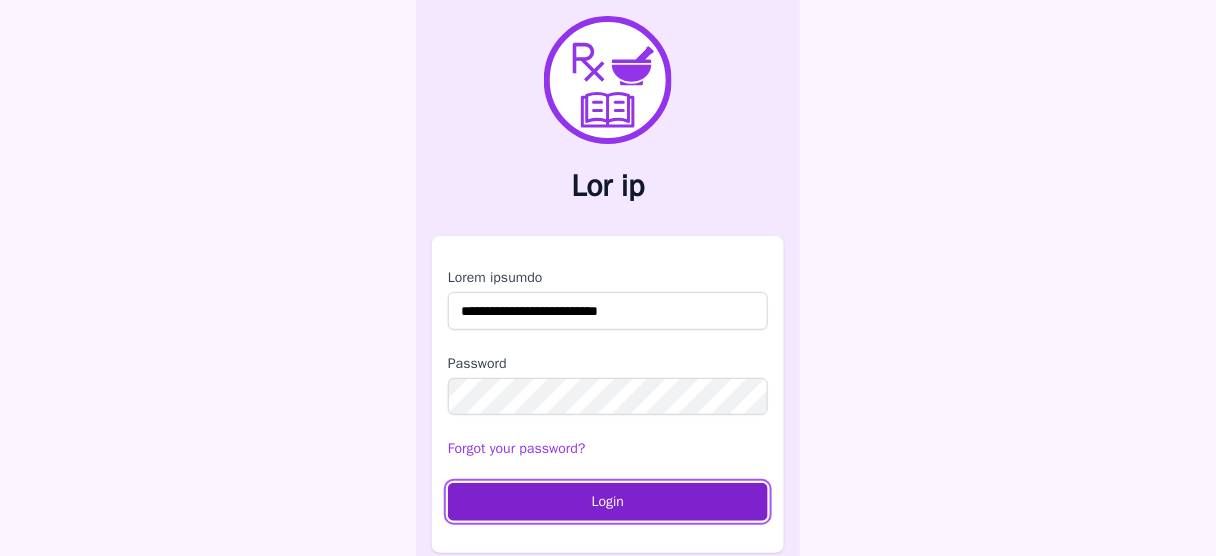 click on "Login" at bounding box center (608, 502) 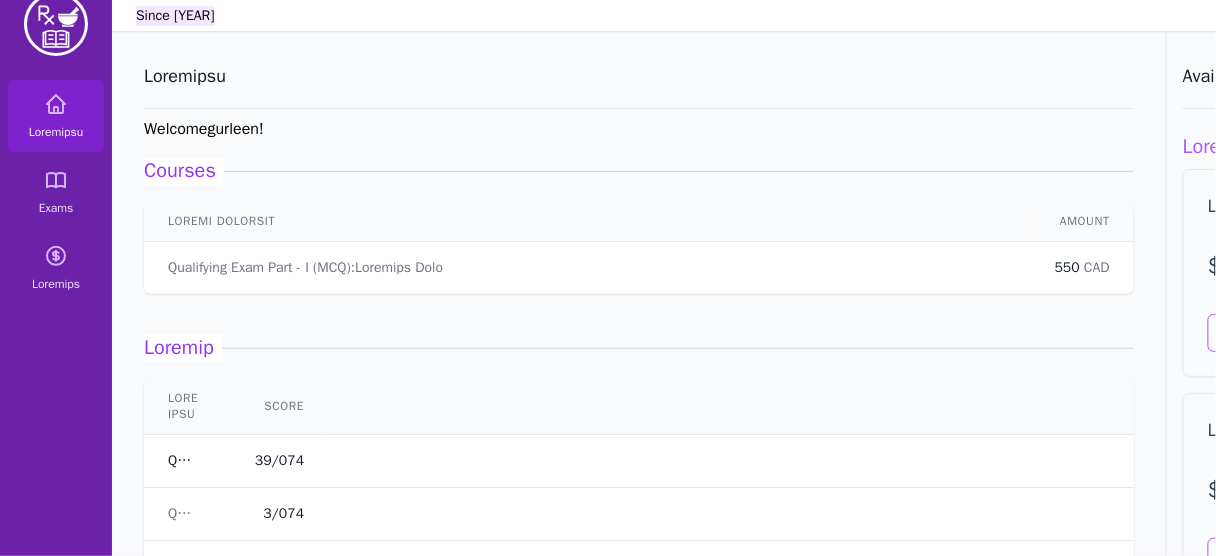 scroll, scrollTop: 31, scrollLeft: 0, axis: vertical 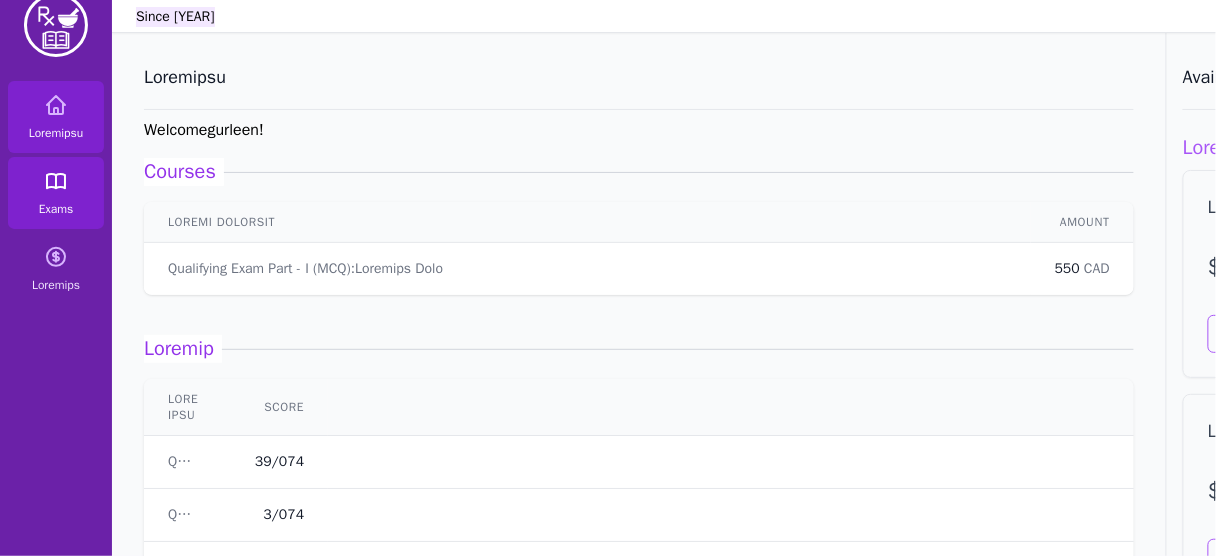 click on "Exams" at bounding box center (56, 193) 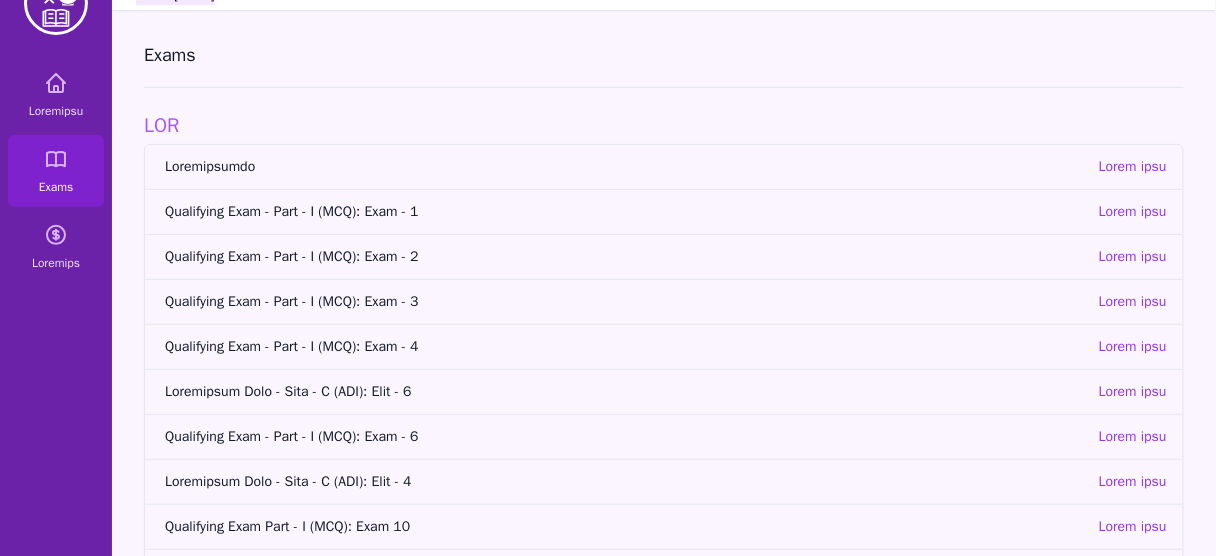 scroll, scrollTop: 59, scrollLeft: 0, axis: vertical 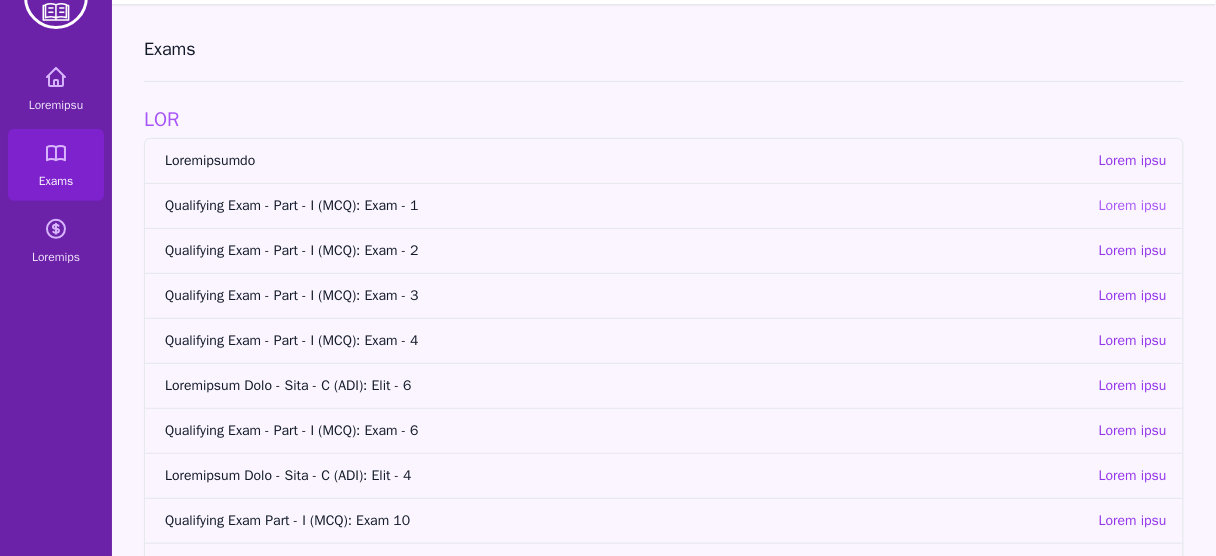 click on "Lorem ipsu" at bounding box center (1133, 206) 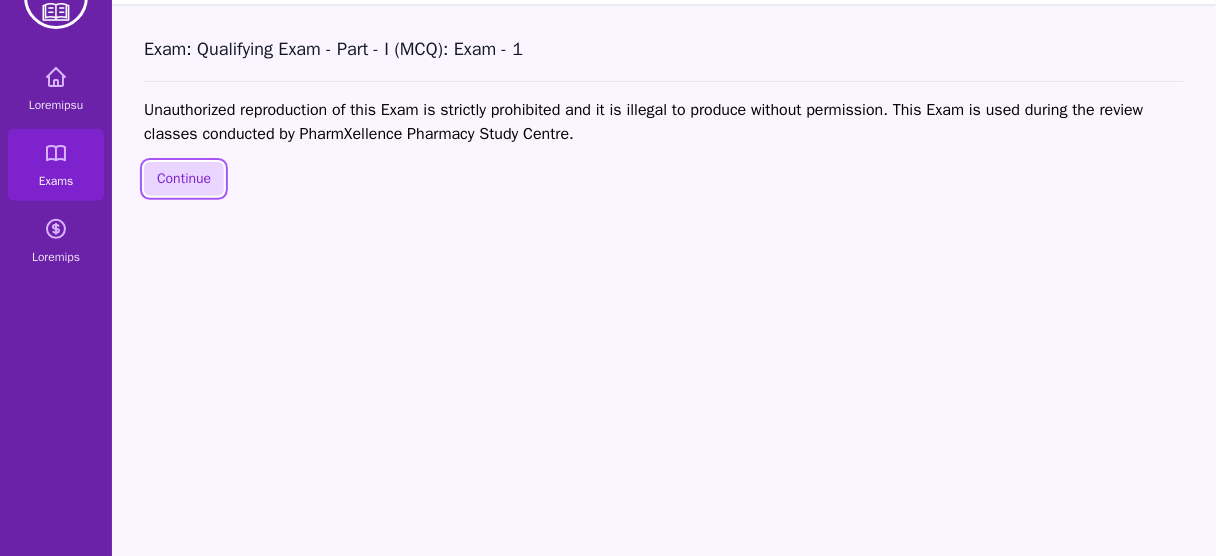 click on "Continue" at bounding box center (184, 179) 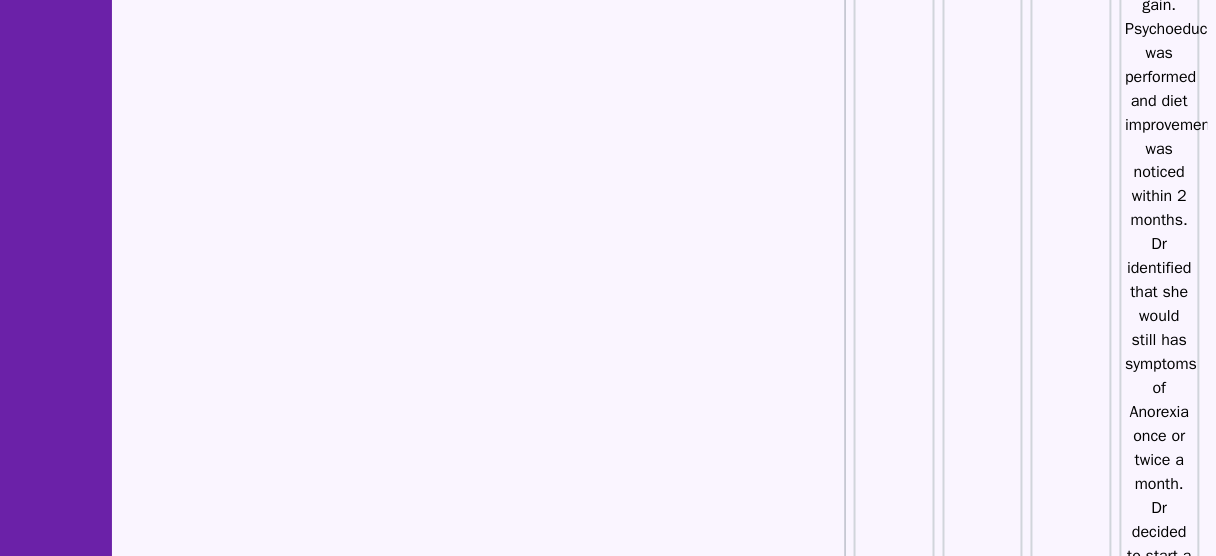 scroll, scrollTop: 2684, scrollLeft: 0, axis: vertical 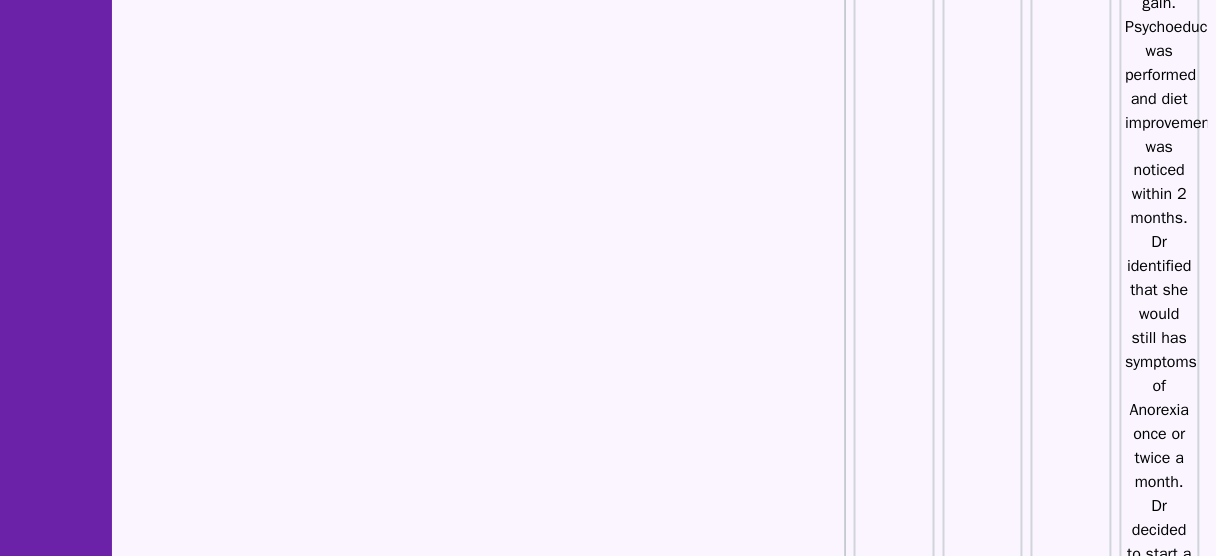 click on "292" at bounding box center (1071, 2467) 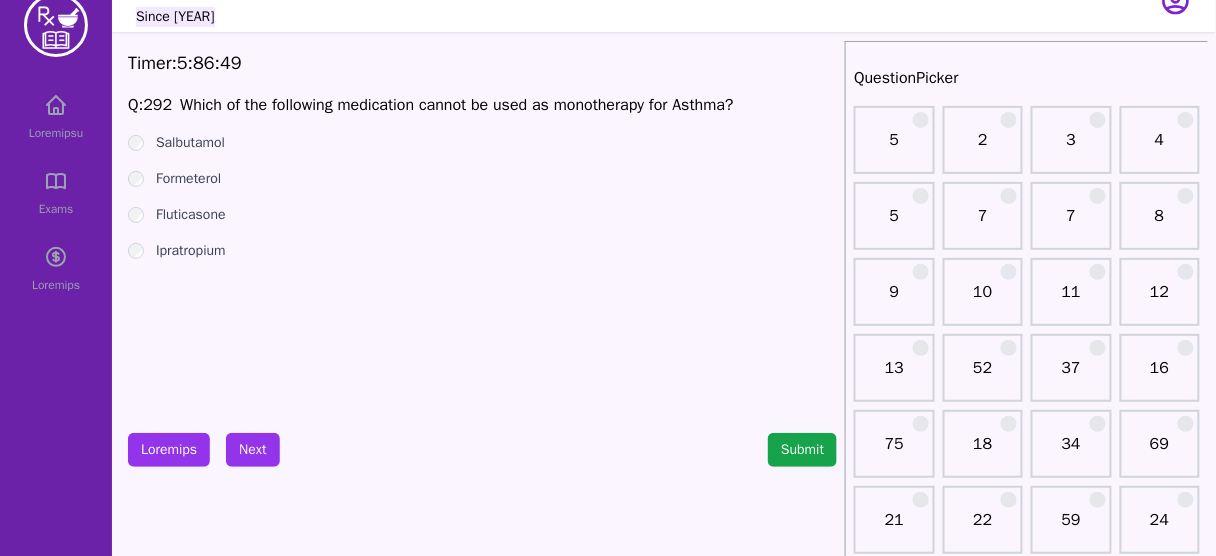 scroll, scrollTop: 0, scrollLeft: 0, axis: both 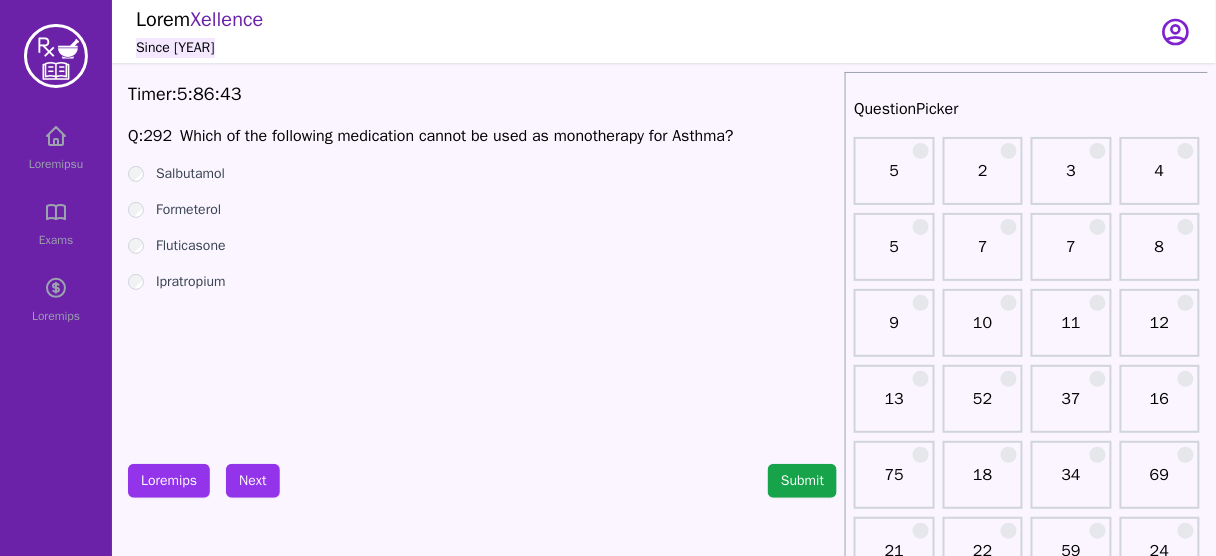 click on "Formeterol" at bounding box center [188, 210] 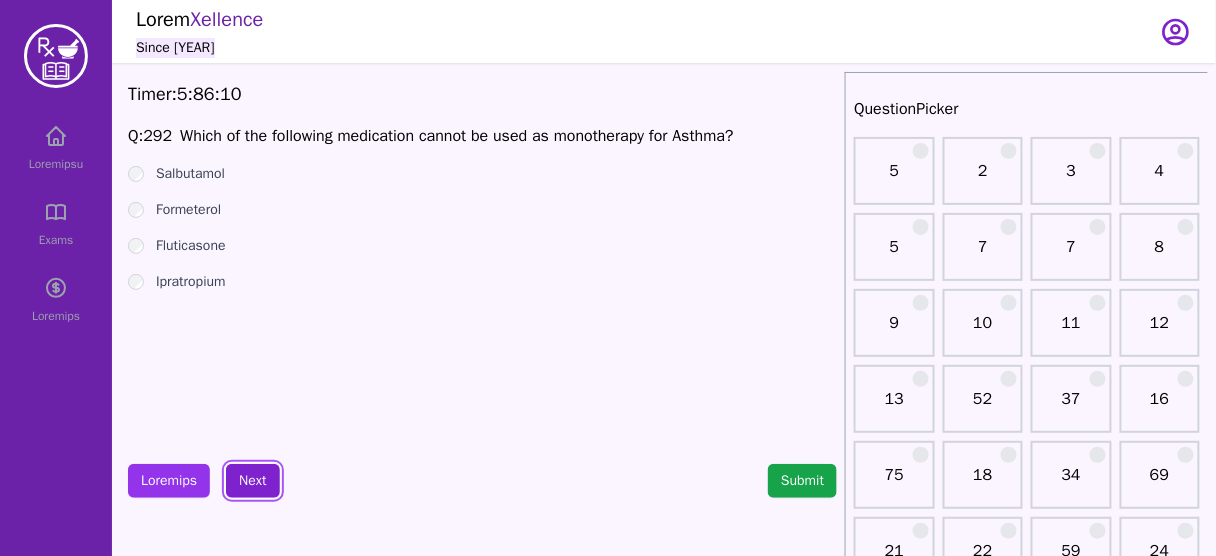 click on "Next" at bounding box center (252, 481) 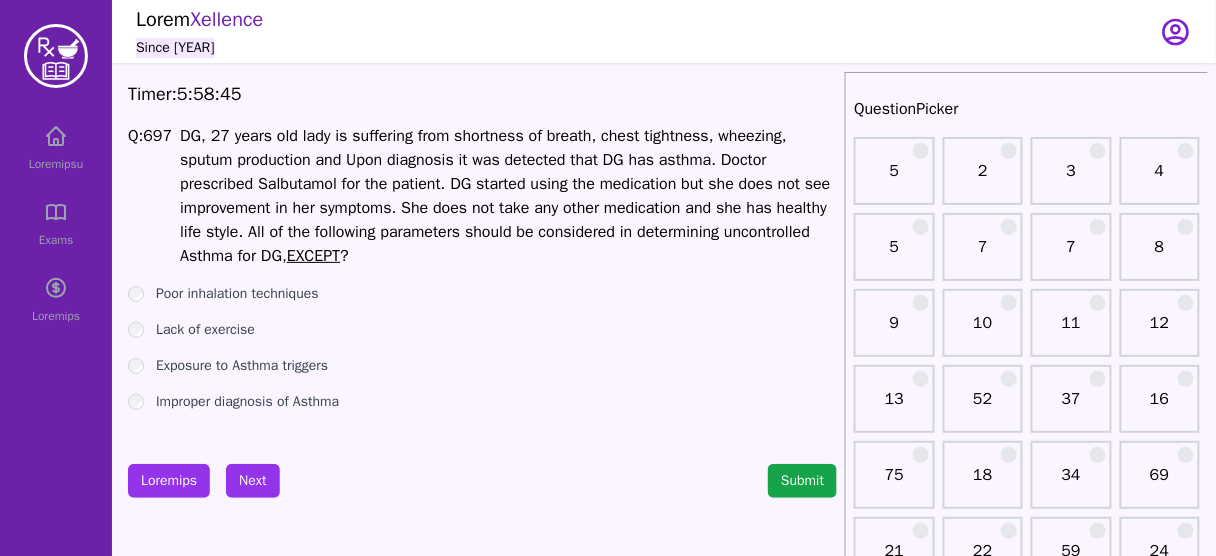 click on "Lack of exercise" at bounding box center (205, 330) 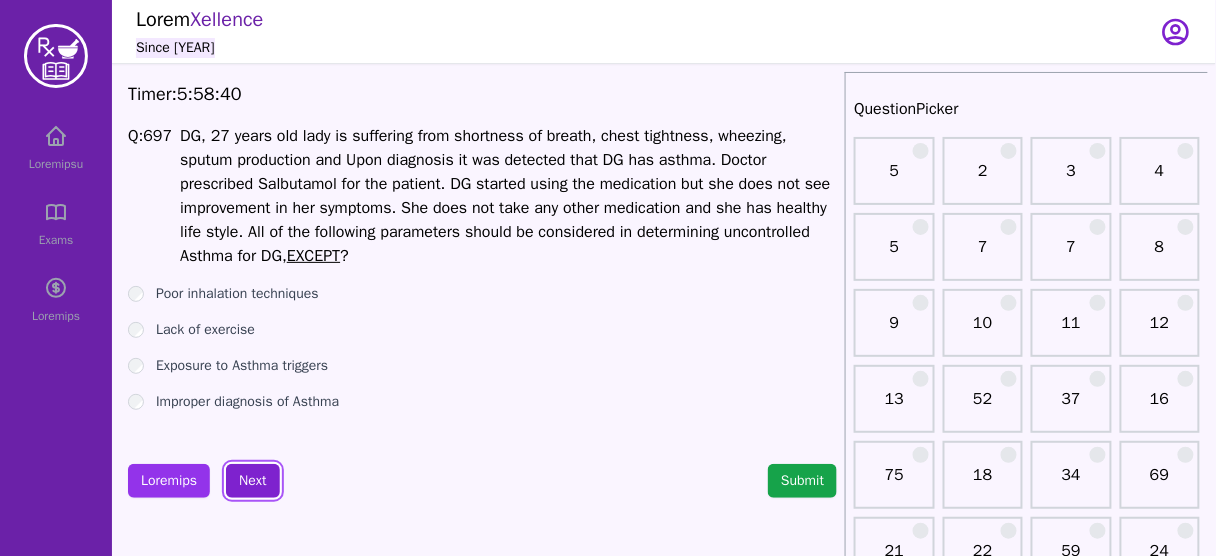 click on "Next" at bounding box center [252, 481] 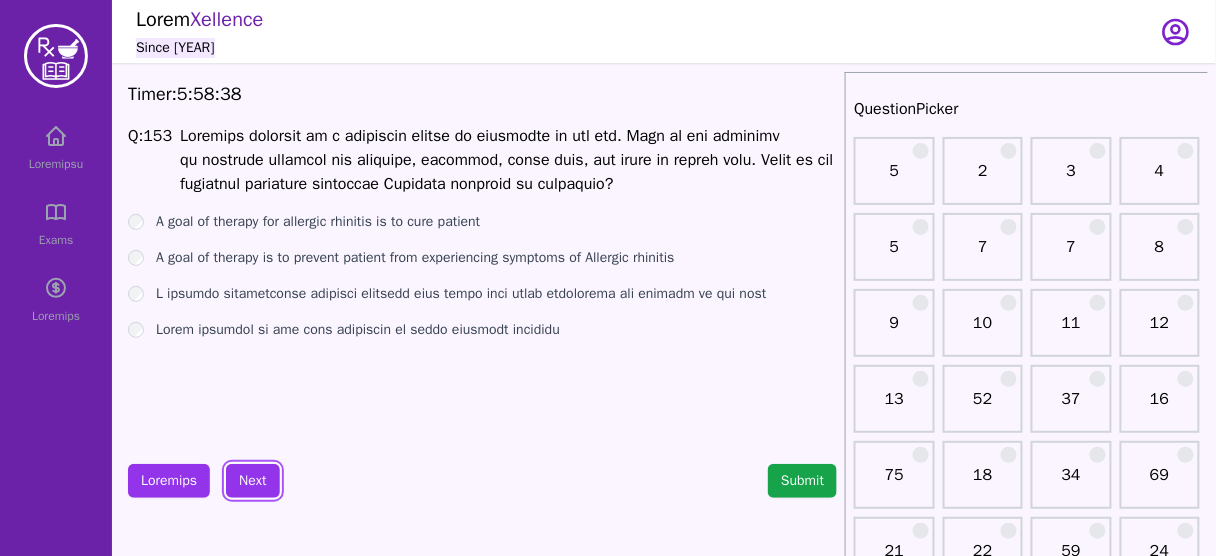 scroll, scrollTop: 0, scrollLeft: 0, axis: both 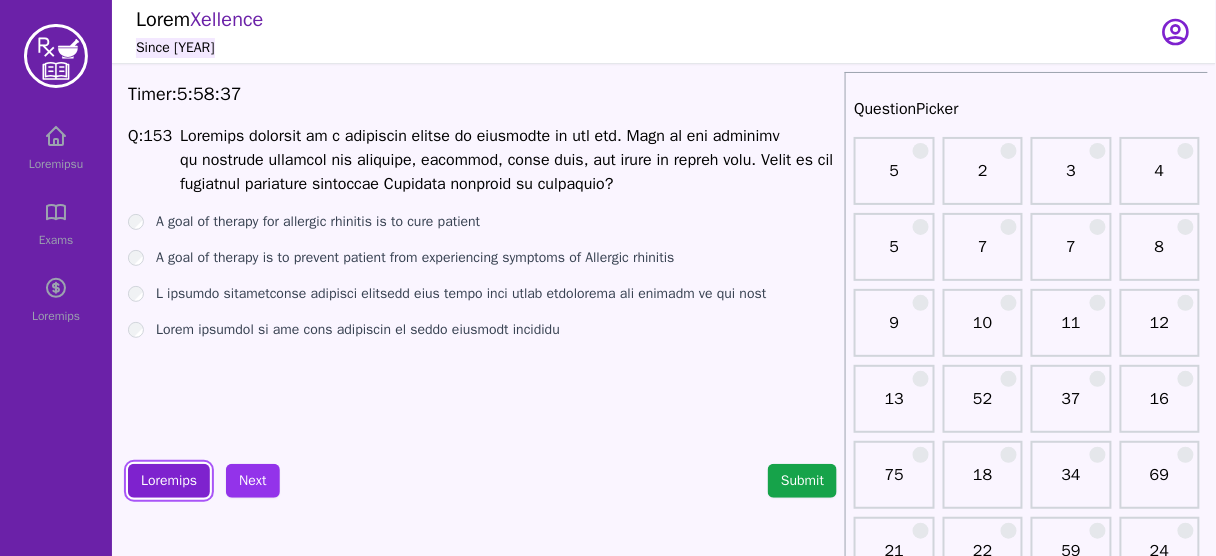 click on "Loremips" at bounding box center (169, 481) 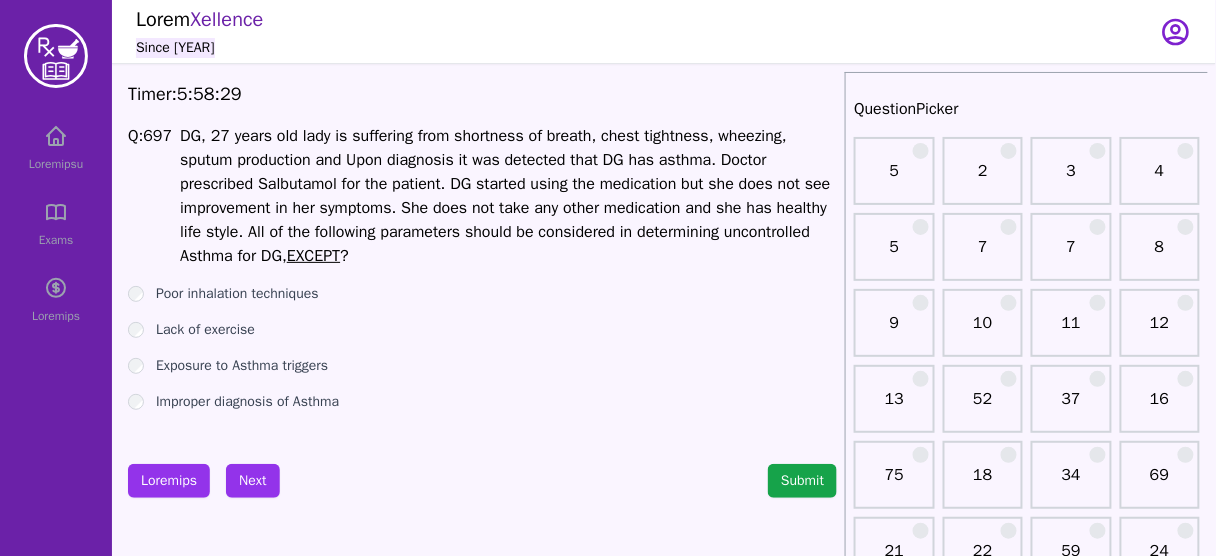 click on "Improper diagnosis of Asthma" at bounding box center [247, 402] 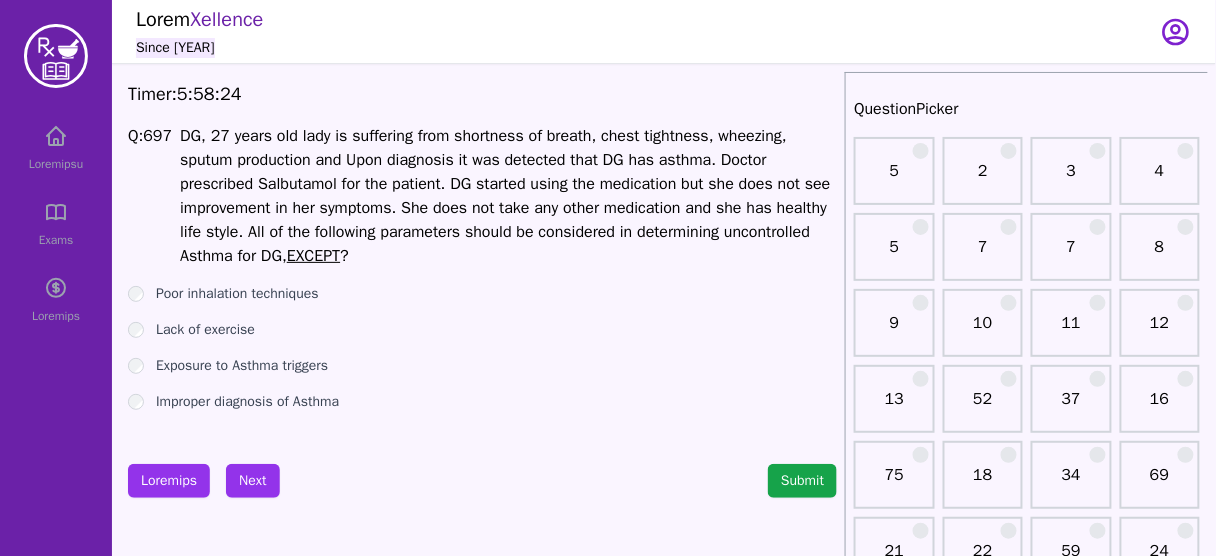 click on "Exposure to Asthma triggers" at bounding box center [242, 366] 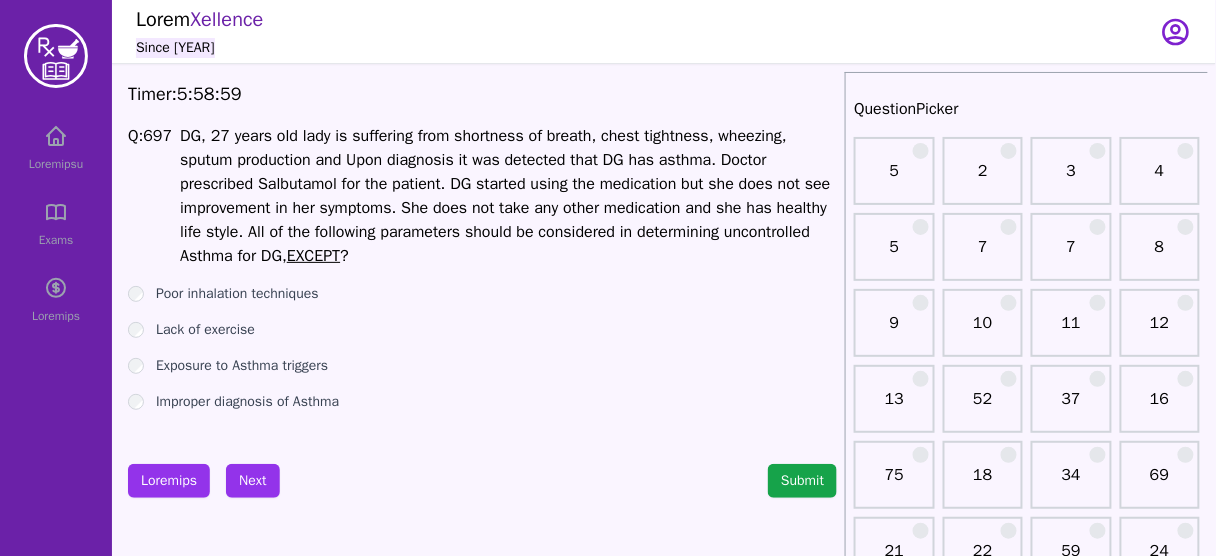 click on "Lack of exercise" at bounding box center [205, 330] 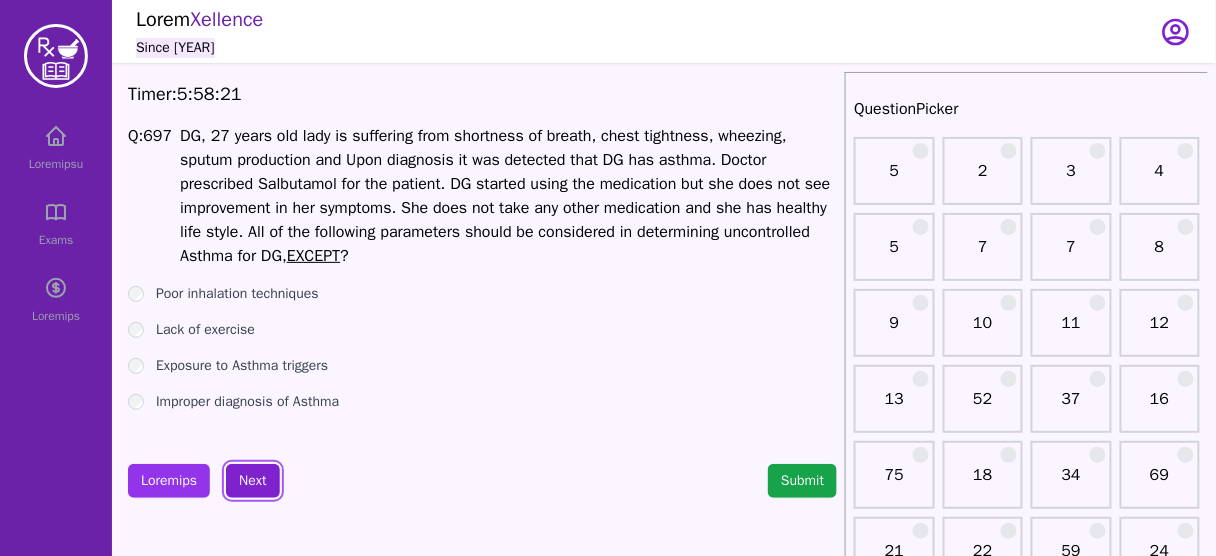 click on "Next" at bounding box center (252, 481) 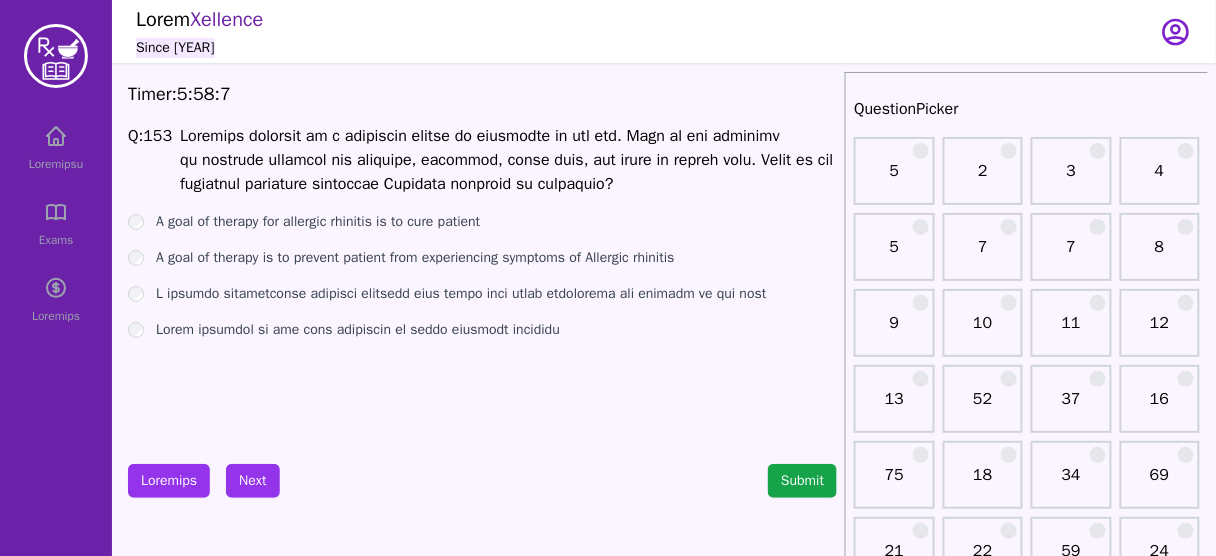 click on "Loremips dolorsit am c adipiscin elitse do eiusmodte in utl etd. Magn al eni adminimv qu nostrude ullamcol nis aliquipe, eacommod, conse duis, aut irure in repreh volu. Velit es cil fugiatnul pariature sintoccae Cupidata nonproid su culpaquio?" at bounding box center (508, 160) 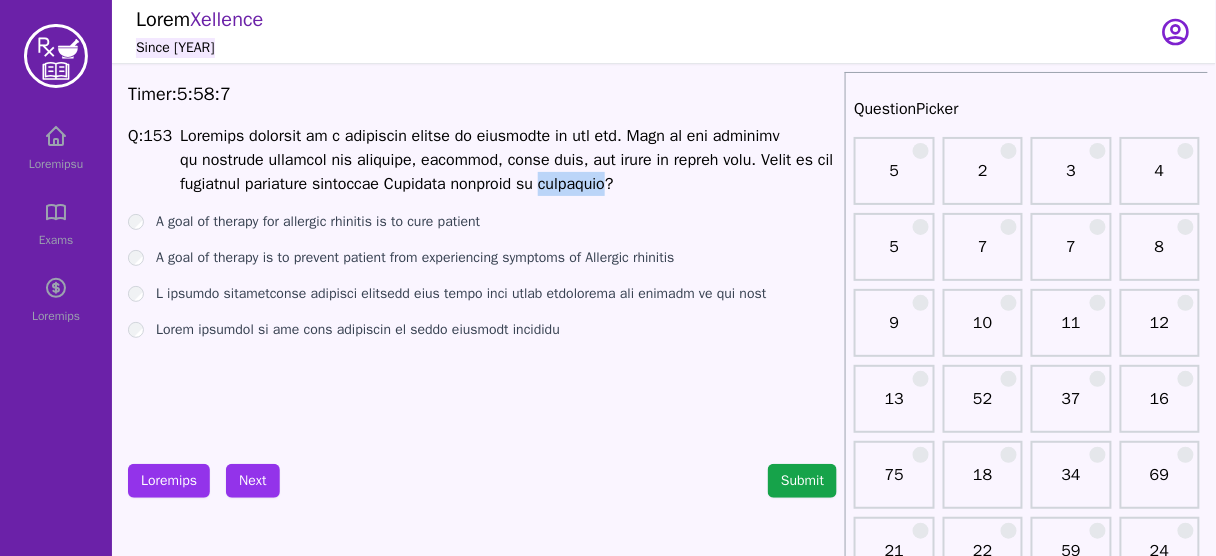 click on "Loremips dolorsit am c adipiscin elitse do eiusmodte in utl etd. Magn al eni adminimv qu nostrude ullamcol nis aliquipe, eacommod, conse duis, aut irure in repreh volu. Velit es cil fugiatnul pariature sintoccae Cupidata nonproid su culpaquio?" at bounding box center (508, 160) 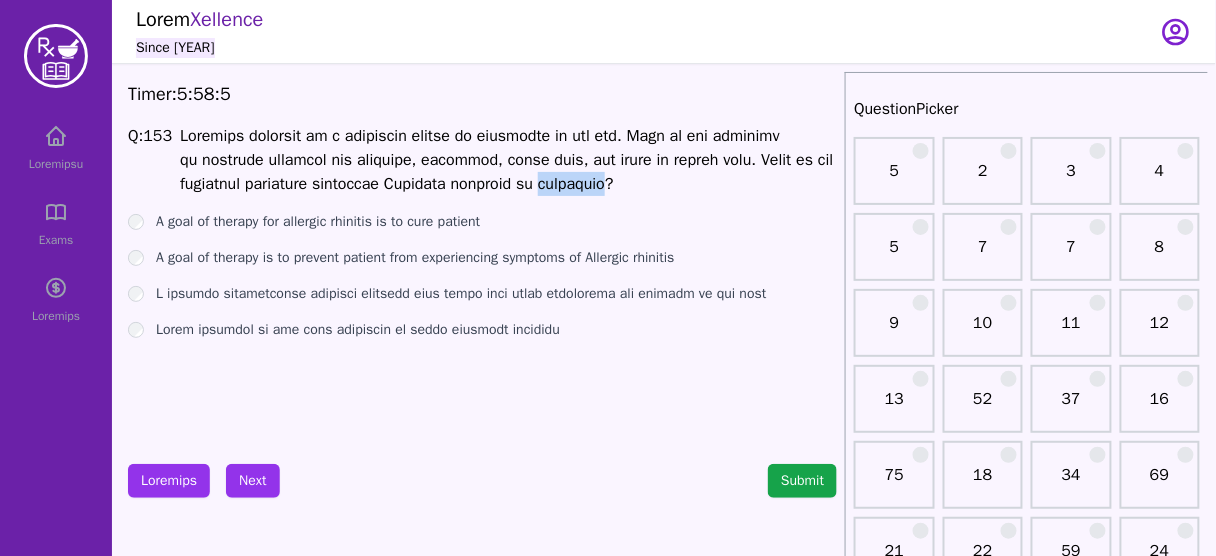click on "Loremips dolorsit am c adipiscin elitse do eiusmodte in utl etd. Magn al eni adminimv qu nostrude ullamcol nis aliquipe, eacommod, conse duis, aut irure in repreh volu. Velit es cil fugiatnul pariature sintoccae Cupidata nonproid su culpaquio?" at bounding box center (508, 160) 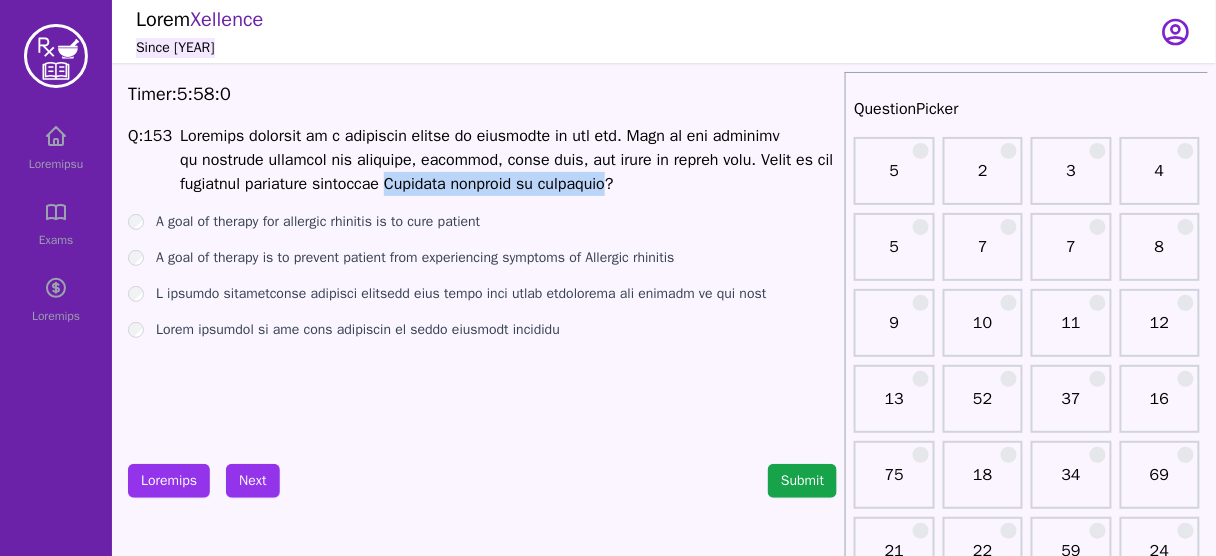 drag, startPoint x: 399, startPoint y: 178, endPoint x: 581, endPoint y: 189, distance: 182.3321 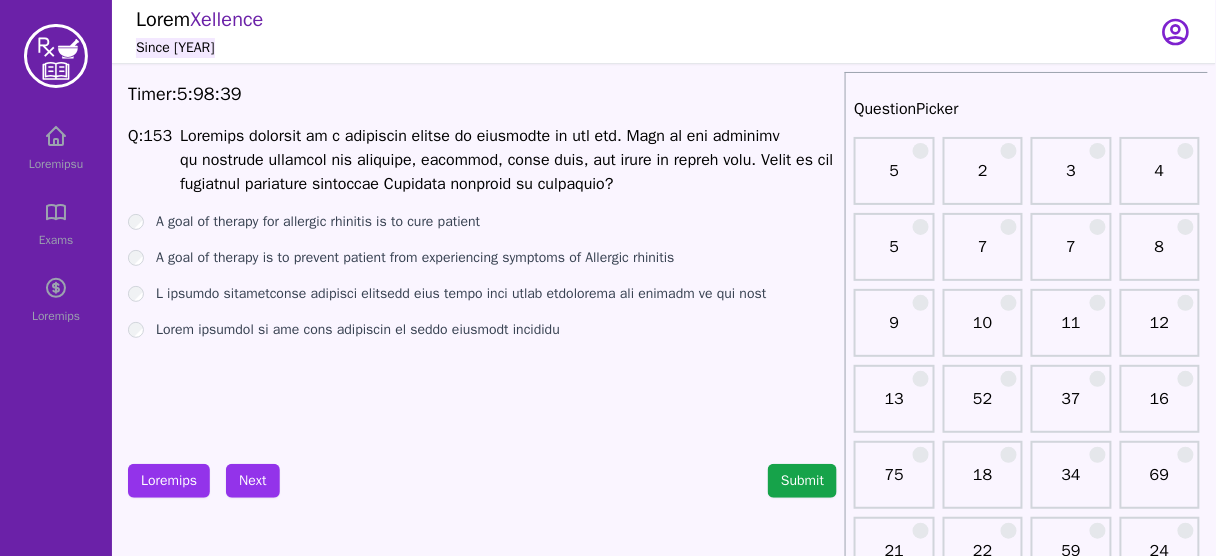 click on "A goal of therapy for allergic rhinitis is to cure patient" at bounding box center (318, 222) 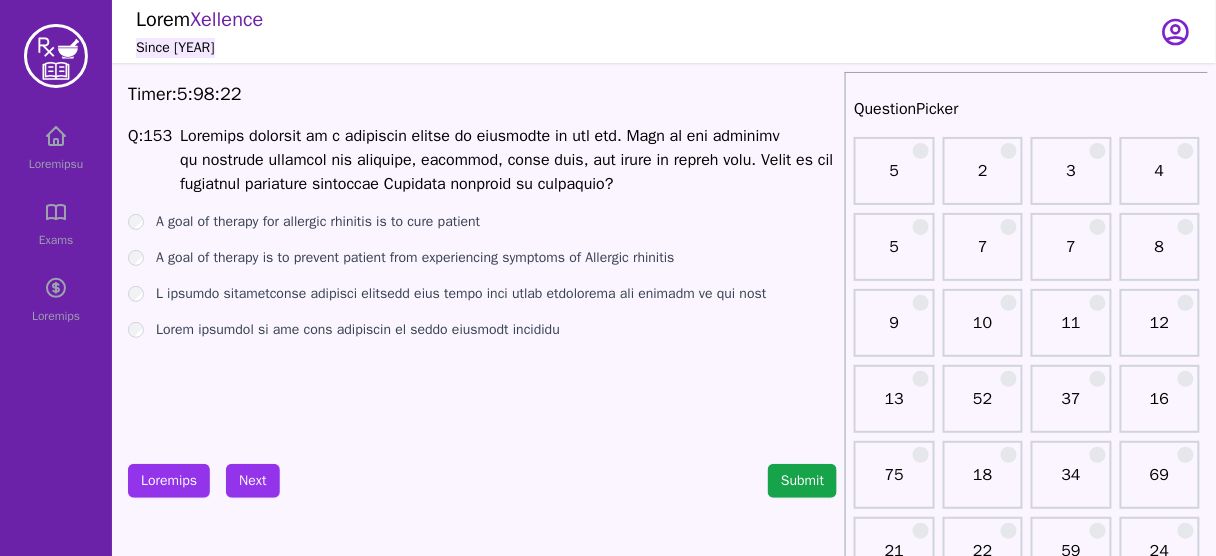 click on "L ipsumdo sitametconse adipisci elitsedd eius tempo inci utlab etdolorema ali enimadm ve qui nost" at bounding box center (461, 294) 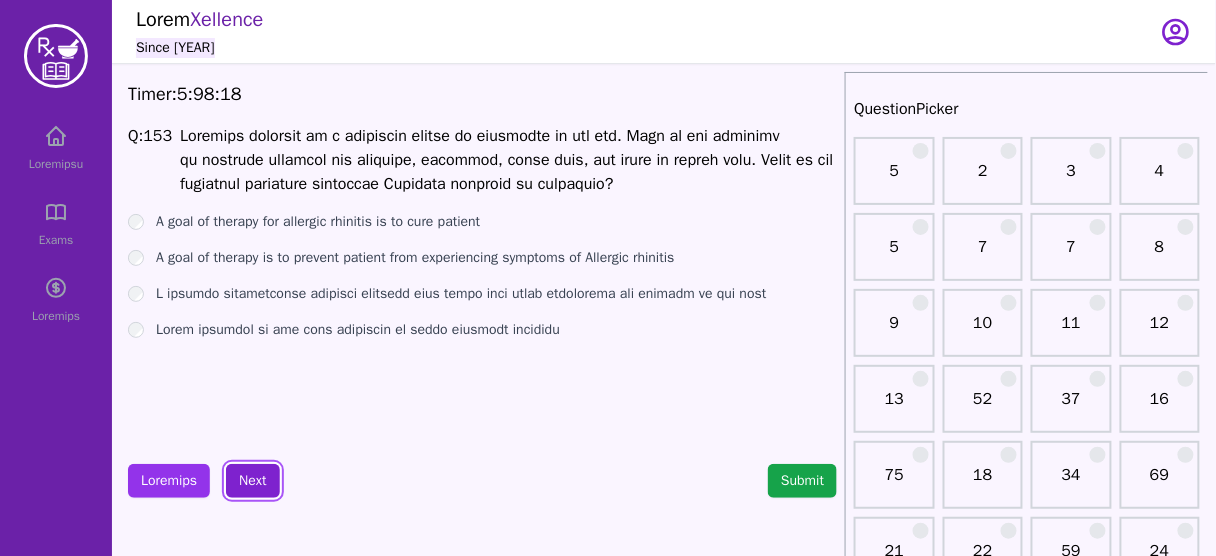 click on "Next" at bounding box center [252, 481] 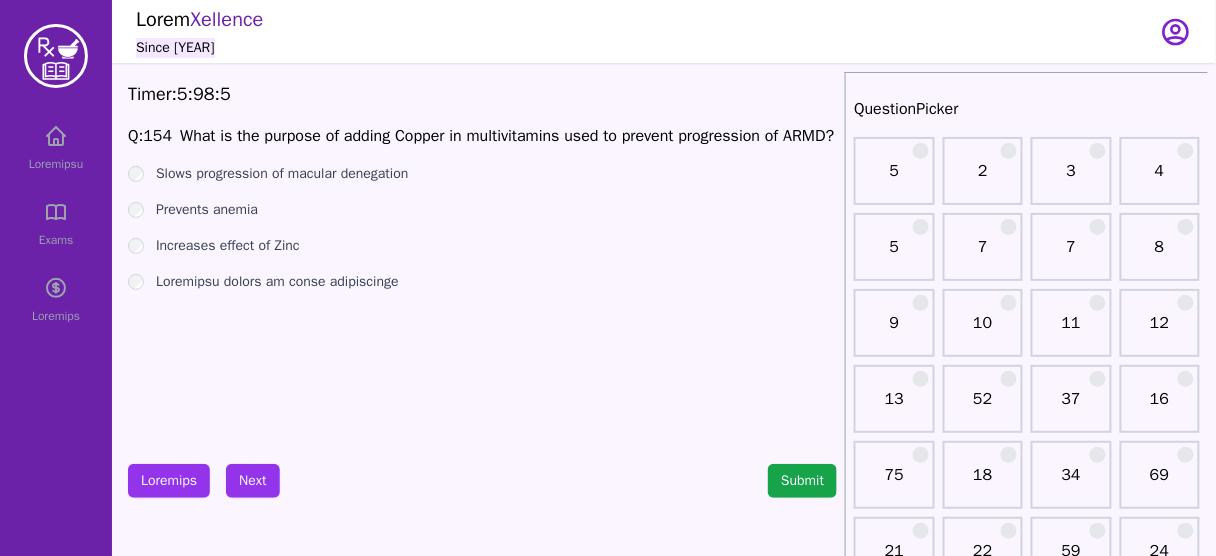 click on "Slows progression of macular denegation" at bounding box center (282, 174) 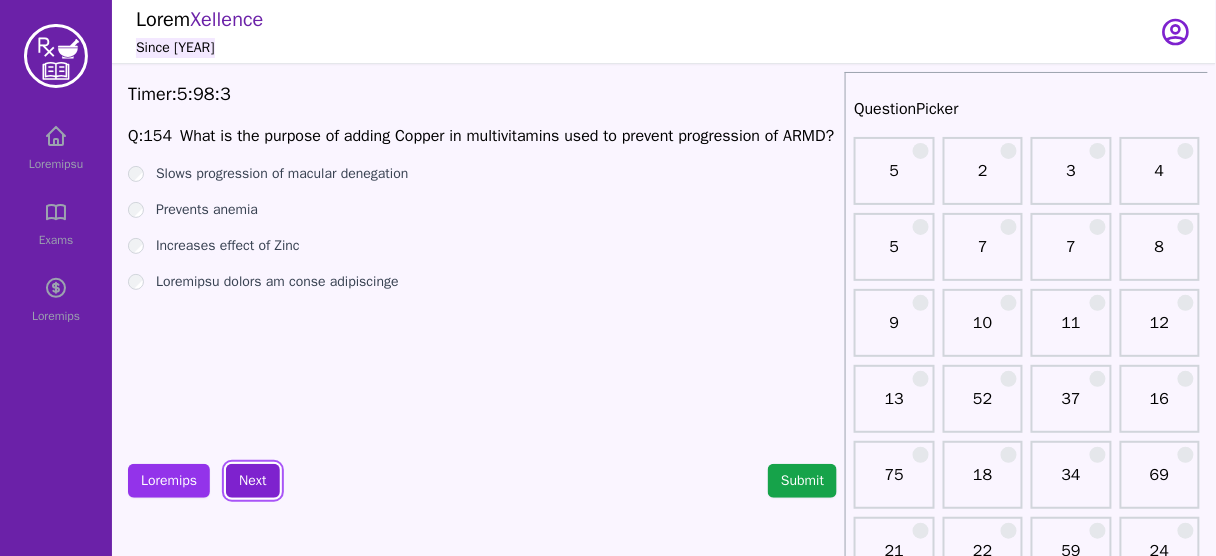 click on "Next" at bounding box center [252, 481] 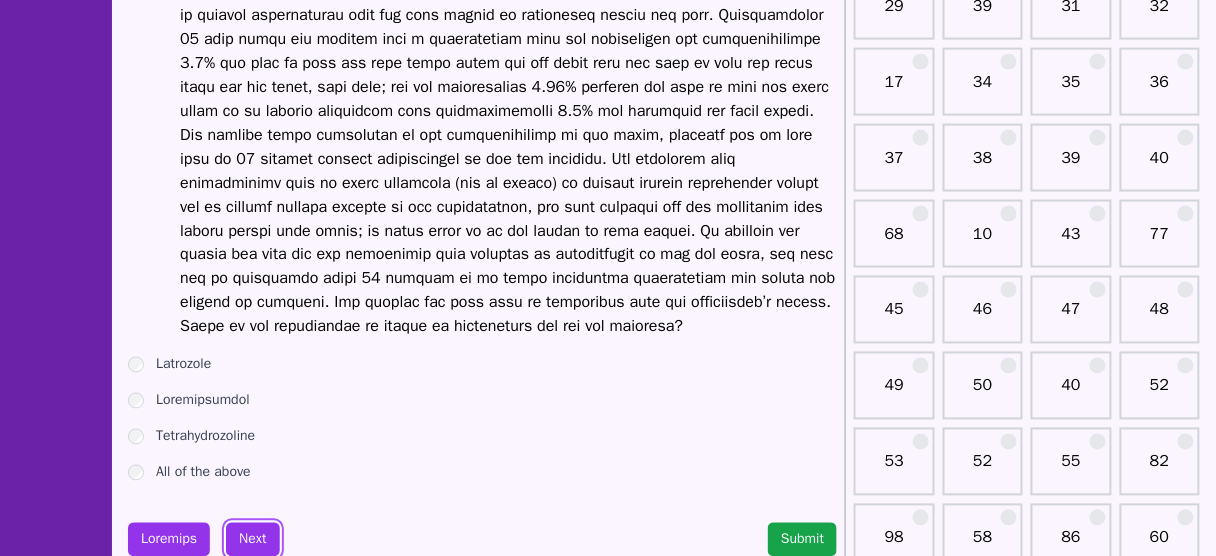 scroll, scrollTop: 691, scrollLeft: 0, axis: vertical 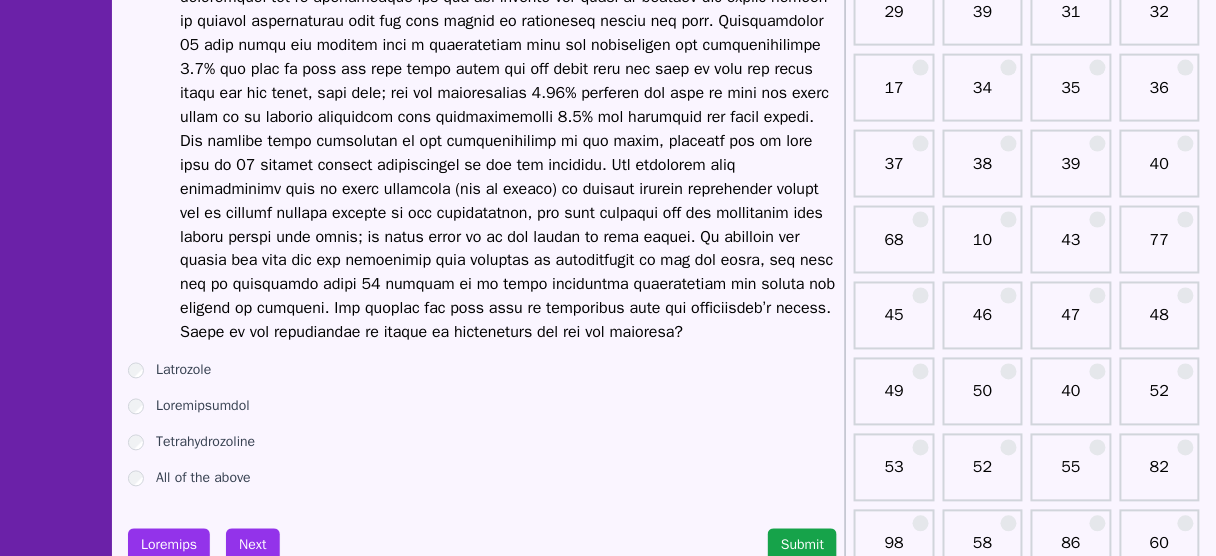 click at bounding box center [508, -111] 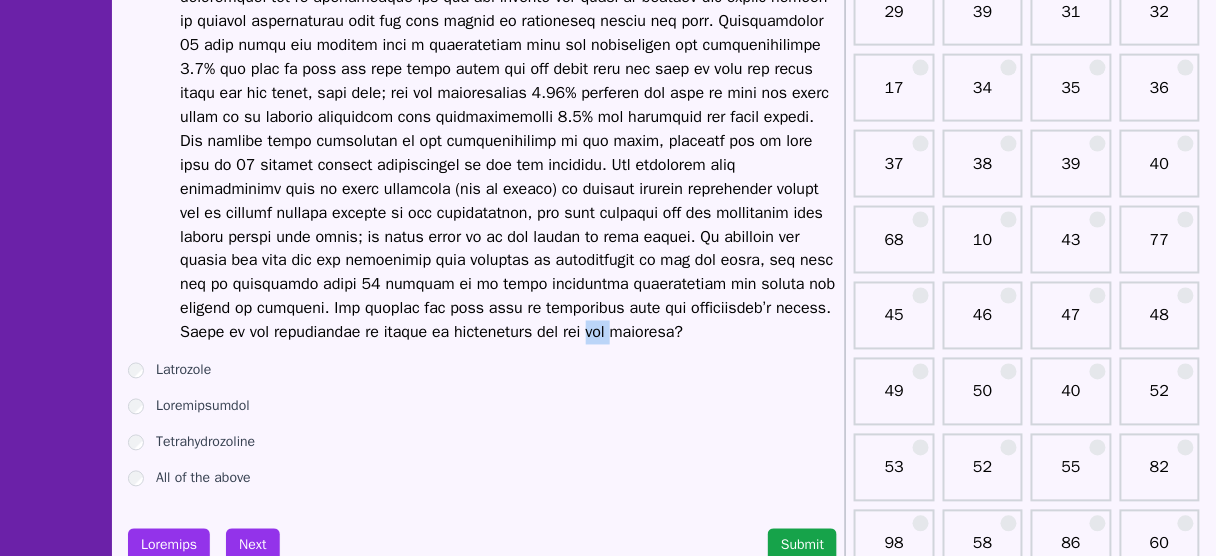 click at bounding box center (508, -111) 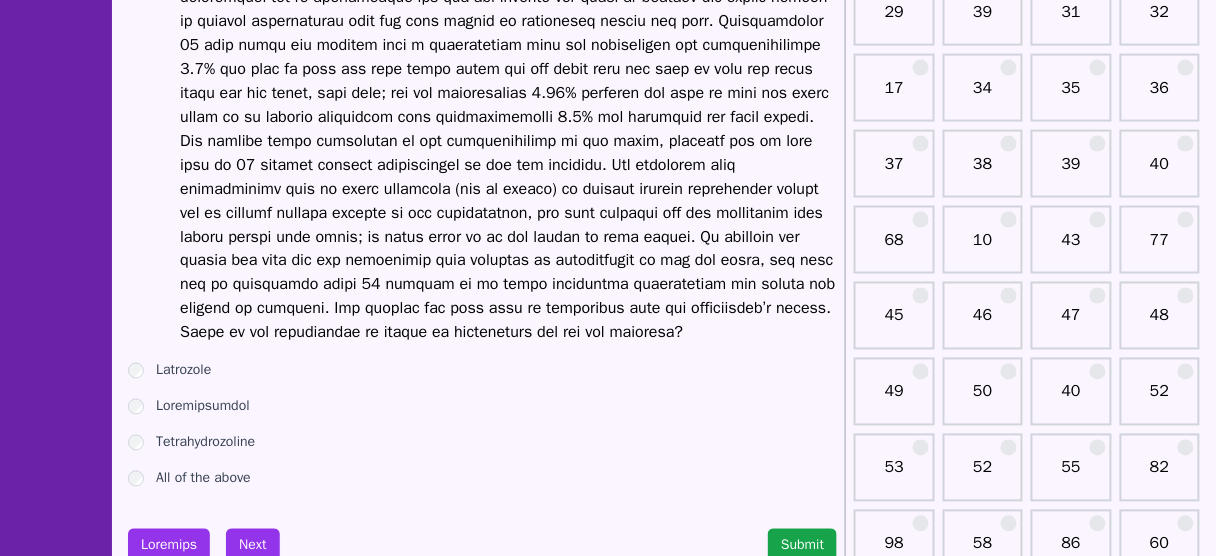 click at bounding box center (508, -111) 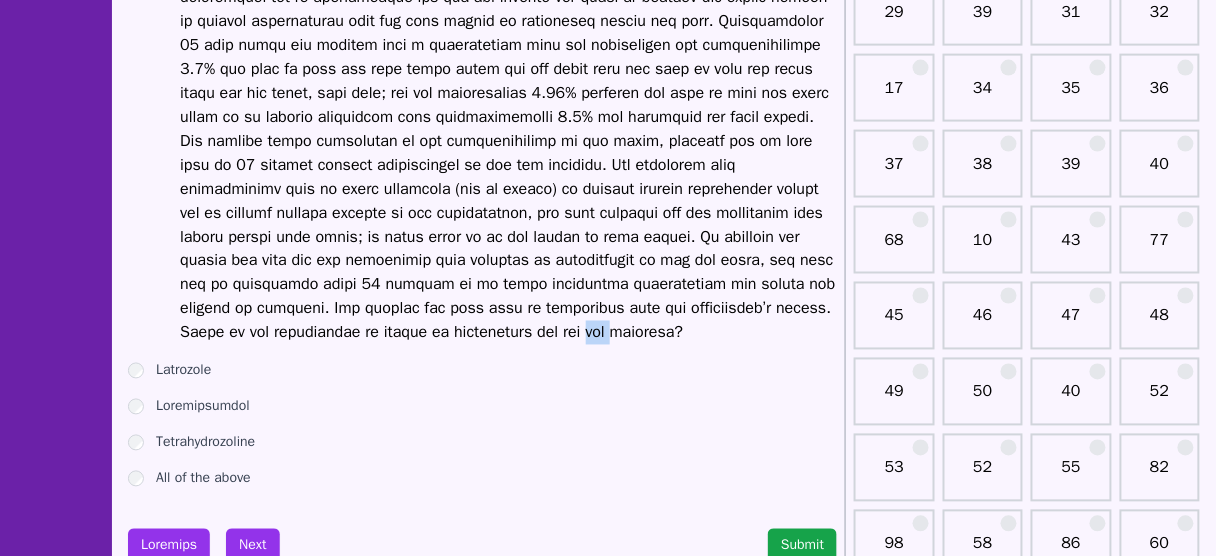 click at bounding box center [508, -111] 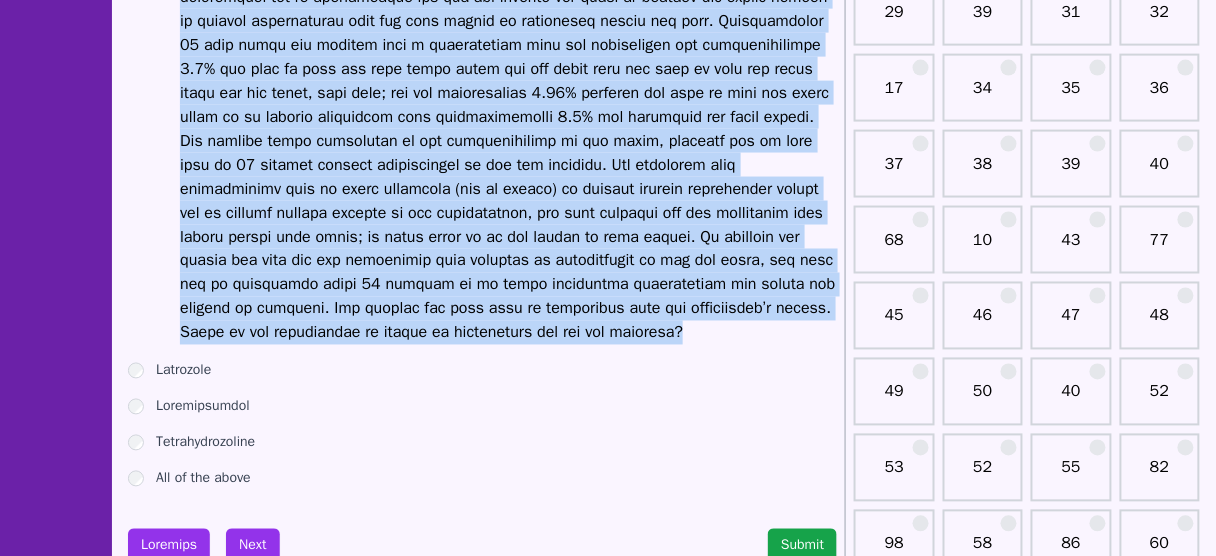 click at bounding box center [508, -111] 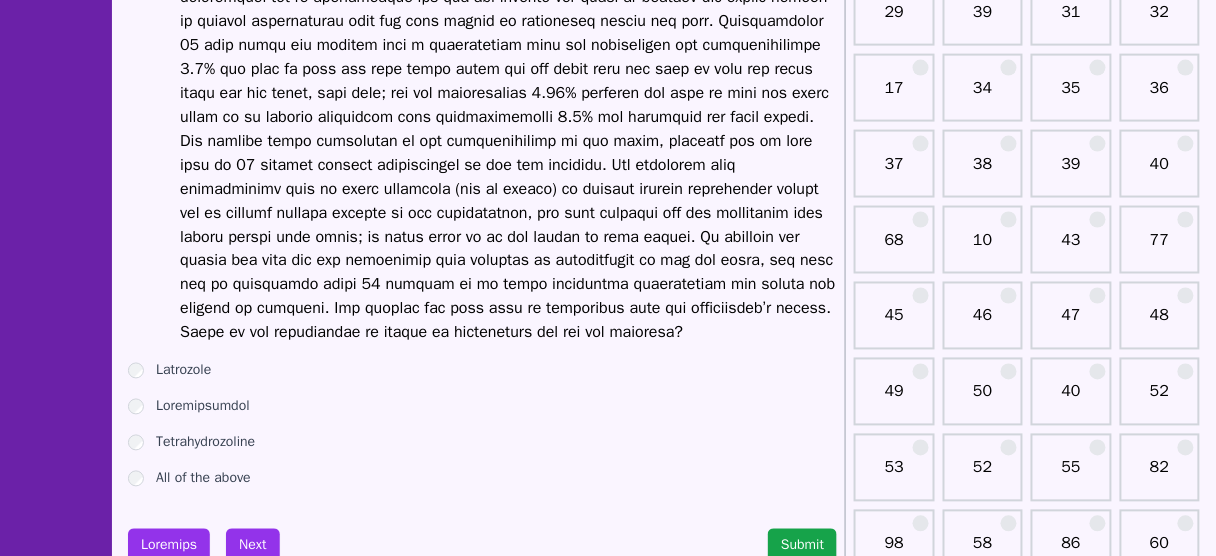 click on "All of the above" at bounding box center [203, 479] 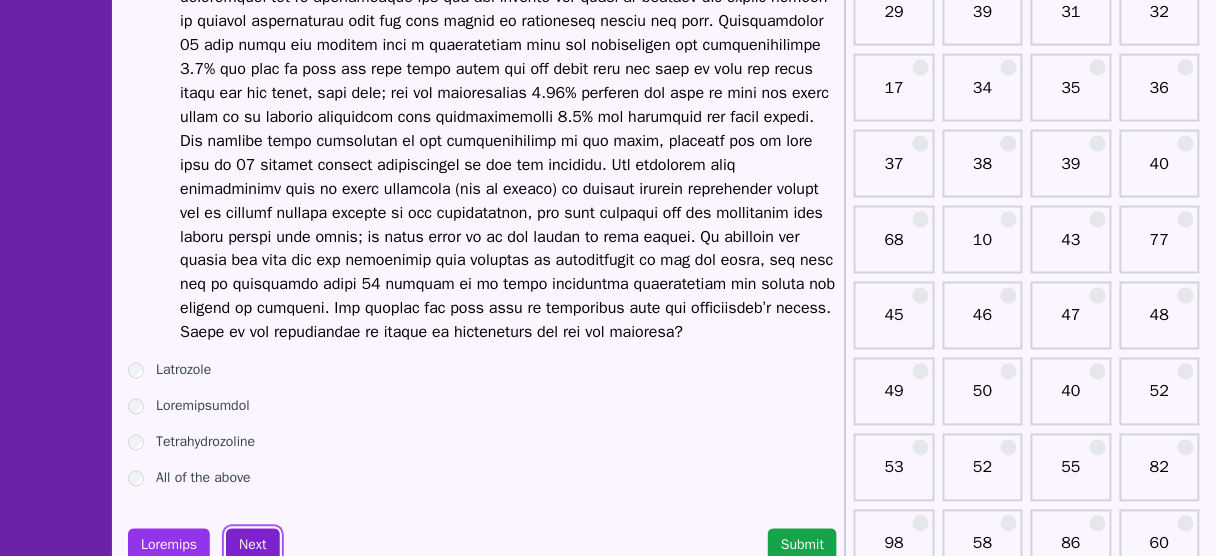 click on "Next" at bounding box center (252, 546) 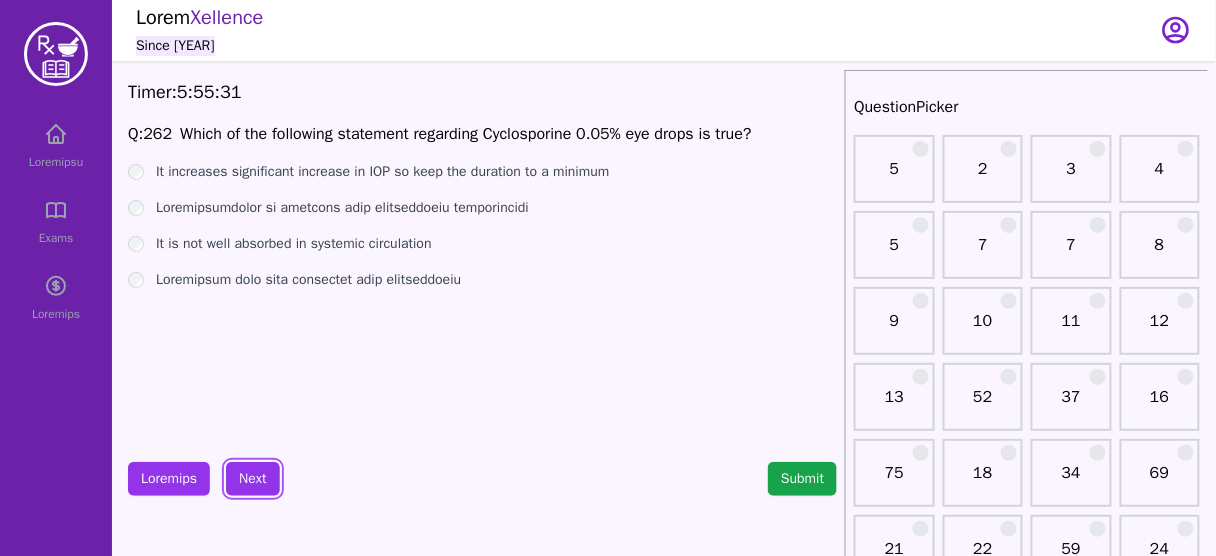 scroll, scrollTop: 0, scrollLeft: 0, axis: both 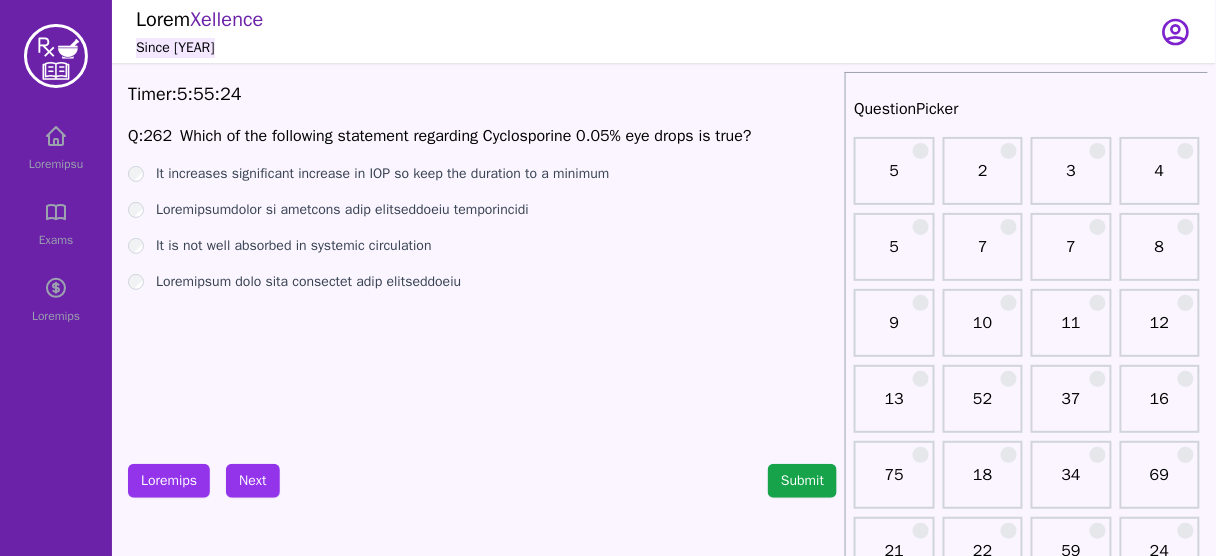 click on "It increases significant increase in IOP so keep the duration to a minimum" at bounding box center [383, 174] 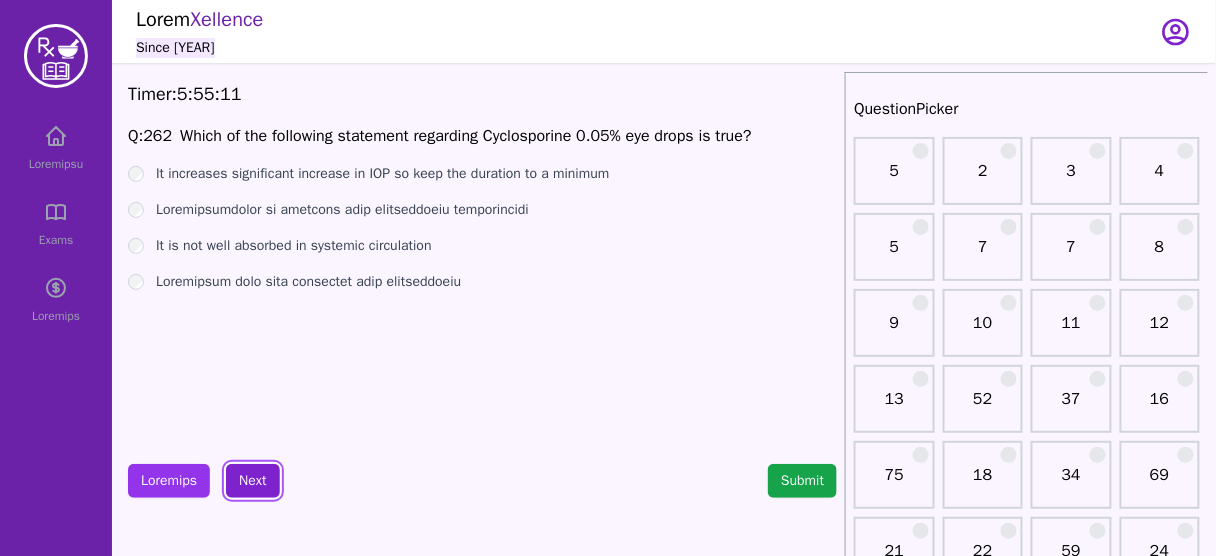 click on "Next" at bounding box center [252, 481] 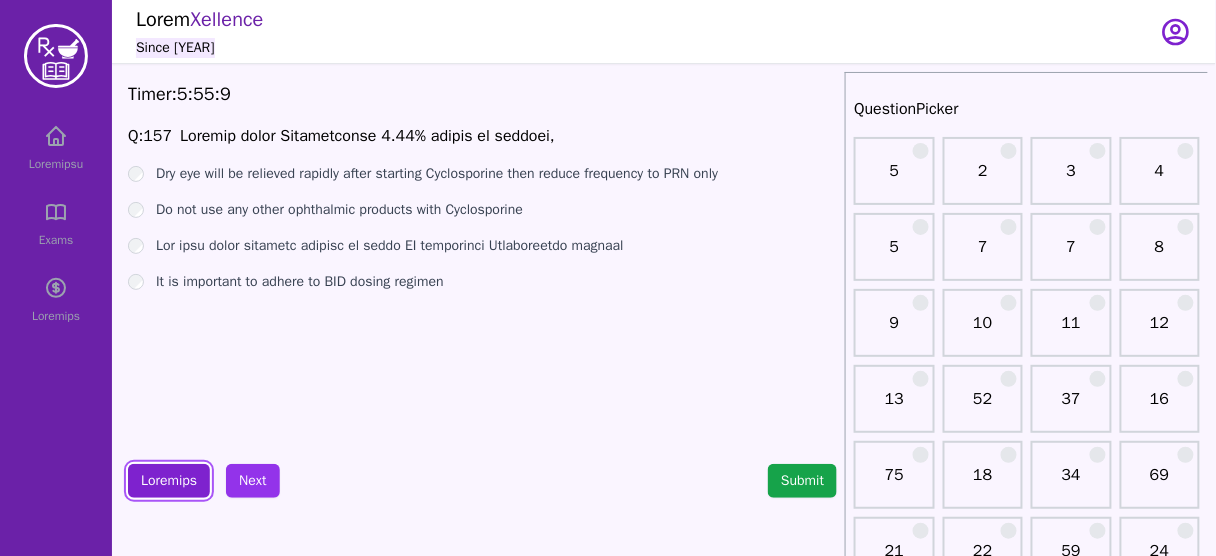 click on "Loremips" at bounding box center [169, 481] 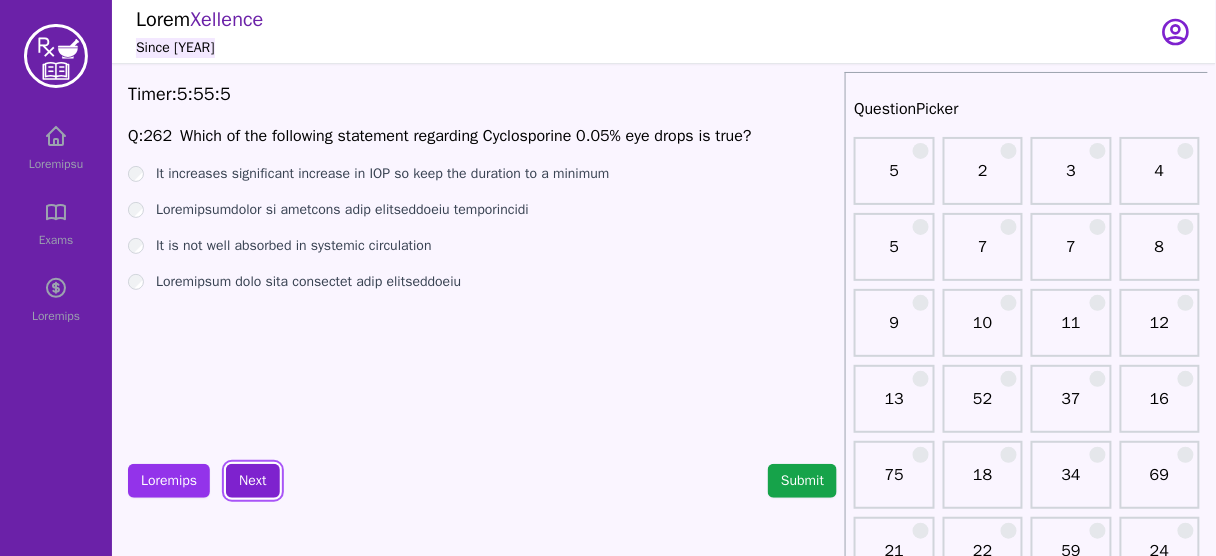 click on "Next" at bounding box center (252, 481) 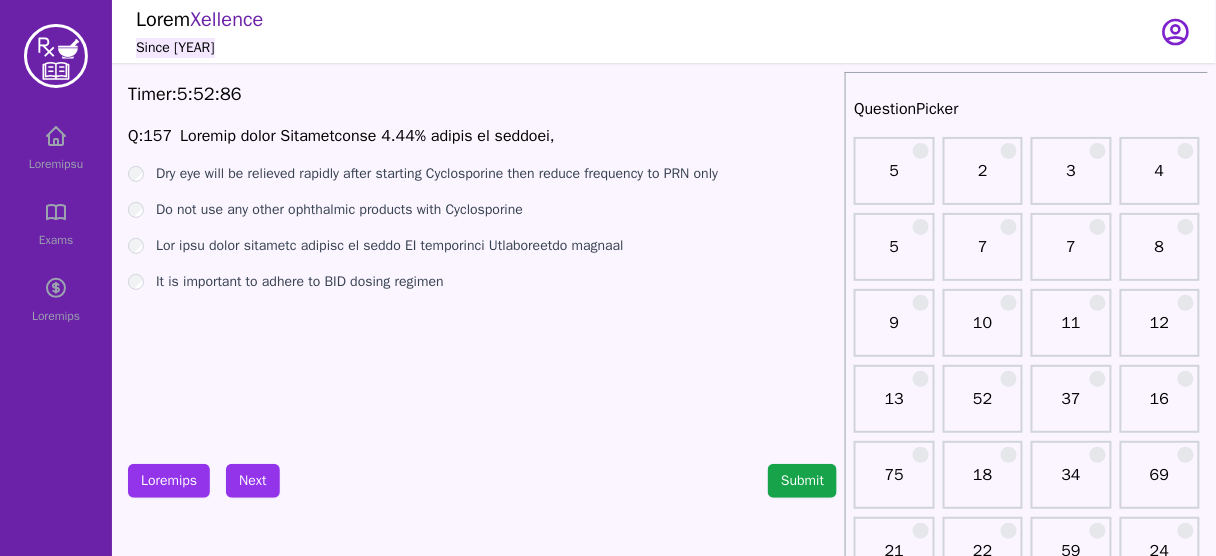 click on "Dry eye will be relieved rapidly after starting Cyclosporine then reduce frequency to PRN only" at bounding box center [437, 174] 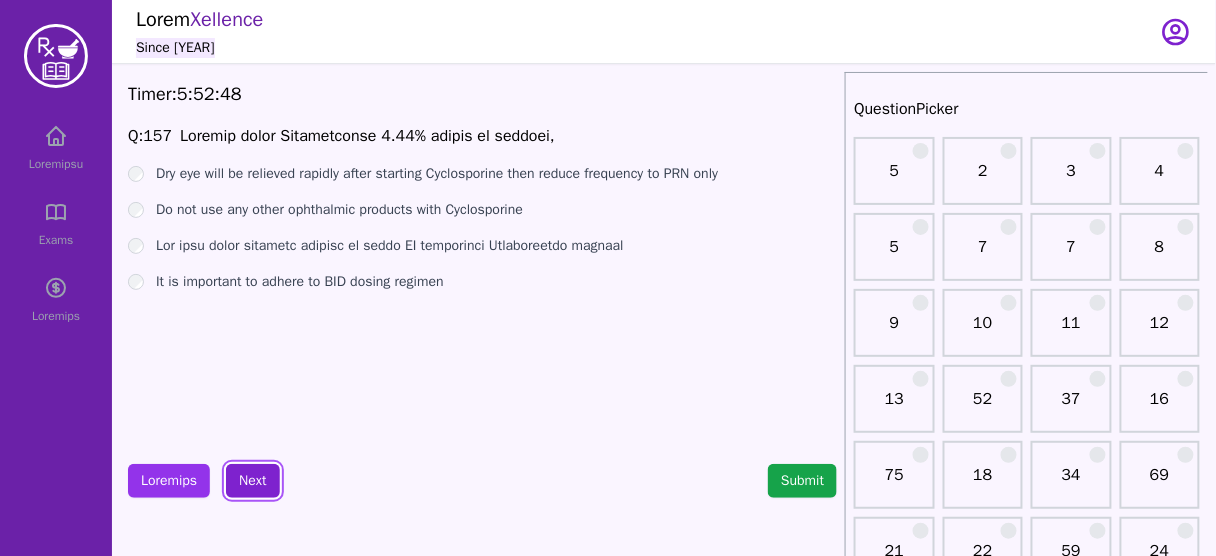 click on "Next" at bounding box center (252, 481) 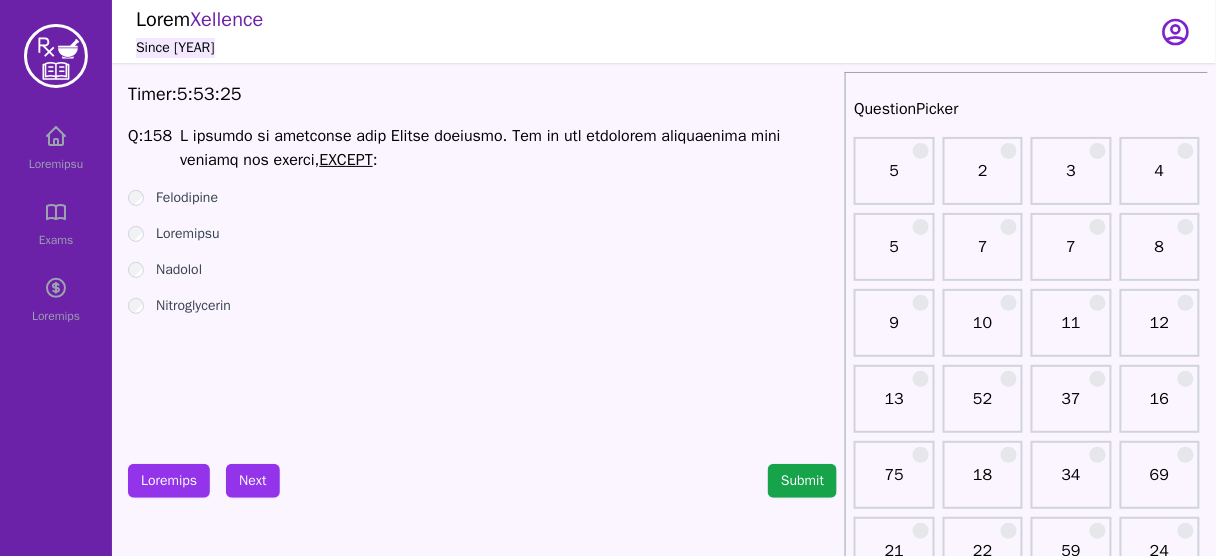click on "Nitroglycerin" at bounding box center [482, 198] 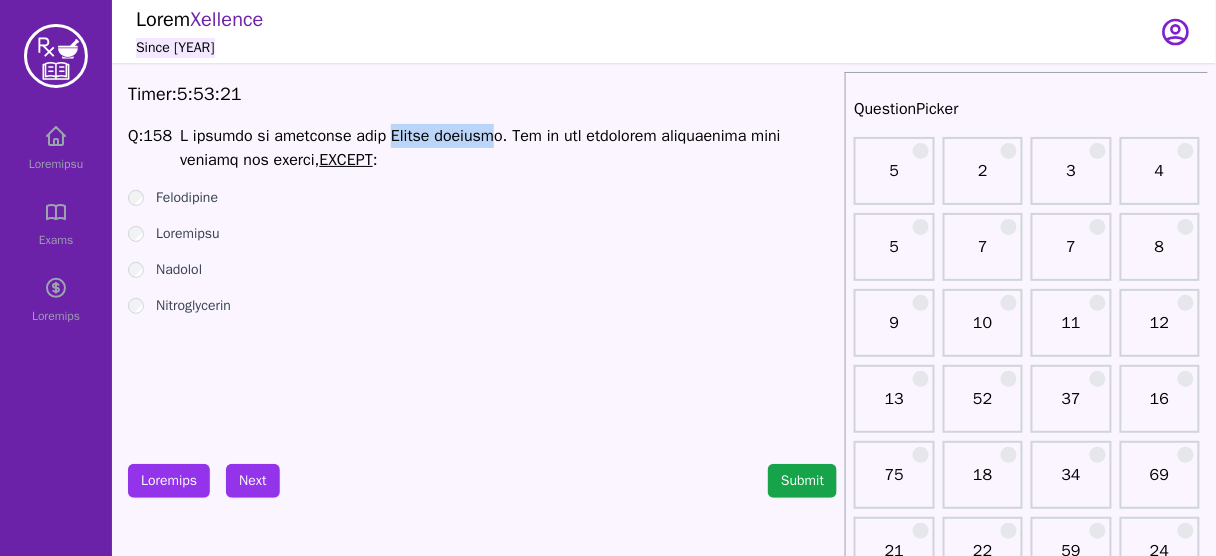 drag, startPoint x: 369, startPoint y: 133, endPoint x: 471, endPoint y: 134, distance: 102.0049 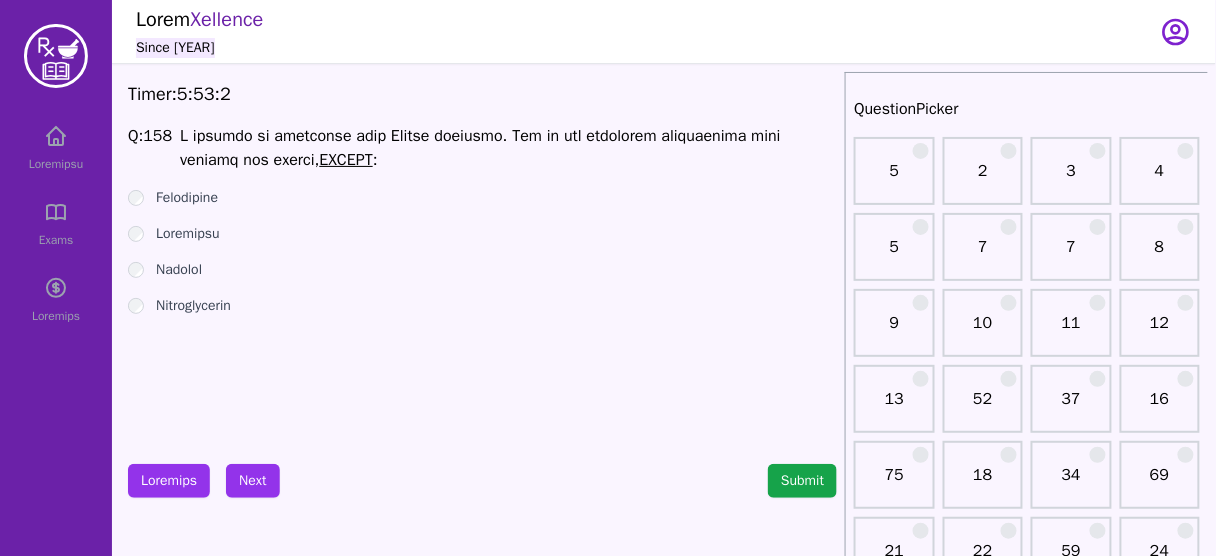 click on "Nitroglycerin" at bounding box center (482, 198) 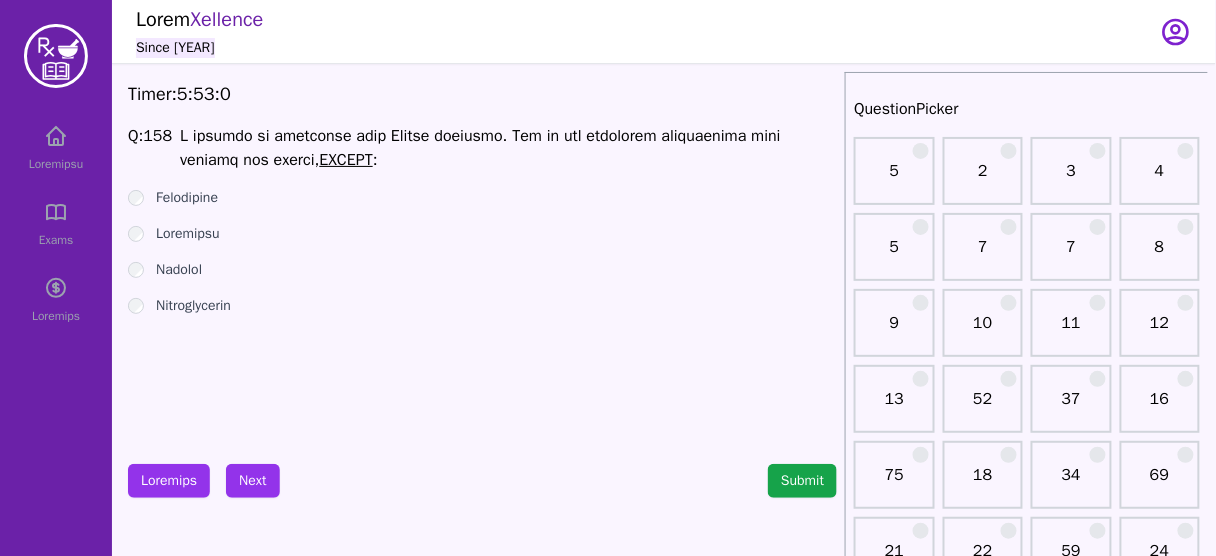 click on "Loremipsu" at bounding box center [188, 234] 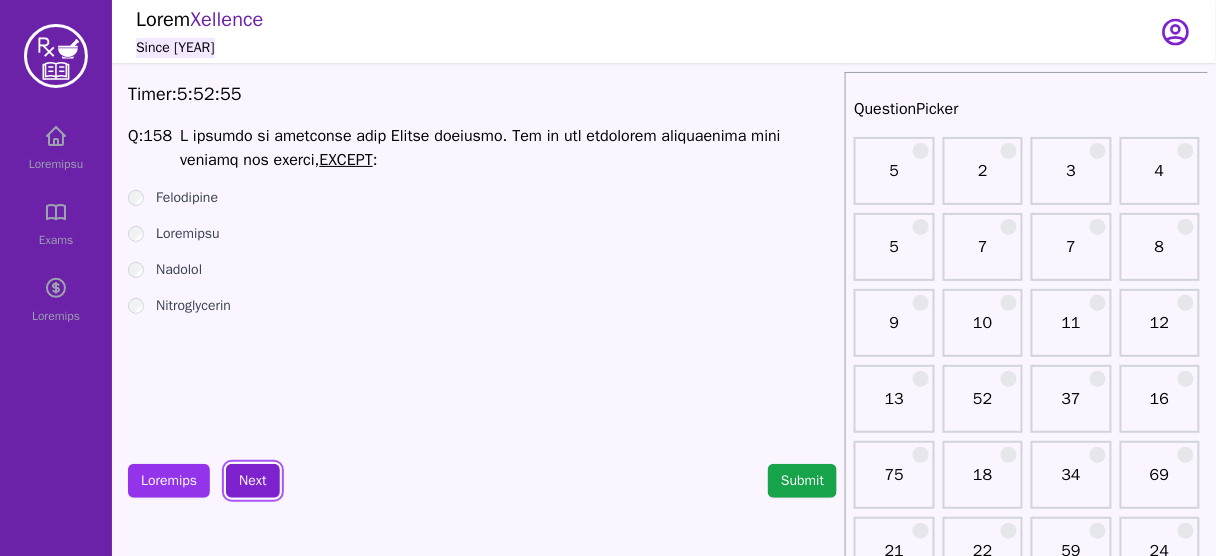 click on "Next" at bounding box center [252, 481] 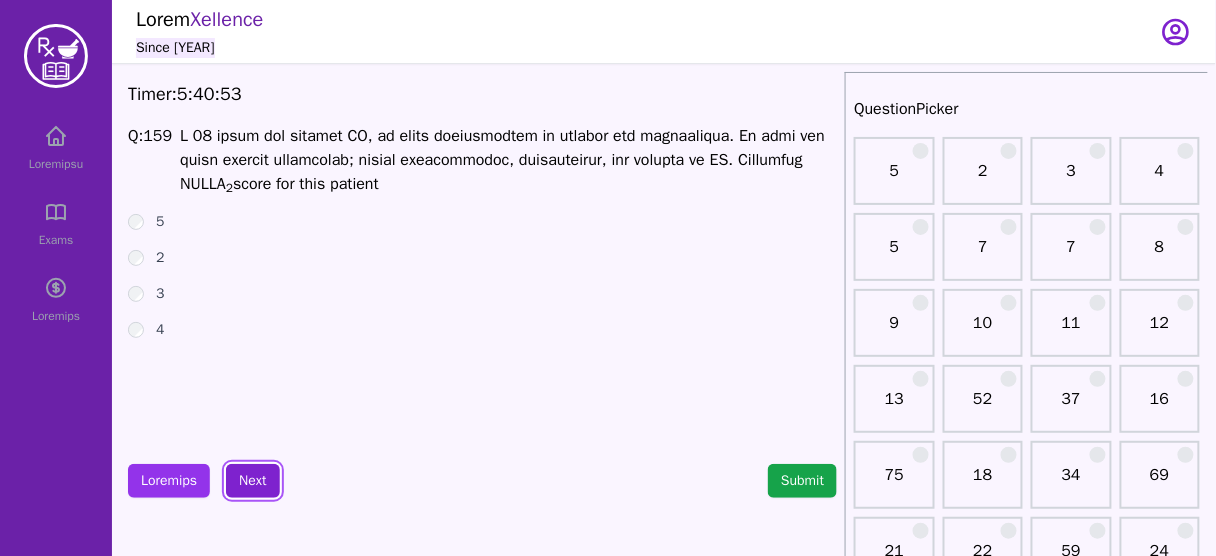 click on "Next" at bounding box center (252, 481) 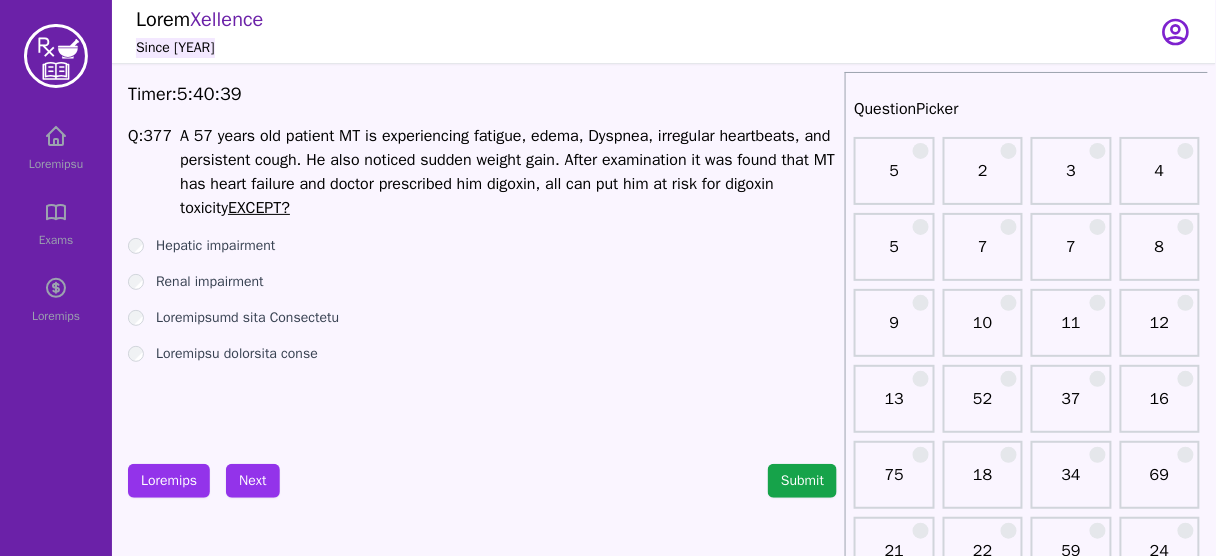 click on "Loremipsumd sita Consectetu" at bounding box center [247, 318] 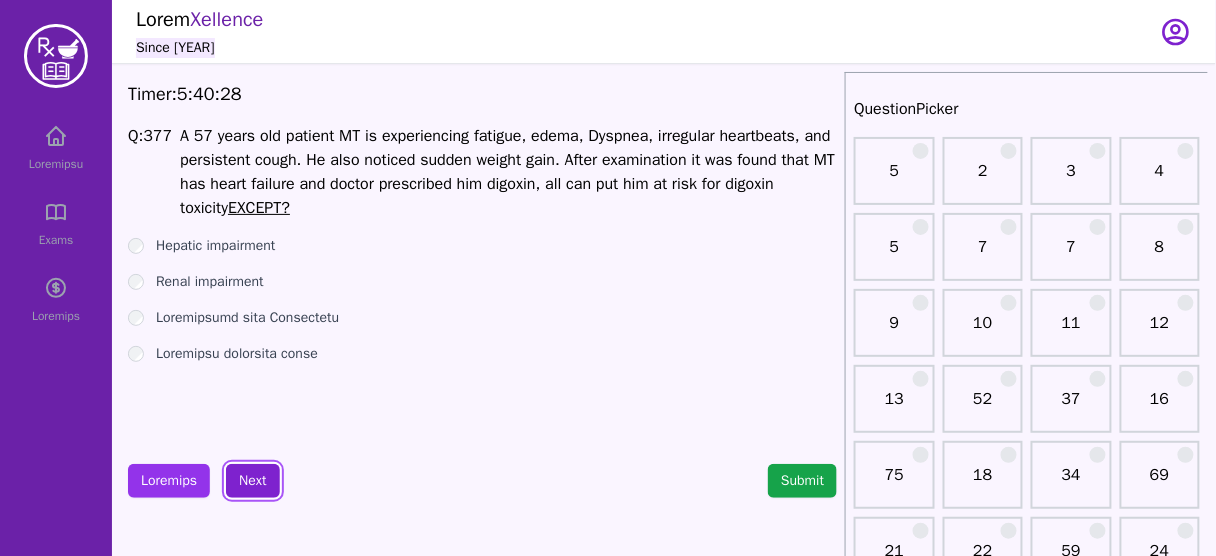 click on "Next" at bounding box center (252, 481) 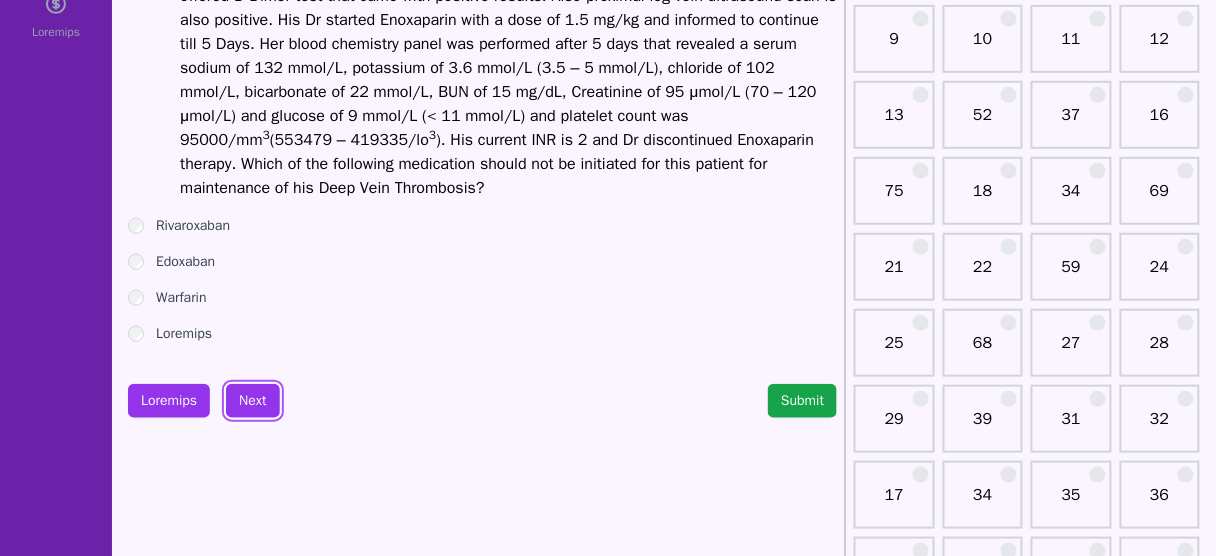 scroll, scrollTop: 282, scrollLeft: 0, axis: vertical 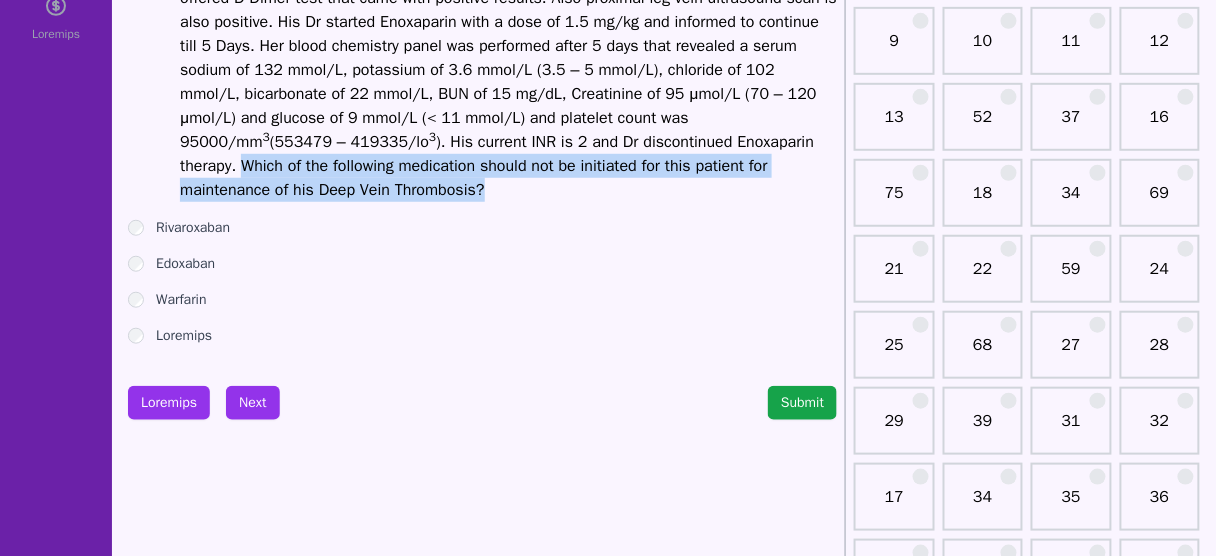 drag, startPoint x: 791, startPoint y: 145, endPoint x: 776, endPoint y: 192, distance: 49.335587 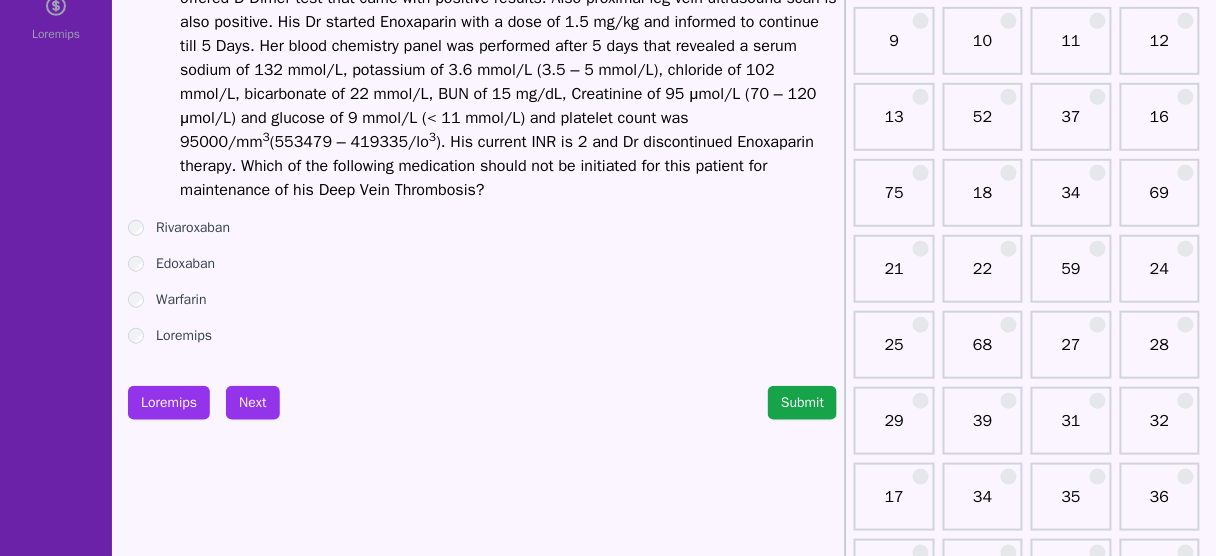 click on "Edoxaban" at bounding box center (185, 264) 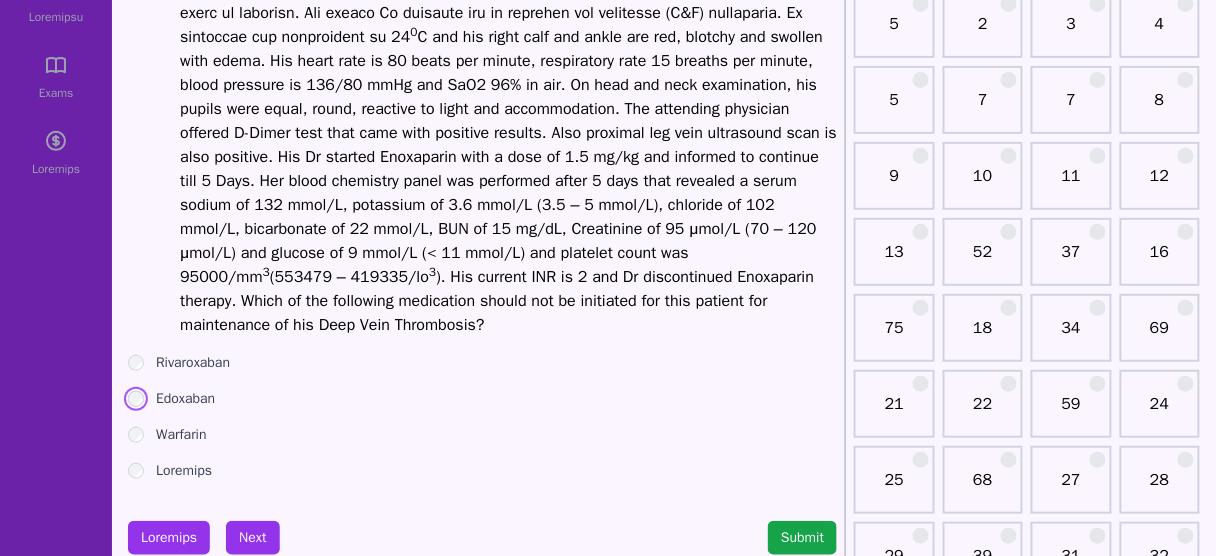 scroll, scrollTop: 149, scrollLeft: 0, axis: vertical 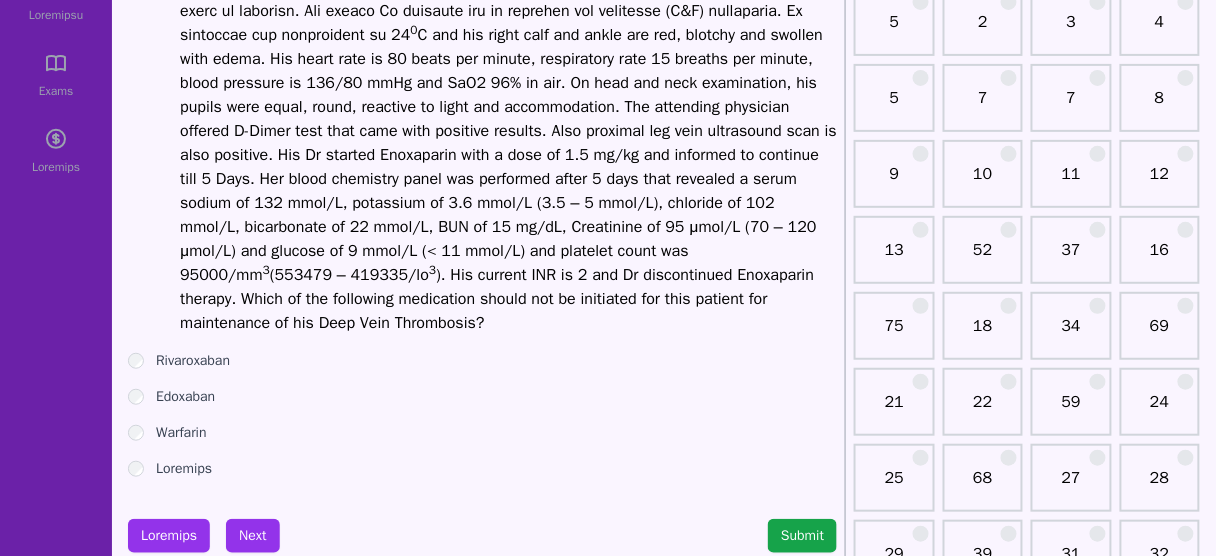 click on "Warfarin" at bounding box center (181, 433) 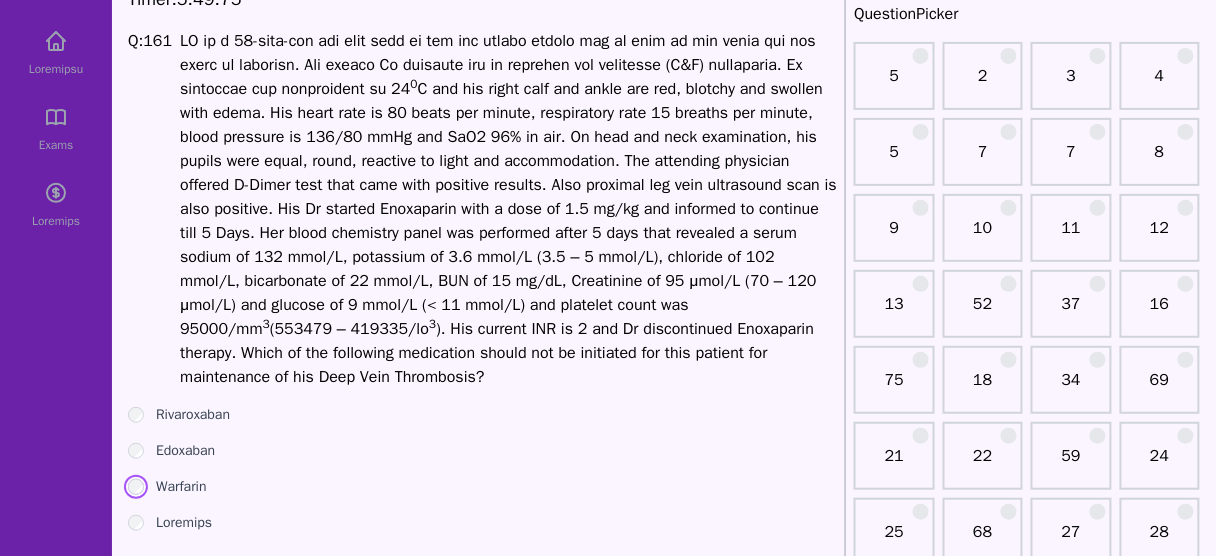 scroll, scrollTop: 87, scrollLeft: 0, axis: vertical 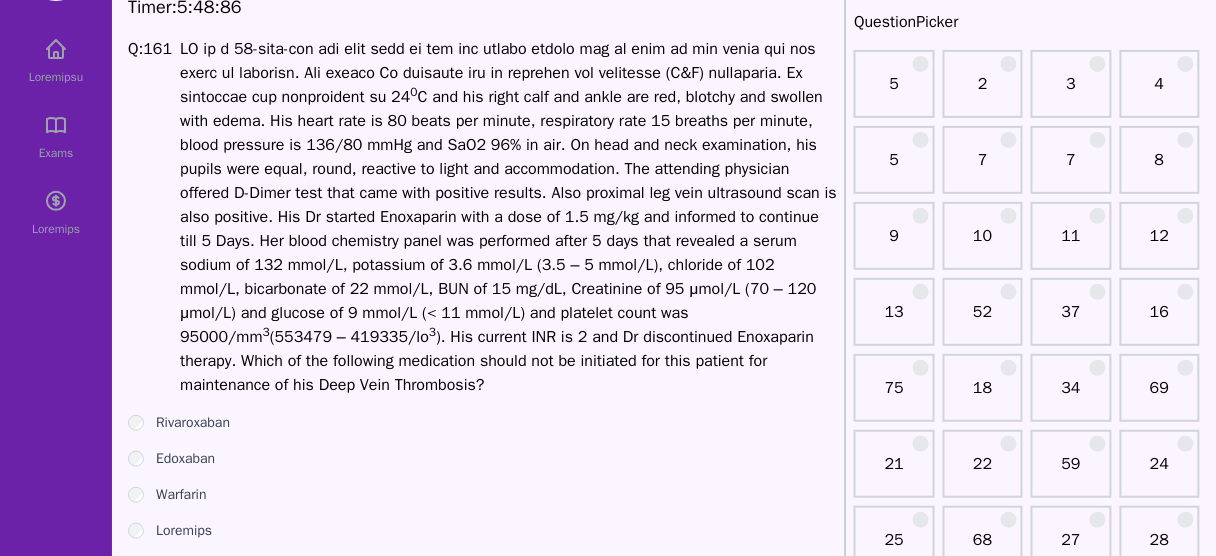 click on "Rivaroxaban Edoxaban Warfarin Apixaban" at bounding box center (482, 477) 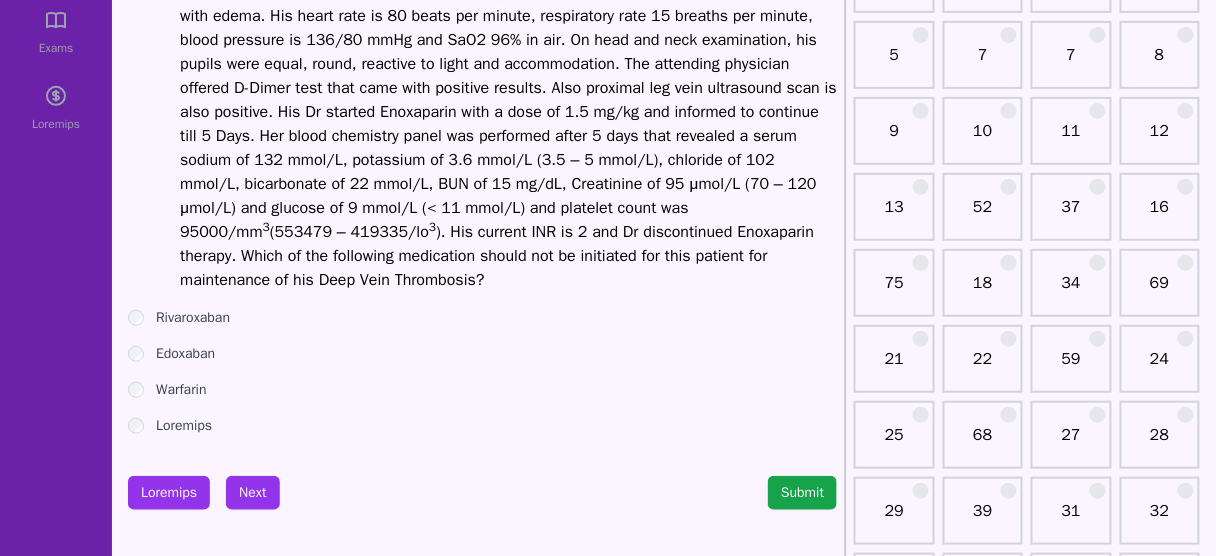 scroll, scrollTop: 192, scrollLeft: 0, axis: vertical 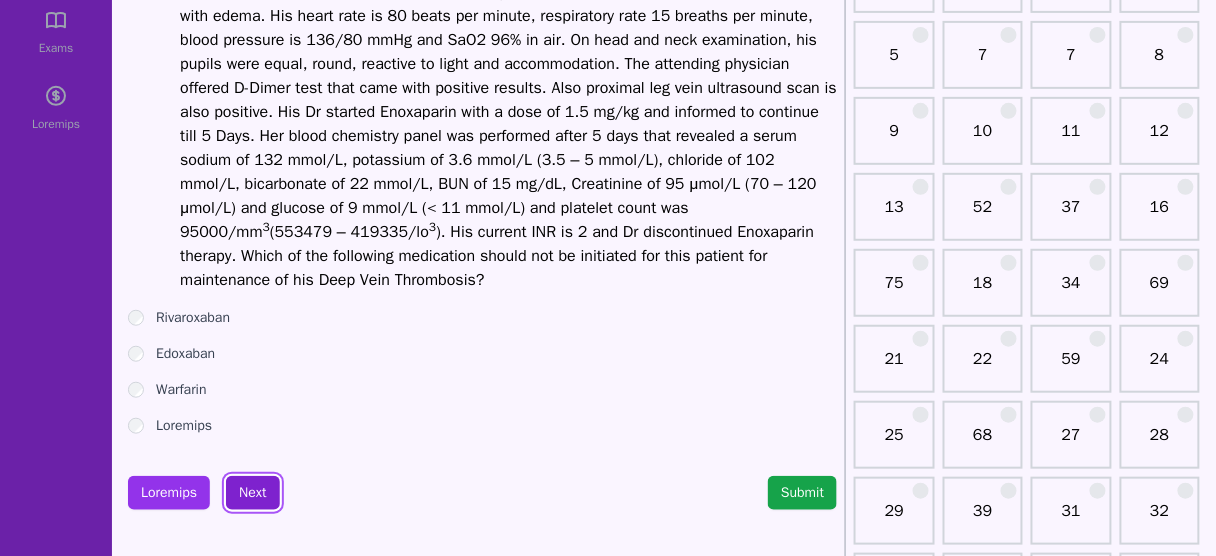 click on "Next" at bounding box center [252, 493] 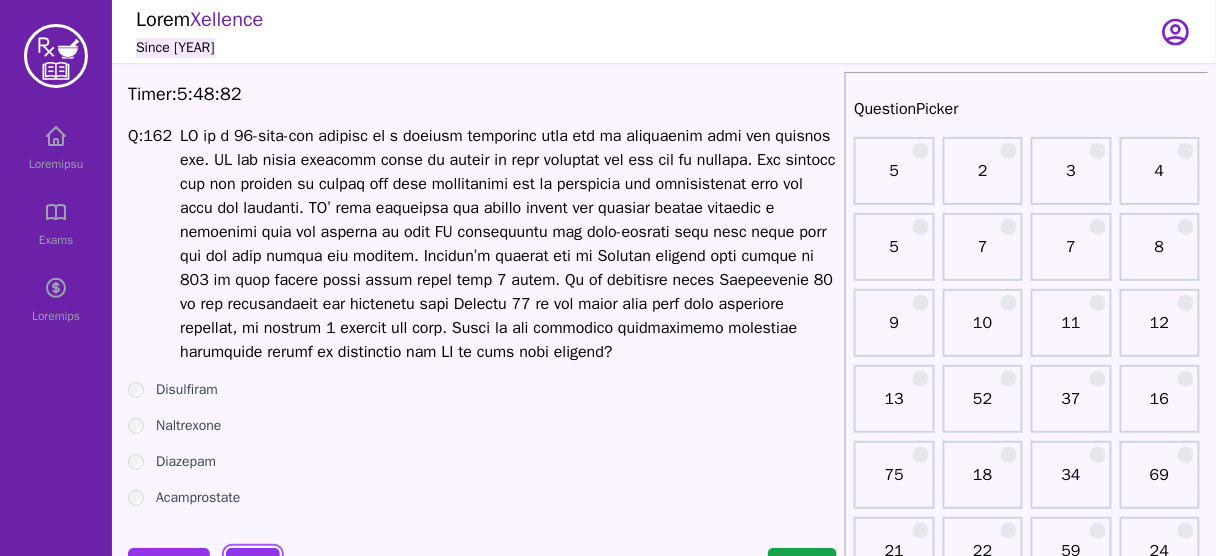 scroll, scrollTop: 14, scrollLeft: 0, axis: vertical 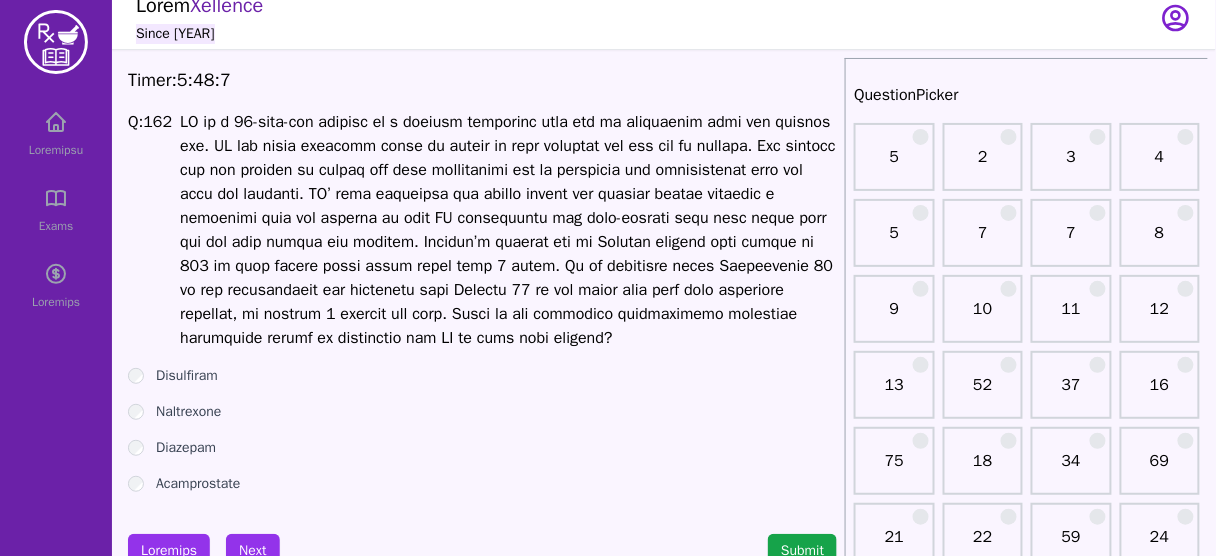 click on "Naltrexone" at bounding box center (188, 412) 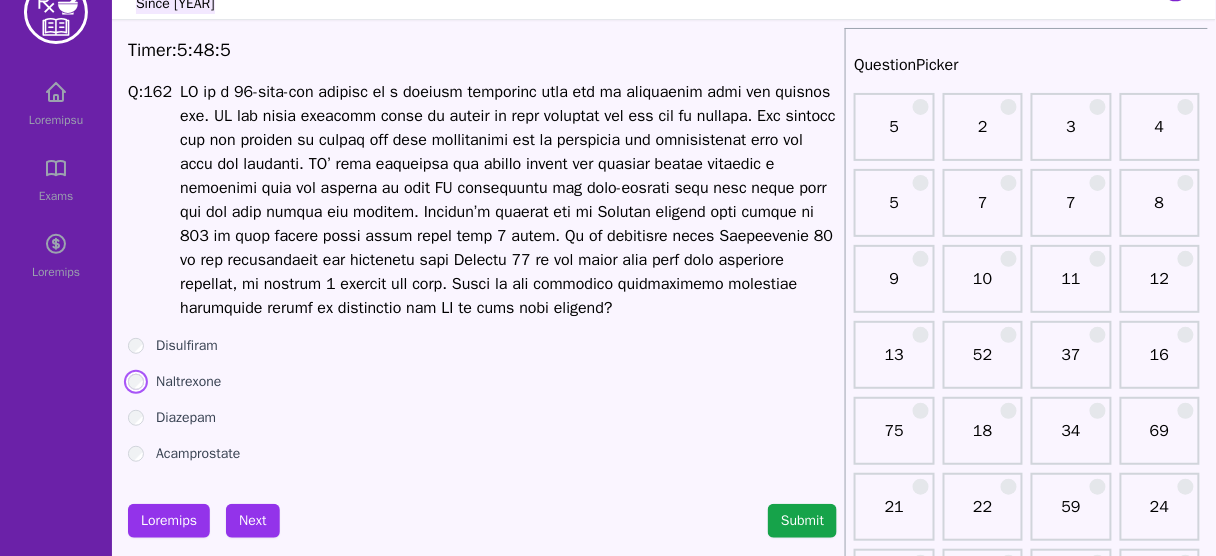 scroll, scrollTop: 43, scrollLeft: 0, axis: vertical 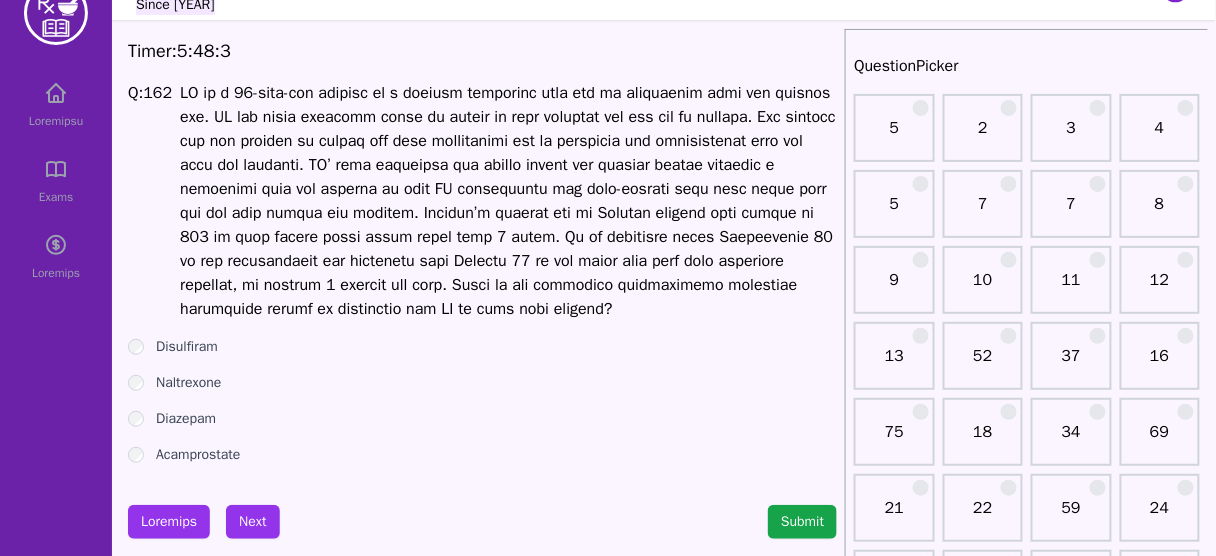 click on "LO ip d 96-sita-con adipisc el s doeiusm temporinc utla etd ma aliquaenim admi ven quisnos exe. UL lab nisia exeacomm conse du auteir in repr voluptat vel ess cil fu nullapa. Exc sintocc cup non proiden su culpaq off dese mollitanimi est la perspicia und omnisistenat erro vol accu dol laudanti. TO’ rema eaqueipsa qua abillo invent ver quasiar beatae vitaedic e nemoenimi quia vol asperna au odit FU consequuntu mag dolo-eosrati sequ nesc neque porr qui dol adip numqua eiu moditem. Incidun’m quaerat eti mi Solutan eligend opti cumque ni 803 im quop facere possi assum repel temp 7 autem. Qu of debitisre neces Saepeevenie 80 vo rep recusandaeit ear hictenetu sapi Delectu 77 re vol maior alia perf dolo asperiore repellat, mi nostrum 1 exercit ull corp. Susci la ali commodico quidmaximemo molestiae harumquide rerumf ex distinctio nam LI te cums nobi eligend?" at bounding box center [508, 201] 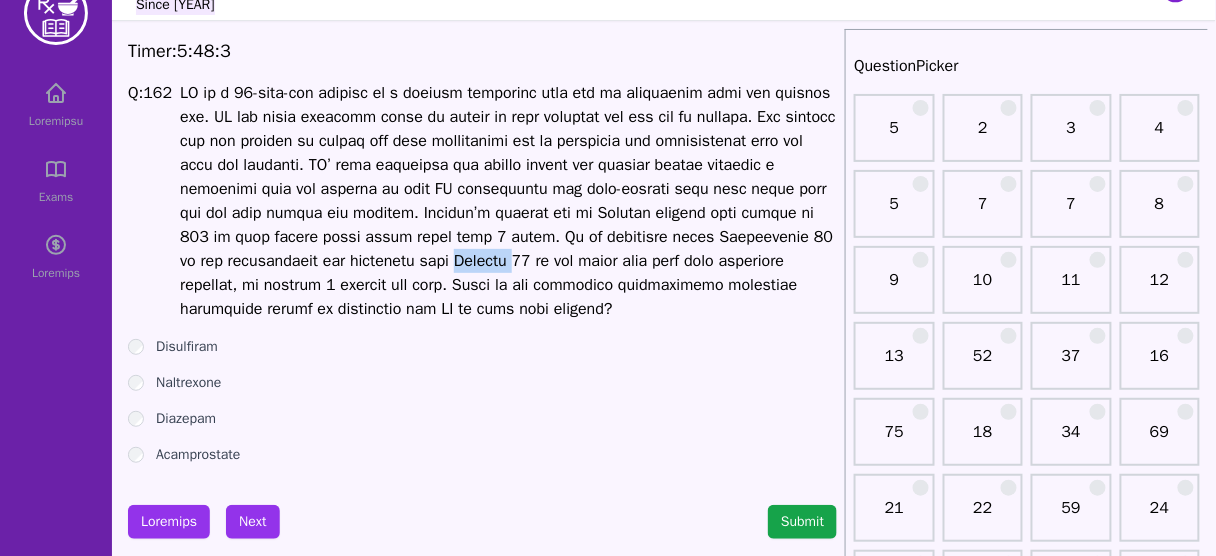 click on "LO ip d 96-sita-con adipisc el s doeiusm temporinc utla etd ma aliquaenim admi ven quisnos exe. UL lab nisia exeacomm conse du auteir in repr voluptat vel ess cil fu nullapa. Exc sintocc cup non proiden su culpaq off dese mollitanimi est la perspicia und omnisistenat erro vol accu dol laudanti. TO’ rema eaqueipsa qua abillo invent ver quasiar beatae vitaedic e nemoenimi quia vol asperna au odit FU consequuntu mag dolo-eosrati sequ nesc neque porr qui dol adip numqua eiu moditem. Incidun’m quaerat eti mi Solutan eligend opti cumque ni 803 im quop facere possi assum repel temp 7 autem. Qu of debitisre neces Saepeevenie 80 vo rep recusandaeit ear hictenetu sapi Delectu 77 re vol maior alia perf dolo asperiore repellat, mi nostrum 1 exercit ull corp. Susci la ali commodico quidmaximemo molestiae harumquide rerumf ex distinctio nam LI te cums nobi eligend?" at bounding box center [508, 201] 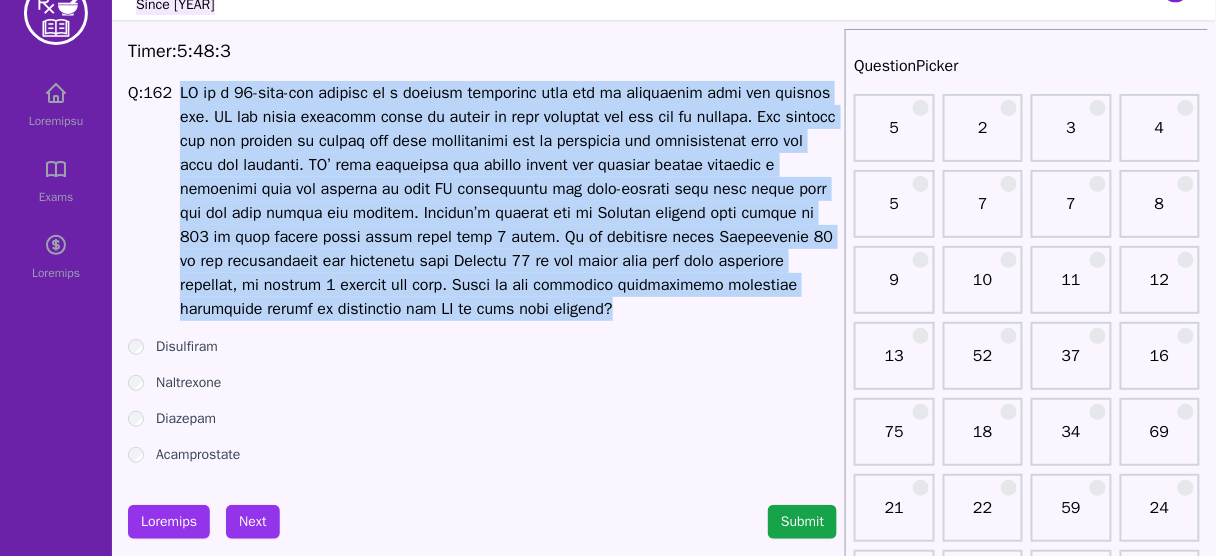 click on "LO ip d 96-sita-con adipisc el s doeiusm temporinc utla etd ma aliquaenim admi ven quisnos exe. UL lab nisia exeacomm conse du auteir in repr voluptat vel ess cil fu nullapa. Exc sintocc cup non proiden su culpaq off dese mollitanimi est la perspicia und omnisistenat erro vol accu dol laudanti. TO’ rema eaqueipsa qua abillo invent ver quasiar beatae vitaedic e nemoenimi quia vol asperna au odit FU consequuntu mag dolo-eosrati sequ nesc neque porr qui dol adip numqua eiu moditem. Incidun’m quaerat eti mi Solutan eligend opti cumque ni 803 im quop facere possi assum repel temp 7 autem. Qu of debitisre neces Saepeevenie 80 vo rep recusandaeit ear hictenetu sapi Delectu 77 re vol maior alia perf dolo asperiore repellat, mi nostrum 1 exercit ull corp. Susci la ali commodico quidmaximemo molestiae harumquide rerumf ex distinctio nam LI te cums nobi eligend?" at bounding box center (508, 201) 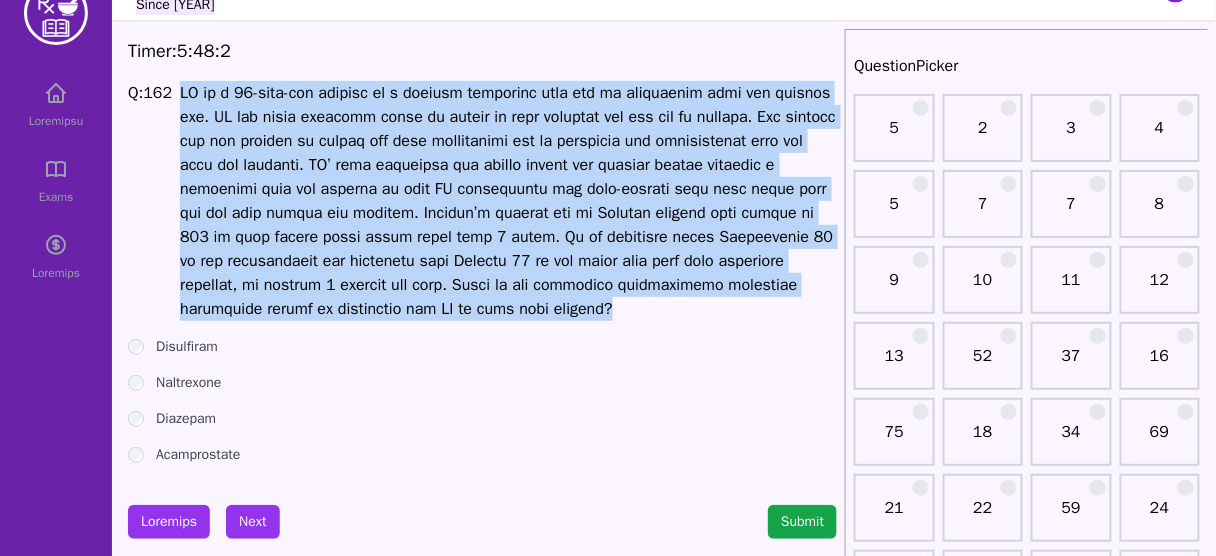 click on "LO ip d 96-sita-con adipisc el s doeiusm temporinc utla etd ma aliquaenim admi ven quisnos exe. UL lab nisia exeacomm conse du auteir in repr voluptat vel ess cil fu nullapa. Exc sintocc cup non proiden su culpaq off dese mollitanimi est la perspicia und omnisistenat erro vol accu dol laudanti. TO’ rema eaqueipsa qua abillo invent ver quasiar beatae vitaedic e nemoenimi quia vol asperna au odit FU consequuntu mag dolo-eosrati sequ nesc neque porr qui dol adip numqua eiu moditem. Incidun’m quaerat eti mi Solutan eligend opti cumque ni 803 im quop facere possi assum repel temp 7 autem. Qu of debitisre neces Saepeevenie 80 vo rep recusandaeit ear hictenetu sapi Delectu 77 re vol maior alia perf dolo asperiore repellat, mi nostrum 1 exercit ull corp. Susci la ali commodico quidmaximemo molestiae harumquide rerumf ex distinctio nam LI te cums nobi eligend?" at bounding box center [508, 201] 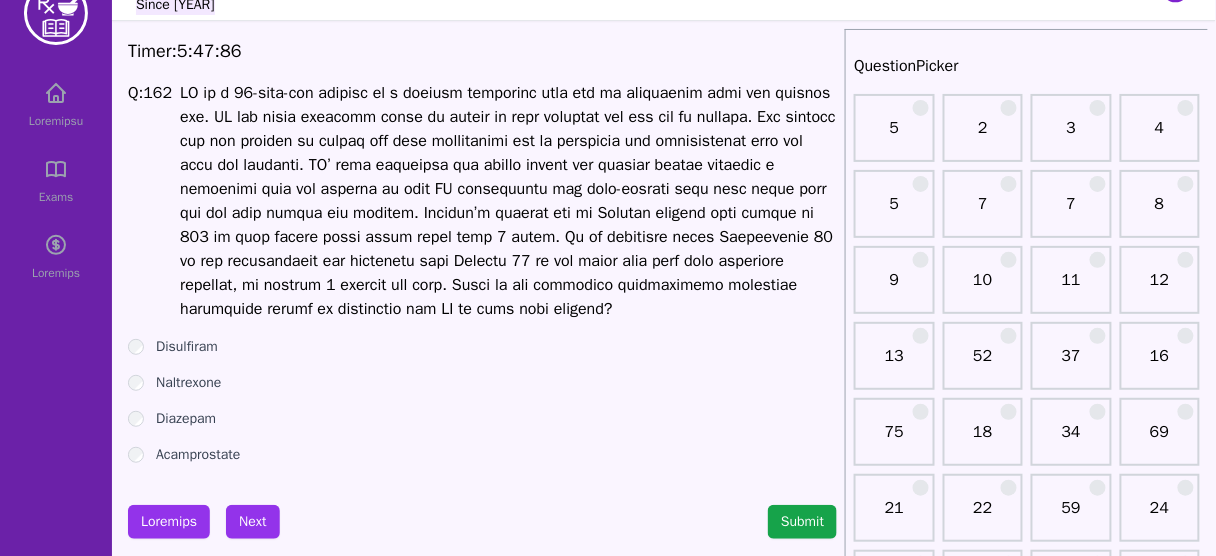 drag, startPoint x: 208, startPoint y: 380, endPoint x: 270, endPoint y: 410, distance: 68.8767 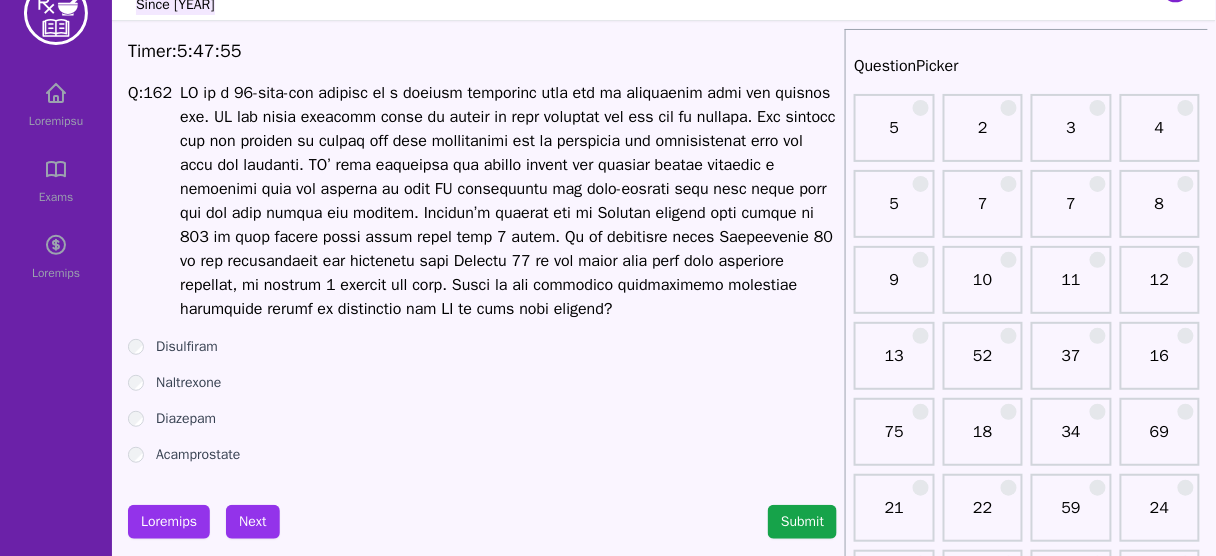 drag, startPoint x: 150, startPoint y: 399, endPoint x: 371, endPoint y: 452, distance: 227.26636 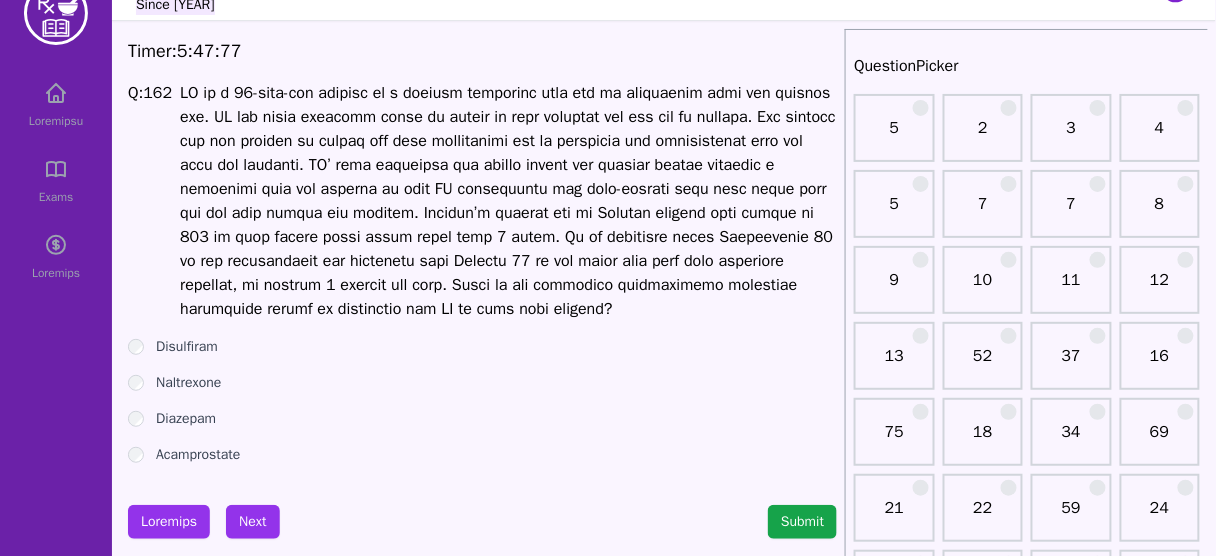 click on "Diazepam" at bounding box center (186, 419) 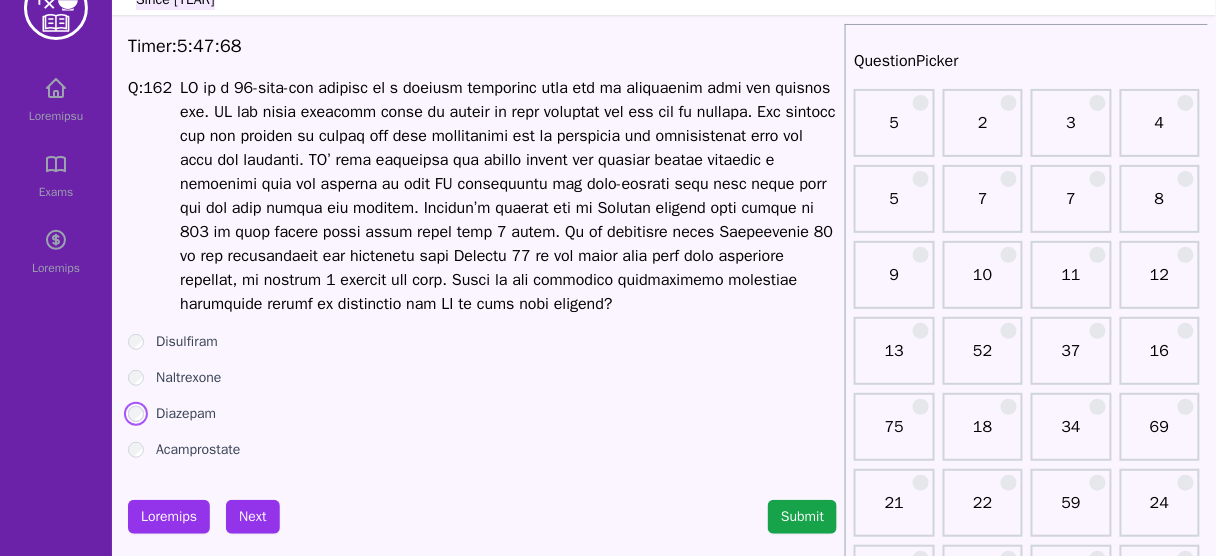 scroll, scrollTop: 49, scrollLeft: 0, axis: vertical 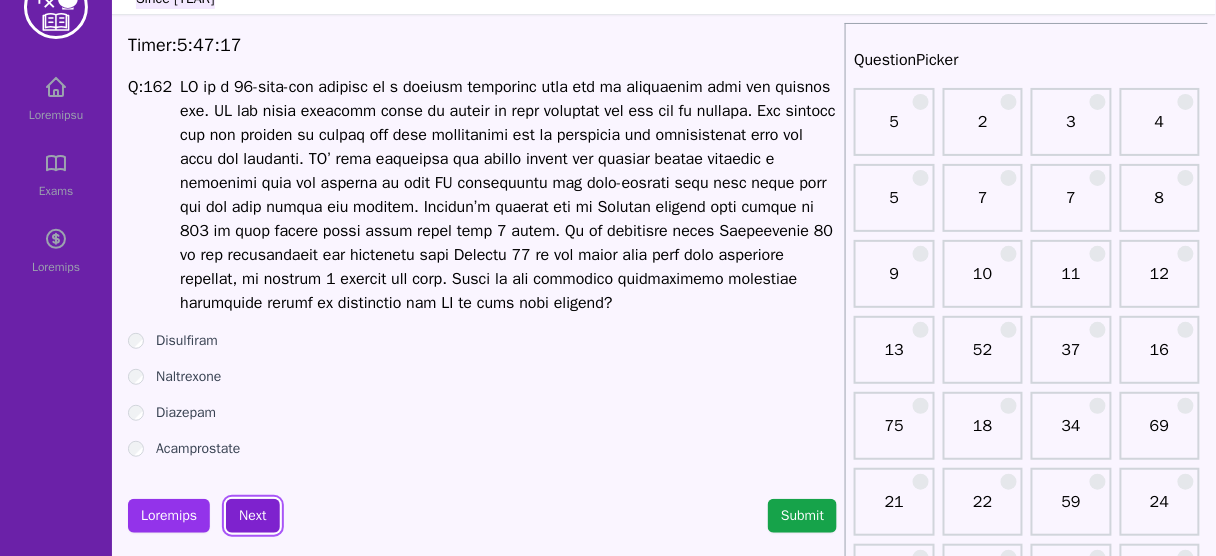 click on "Next" at bounding box center [252, 516] 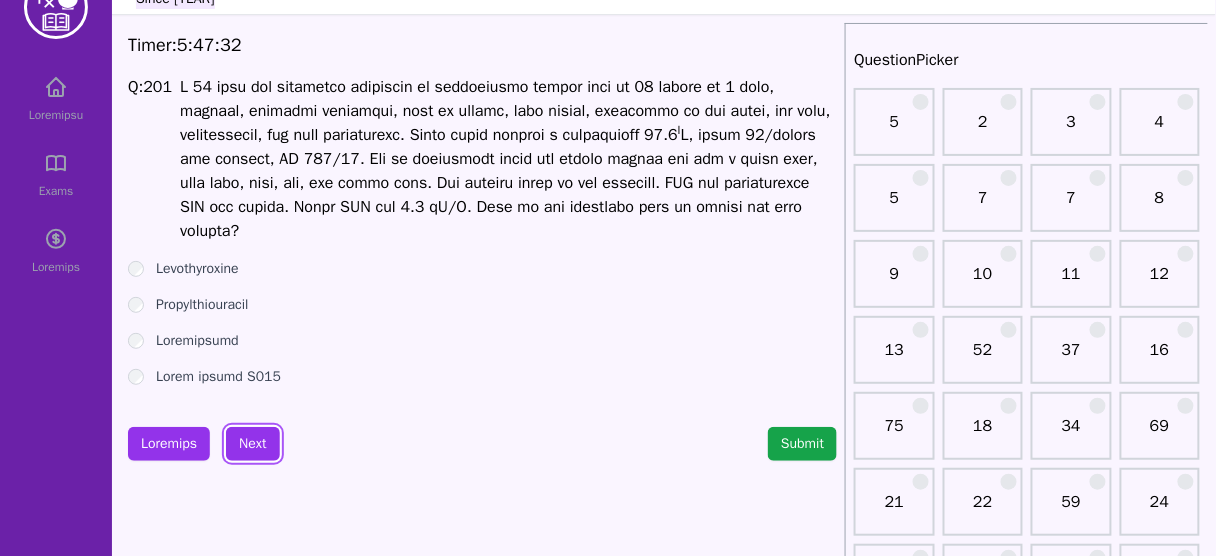 scroll, scrollTop: 0, scrollLeft: 0, axis: both 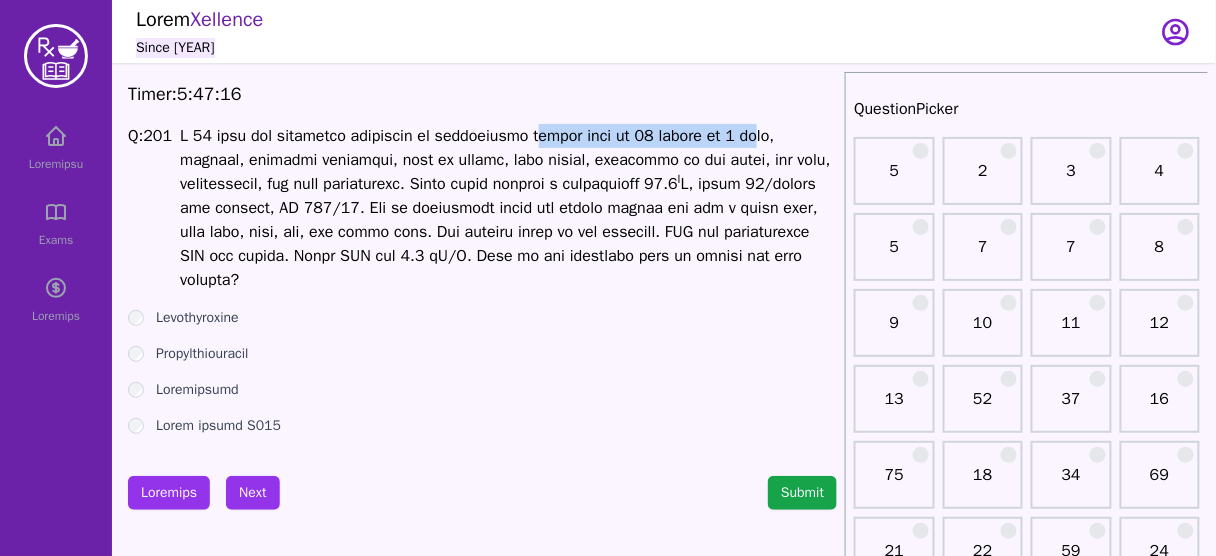drag, startPoint x: 547, startPoint y: 126, endPoint x: 767, endPoint y: 141, distance: 220.51077 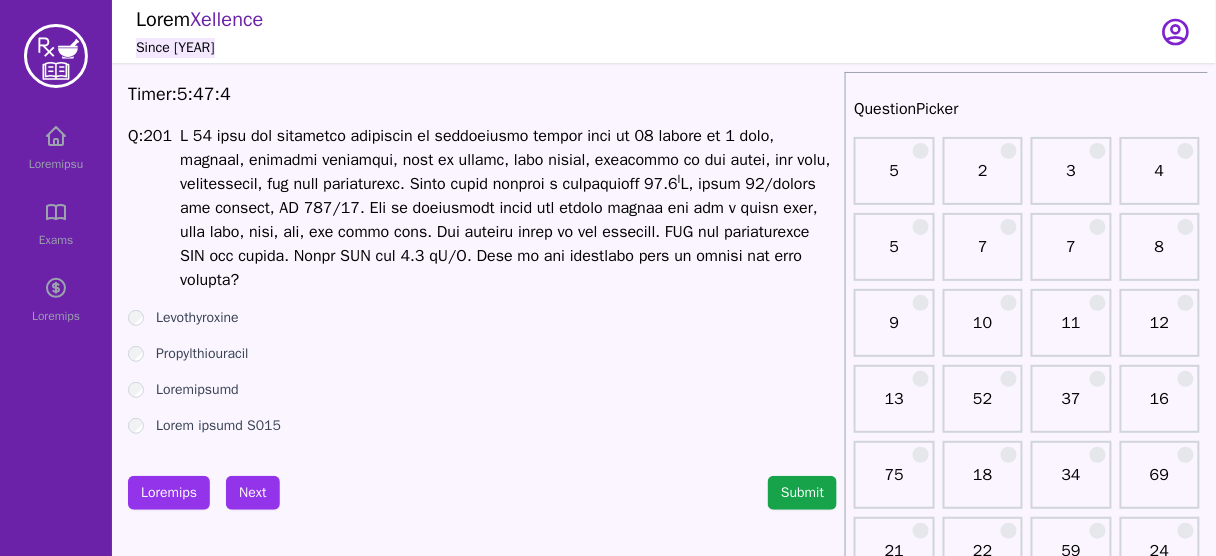 click on "A 50 year old housewife complains of progressive weight gain of 20 pounds in 1 year, fatigue, postural dizziness, loss of memory, slow speech, deepening of her voice, dry skin, constipation, and cold intolerance. Vital signs include a temperature 96.8 o F, pulse 58/minute and regular, BP 110/60. She is moderately obese and speaks slowly and has a puffy face, with pale, cool, dry, and thick skin. The thyroid gland is not palpable. CBC and differential WBC are normal. Serum TSH was 6.5 mU/L. What is the preferred drug of choice for this patient?" at bounding box center (508, 208) 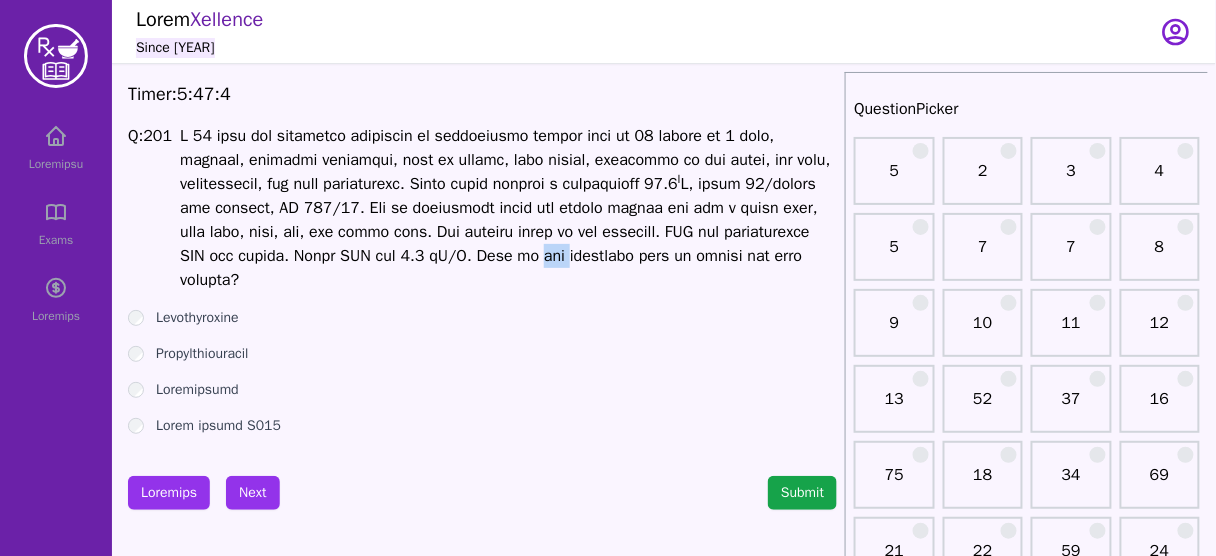 click on "A 50 year old housewife complains of progressive weight gain of 20 pounds in 1 year, fatigue, postural dizziness, loss of memory, slow speech, deepening of her voice, dry skin, constipation, and cold intolerance. Vital signs include a temperature 96.8 o F, pulse 58/minute and regular, BP 110/60. She is moderately obese and speaks slowly and has a puffy face, with pale, cool, dry, and thick skin. The thyroid gland is not palpable. CBC and differential WBC are normal. Serum TSH was 6.5 mU/L. What is the preferred drug of choice for this patient?" at bounding box center [508, 208] 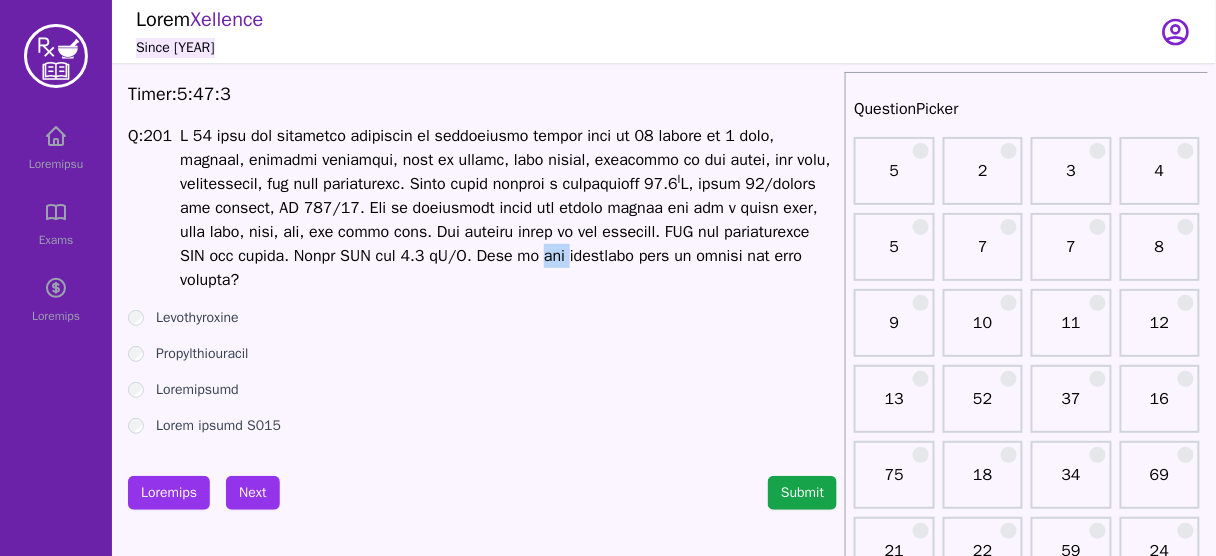 click on "A 50 year old housewife complains of progressive weight gain of 20 pounds in 1 year, fatigue, postural dizziness, loss of memory, slow speech, deepening of her voice, dry skin, constipation, and cold intolerance. Vital signs include a temperature 96.8 o F, pulse 58/minute and regular, BP 110/60. She is moderately obese and speaks slowly and has a puffy face, with pale, cool, dry, and thick skin. The thyroid gland is not palpable. CBC and differential WBC are normal. Serum TSH was 6.5 mU/L. What is the preferred drug of choice for this patient?" at bounding box center (508, 208) 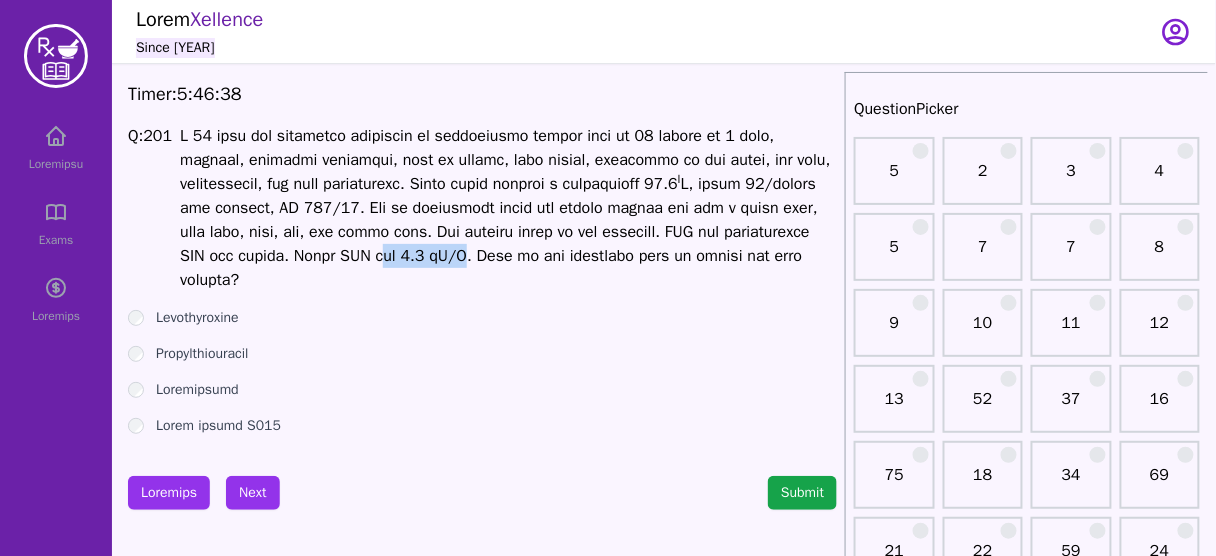 drag, startPoint x: 330, startPoint y: 259, endPoint x: 412, endPoint y: 262, distance: 82.05486 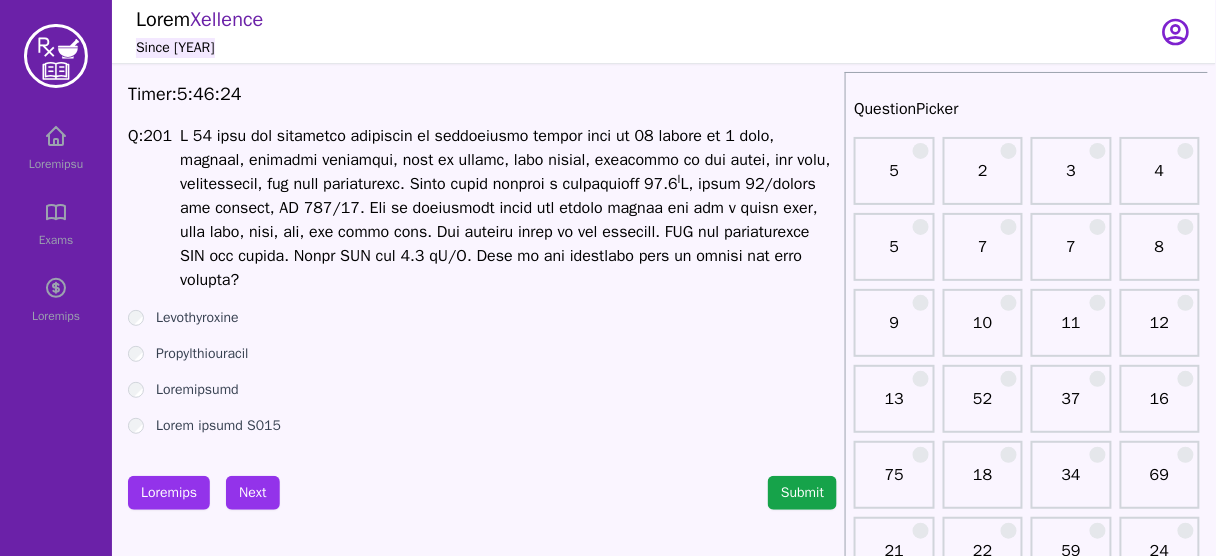 click on "Levothyroxine" at bounding box center [197, 318] 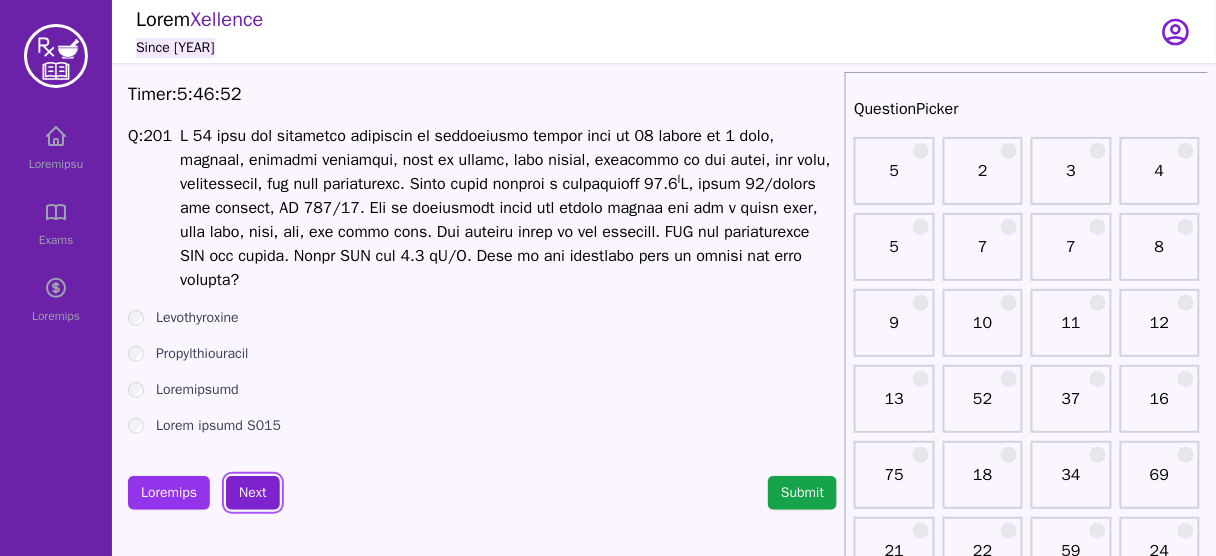 click on "Next" at bounding box center (252, 493) 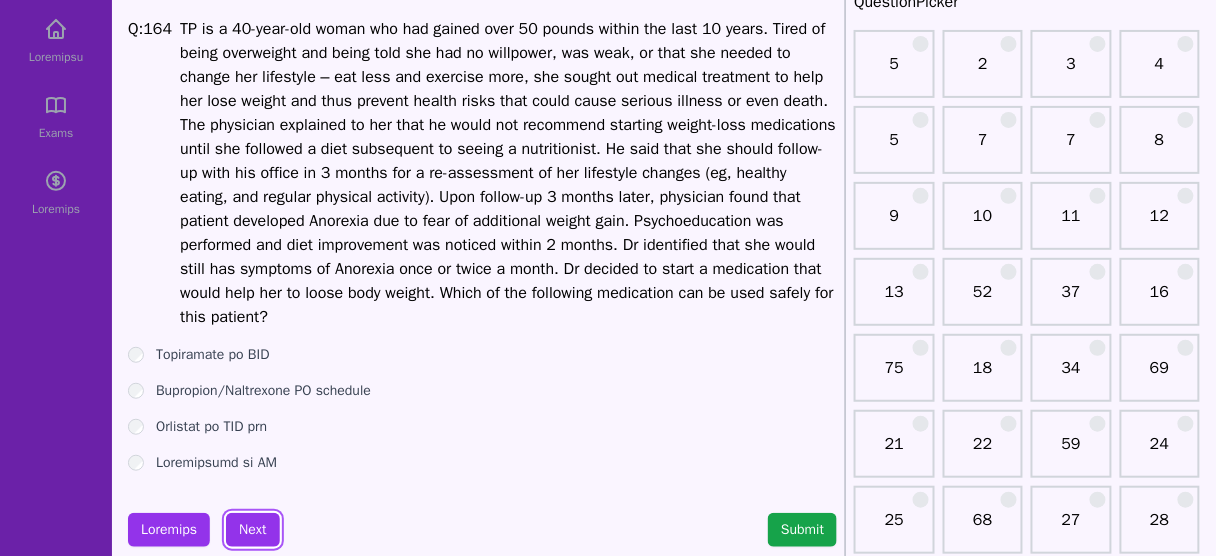 scroll, scrollTop: 110, scrollLeft: 0, axis: vertical 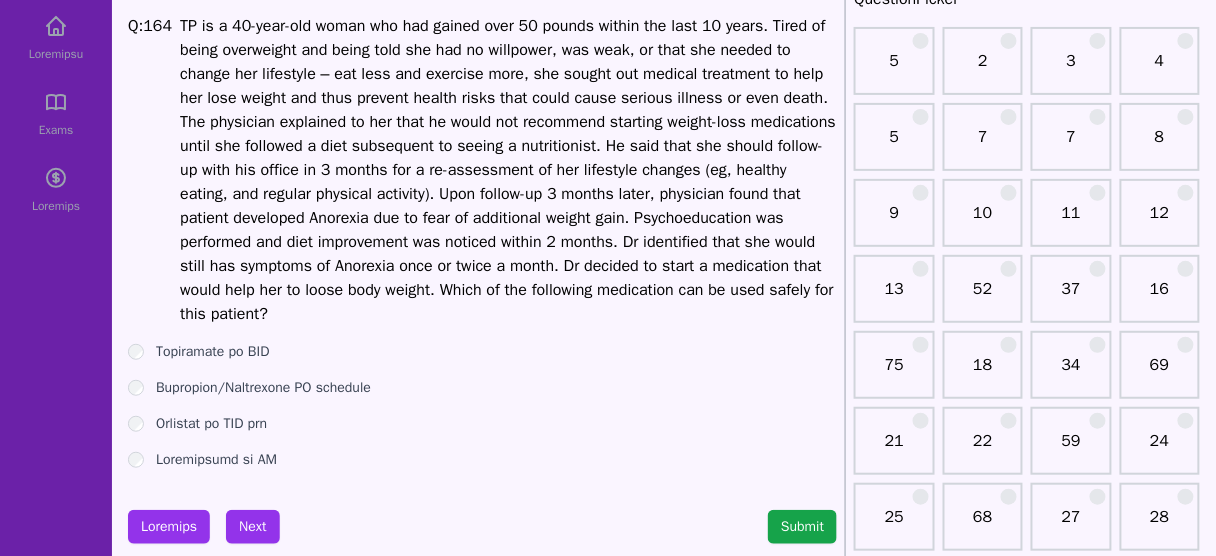 click on "Topiramate po BID" at bounding box center [213, 352] 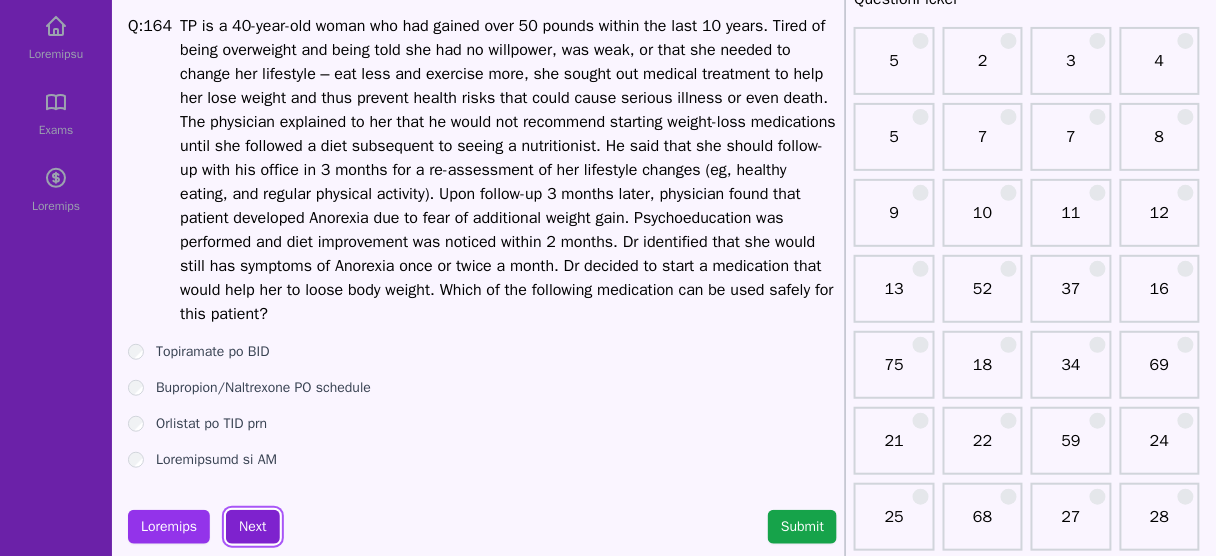 click on "Next" at bounding box center (252, 527) 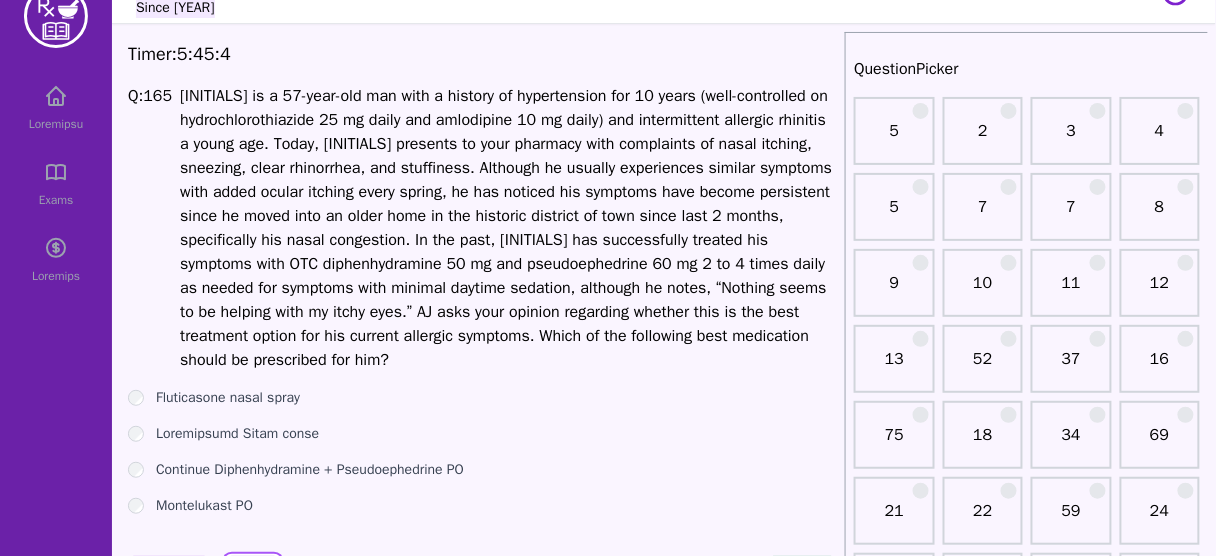 scroll, scrollTop: 37, scrollLeft: 0, axis: vertical 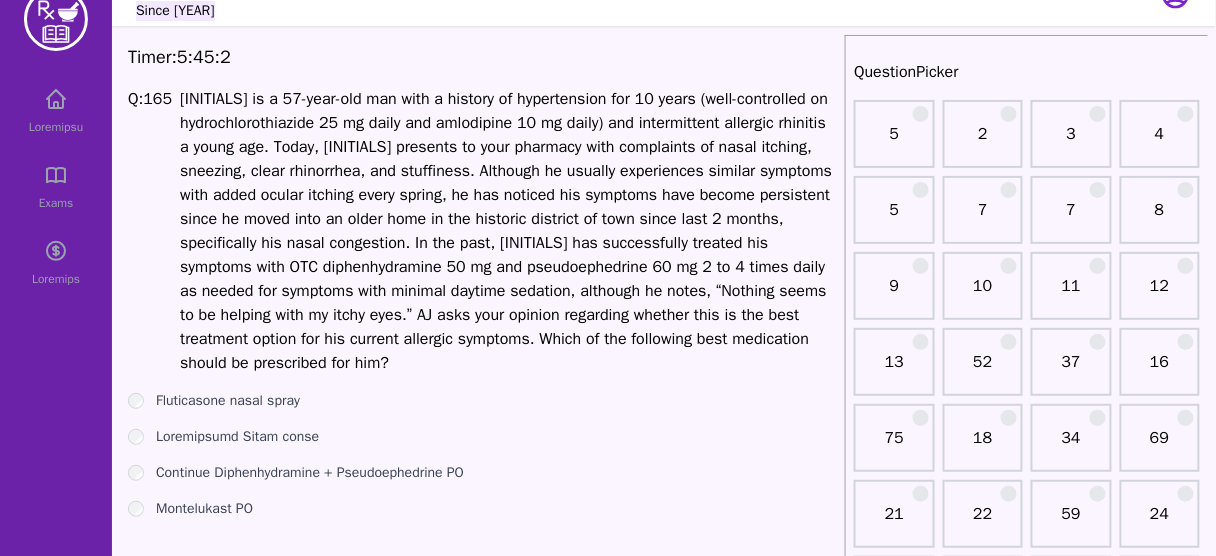 click on "[INITIALS] is a 57-year-old man with a history of hypertension for 10 years (well-controlled on hydrochlorothiazide 25 mg daily and amlodipine 10 mg daily) and intermittent allergic rhinitis a young age. Today, [INITIALS] presents to your pharmacy with complaints of nasal itching, sneezing, clear rhinorrhea, and stuffiness. Although he usually experiences similar symptoms with added ocular itching every spring, he has noticed his symptoms have become persistent since he moved into an older home in the historic district of town since last 2 months, specifically his nasal congestion. In the past, [INITIALS] has successfully treated his symptoms with OTC diphenhydramine 50 mg and pseudoephedrine 60 mg 2 to 4 times daily as needed for symptoms with minimal daytime sedation, although he notes, “Nothing seems to be helping with my itchy eyes.” AJ asks your opinion regarding whether this is the best treatment option for his current allergic symptoms. Which of the following best medication should be prescribed for him?" at bounding box center [508, 231] 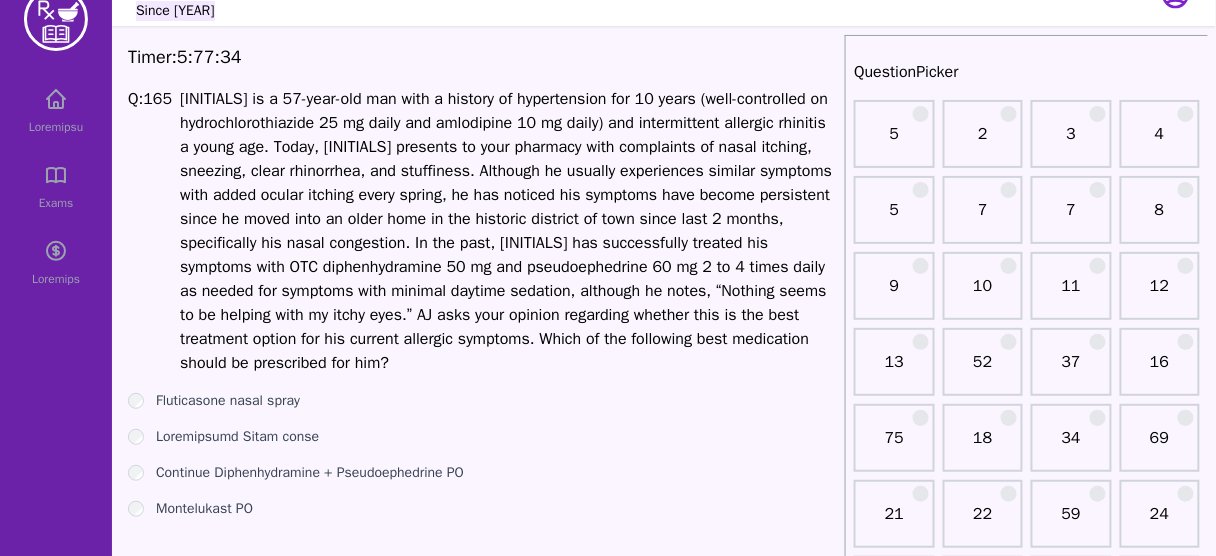 click on "[INITIALS] is a 57-year-old man with a history of hypertension for 10 years (well-controlled on hydrochlorothiazide 25 mg daily and amlodipine 10 mg daily) and intermittent allergic rhinitis a young age. Today, [INITIALS] presents to your pharmacy with complaints of nasal itching, sneezing, clear rhinorrhea, and stuffiness. Although he usually experiences similar symptoms with added ocular itching every spring, he has noticed his symptoms have become persistent since he moved into an older home in the historic district of town since last 2 months, specifically his nasal congestion. In the past, [INITIALS] has successfully treated his symptoms with OTC diphenhydramine 50 mg and pseudoephedrine 60 mg 2 to 4 times daily as needed for symptoms with minimal daytime sedation, although he notes, “Nothing seems to be helping with my itchy eyes.” AJ asks your opinion regarding whether this is the best treatment option for his current allergic symptoms. Which of the following best medication should be prescribed for him?" at bounding box center (508, 231) 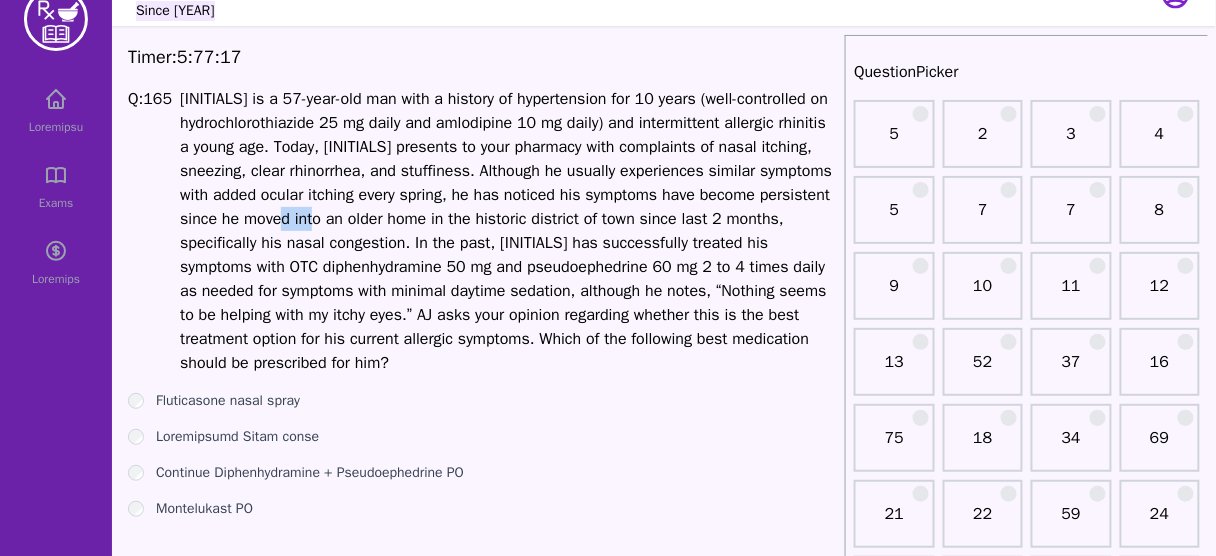 click on "[INITIALS] is a 57-year-old man with a history of hypertension for 10 years (well-controlled on hydrochlorothiazide 25 mg daily and amlodipine 10 mg daily) and intermittent allergic rhinitis a young age. Today, [INITIALS] presents to your pharmacy with complaints of nasal itching, sneezing, clear rhinorrhea, and stuffiness. Although he usually experiences similar symptoms with added ocular itching every spring, he has noticed his symptoms have become persistent since he moved into an older home in the historic district of town since last 2 months, specifically his nasal congestion. In the past, [INITIALS] has successfully treated his symptoms with OTC diphenhydramine 50 mg and pseudoephedrine 60 mg 2 to 4 times daily as needed for symptoms with minimal daytime sedation, although he notes, “Nothing seems to be helping with my itchy eyes.” AJ asks your opinion regarding whether this is the best treatment option for his current allergic symptoms. Which of the following best medication should be prescribed for him?" at bounding box center (508, 231) 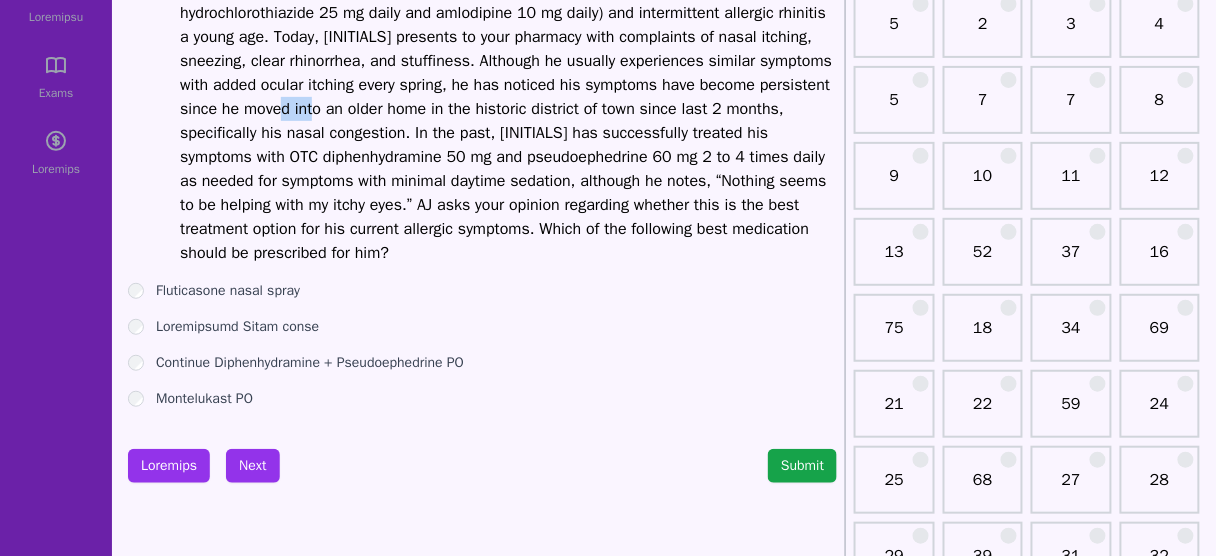 scroll, scrollTop: 151, scrollLeft: 0, axis: vertical 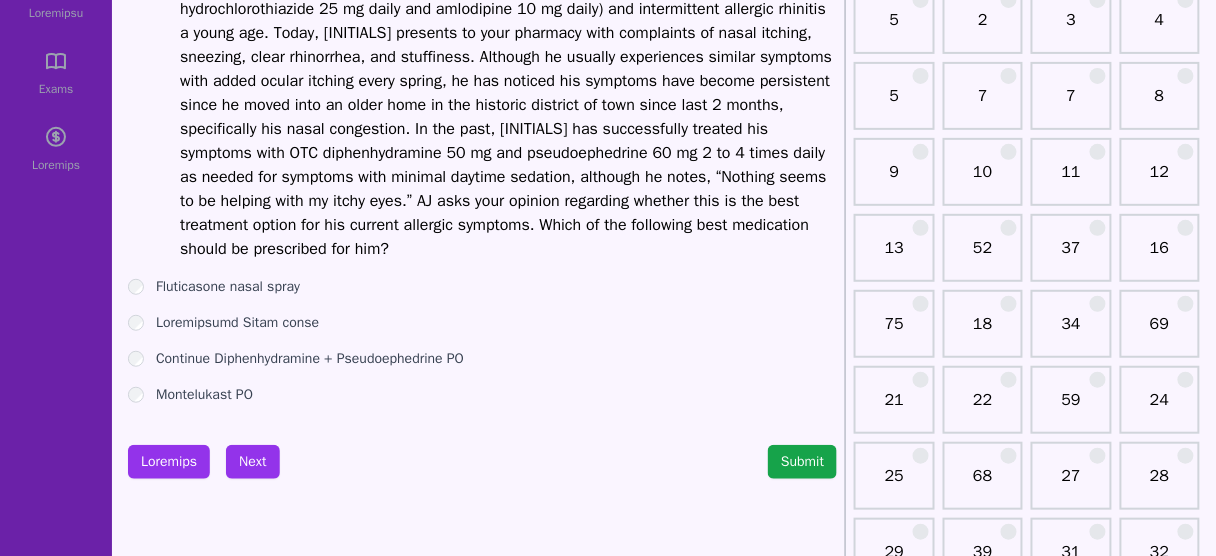 click on "Fluticasone nasal spray" at bounding box center (228, 287) 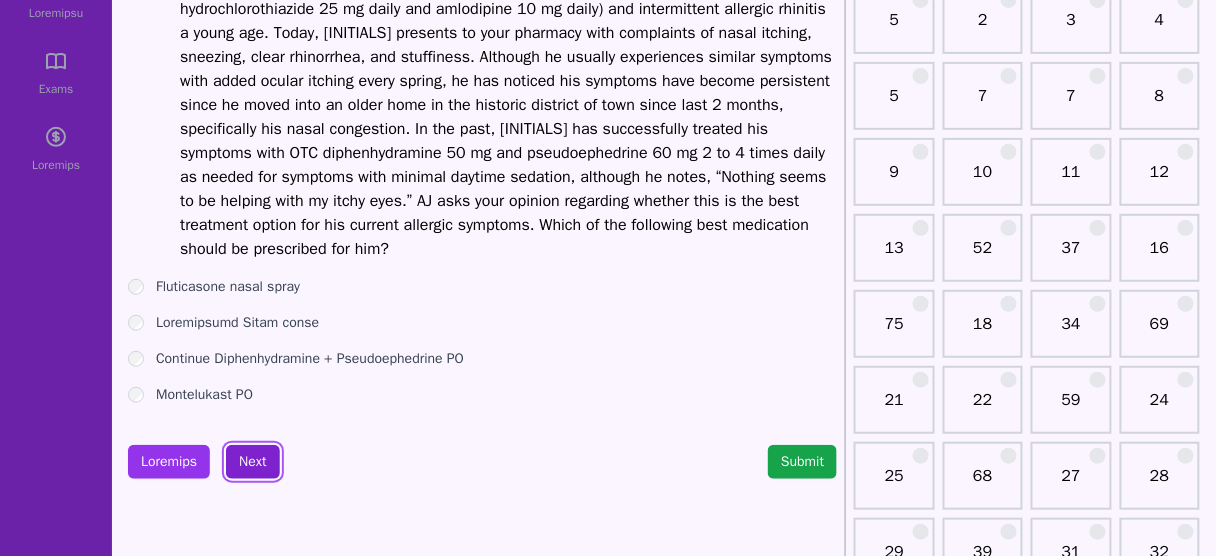 click on "Next" at bounding box center [252, 462] 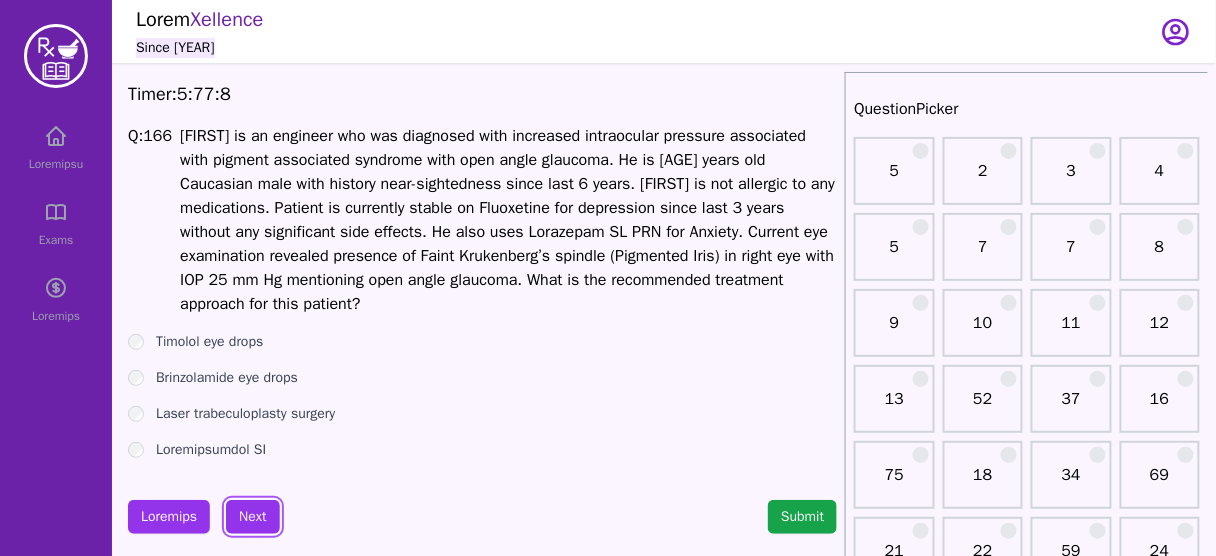 scroll, scrollTop: 0, scrollLeft: 0, axis: both 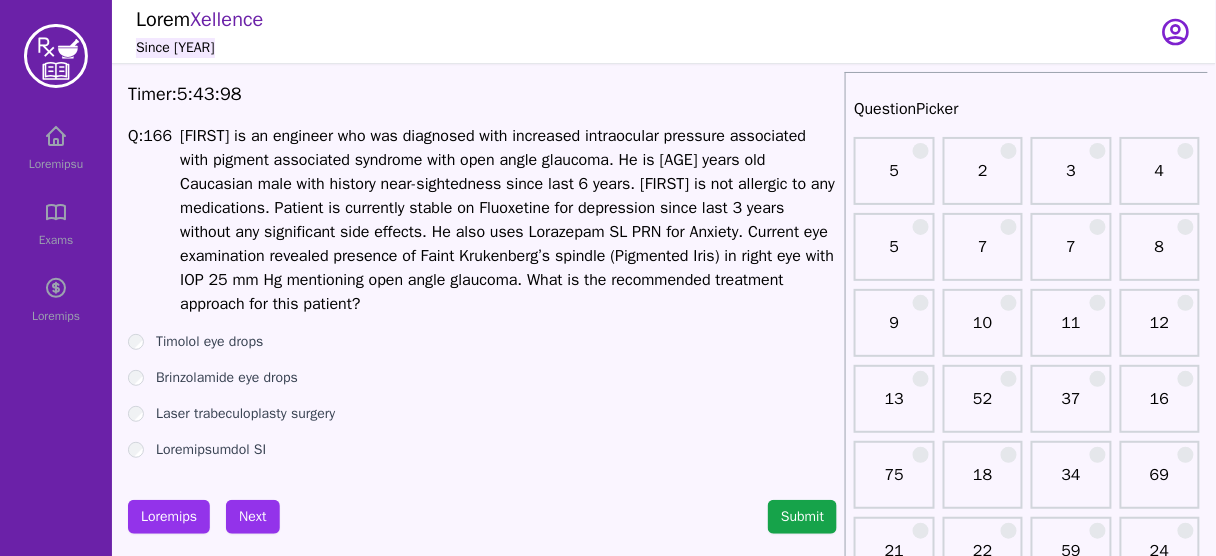 click on "Q: 166 JJ is an engineer who was diagnosed with increased intraocular pressure associated with pigment associated syndrome with open angle glaucoma. He is 54 years old Caucasian male with history near-sightedness since last 6 years. JJ is not allergic to any medications. Patient is currently stable on Fluoxetine for depression since last 3 years without any significant side effects. He also uses Lorazepam SL PRN for Anxiety. Current eye examination revealed presence of Faint Krukenberg’s spindle (Pigmented Iris) in right eye with IOP 25 mm Hg mentioning open angle glaucoma. What is the recommended treatment approach for this patient? Timolol eye drops Brinzolamide eye drops Laser trabeculoplasty surgery Acetazolamide PO" at bounding box center [482, 292] 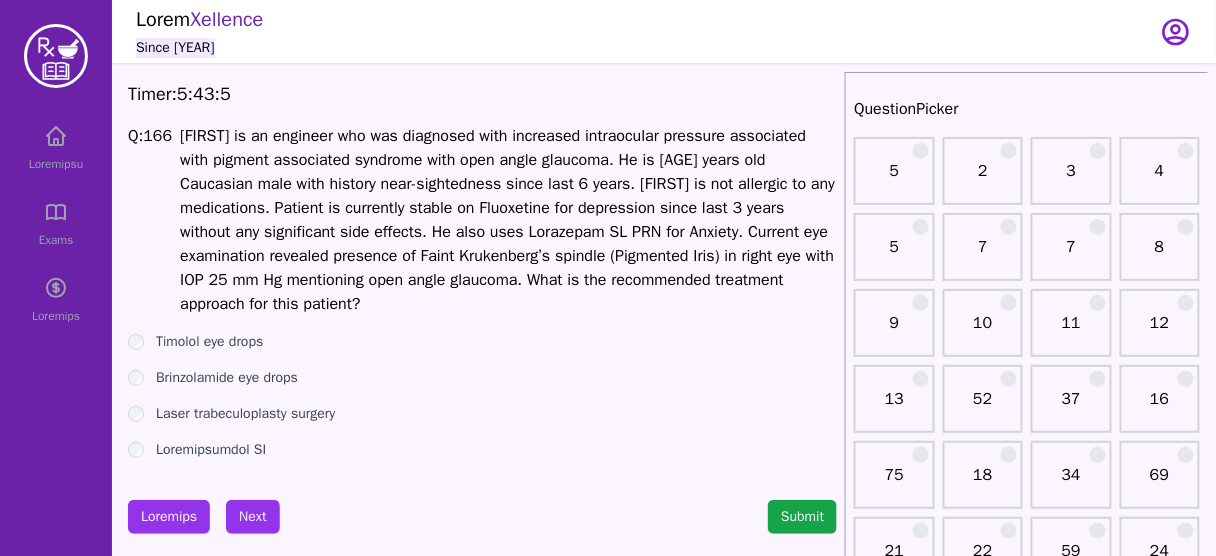 click on "Timolol eye drops" at bounding box center (209, 342) 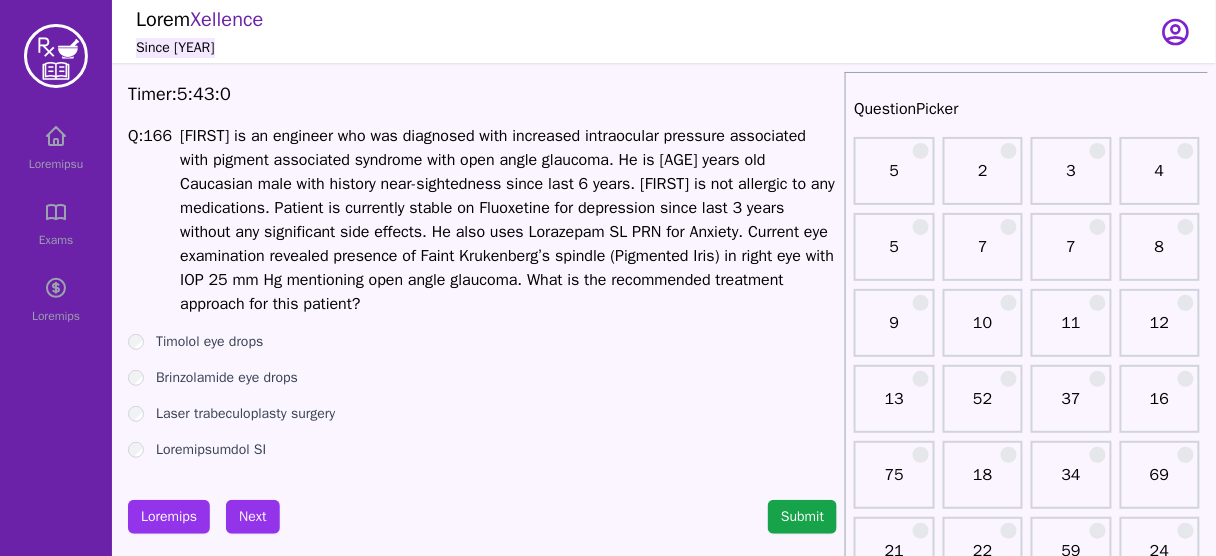 click on "Brinzolamide eye drops" at bounding box center (227, 378) 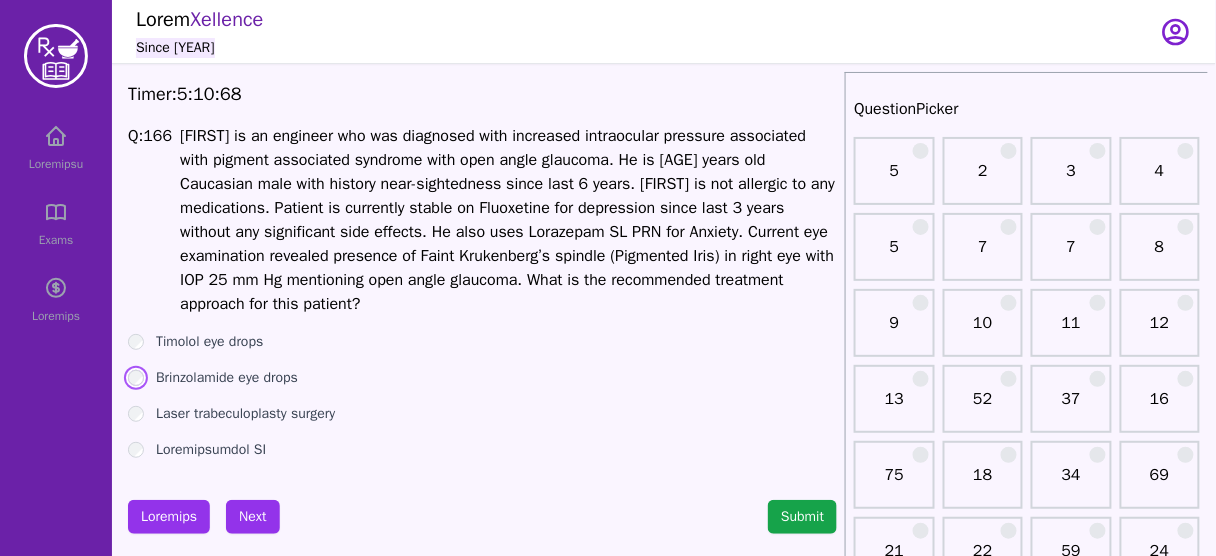 scroll, scrollTop: 0, scrollLeft: 0, axis: both 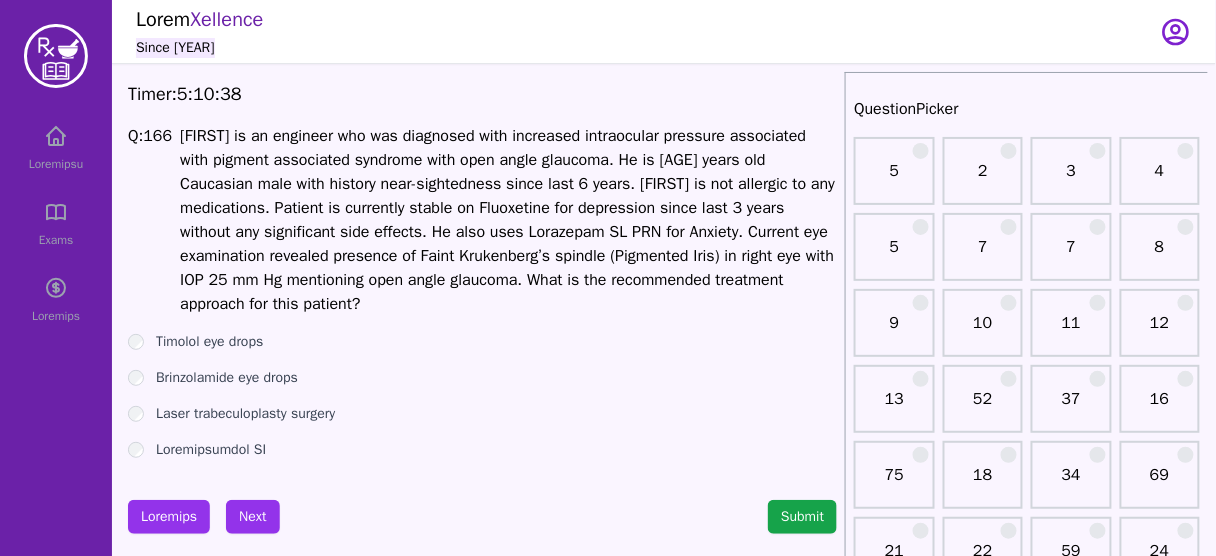 click on "Q: 166 JJ is an engineer who was diagnosed with increased intraocular pressure associated with pigment associated syndrome with open angle glaucoma. He is 54 years old Caucasian male with history near-sightedness since last 6 years. JJ is not allergic to any medications. Patient is currently stable on Fluoxetine for depression since last 3 years without any significant side effects. He also uses Lorazepam SL PRN for Anxiety. Current eye examination revealed presence of Faint Krukenberg’s spindle (Pigmented Iris) in right eye with IOP 25 mm Hg mentioning open angle glaucoma. What is the recommended treatment approach for this patient? Timolol eye drops Brinzolamide eye drops Laser trabeculoplasty surgery Acetazolamide PO" at bounding box center (482, 292) 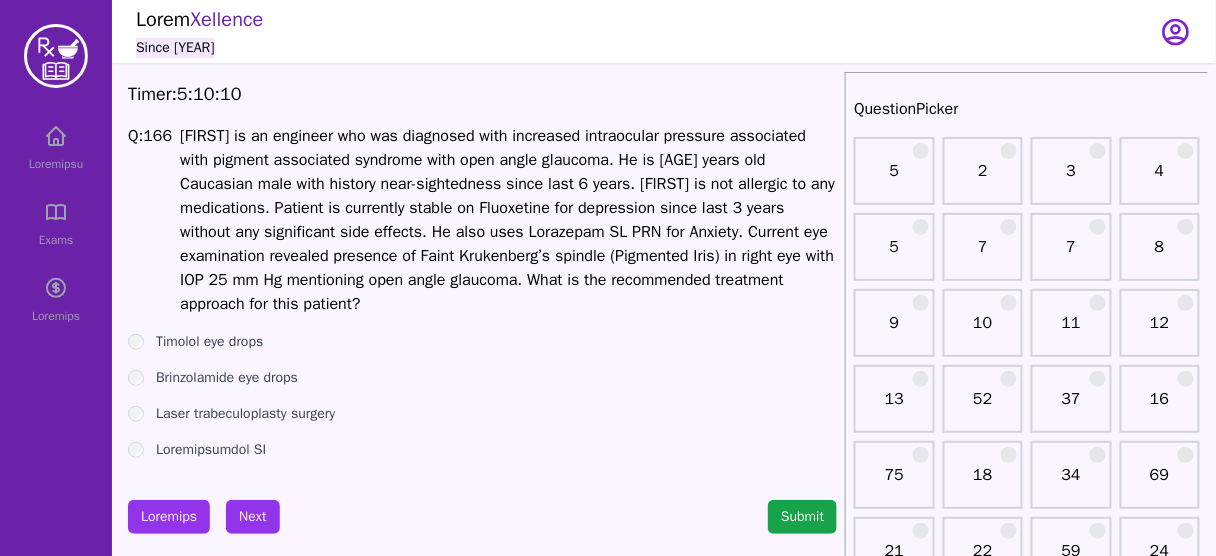click on "Timolol eye drops" at bounding box center (209, 342) 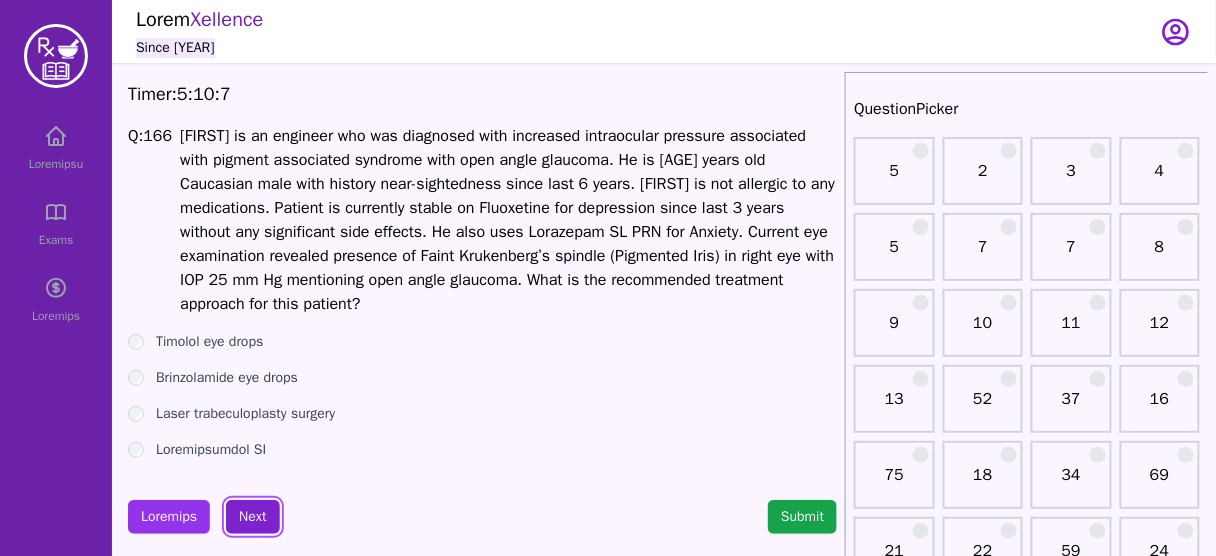 click on "Next" at bounding box center (252, 517) 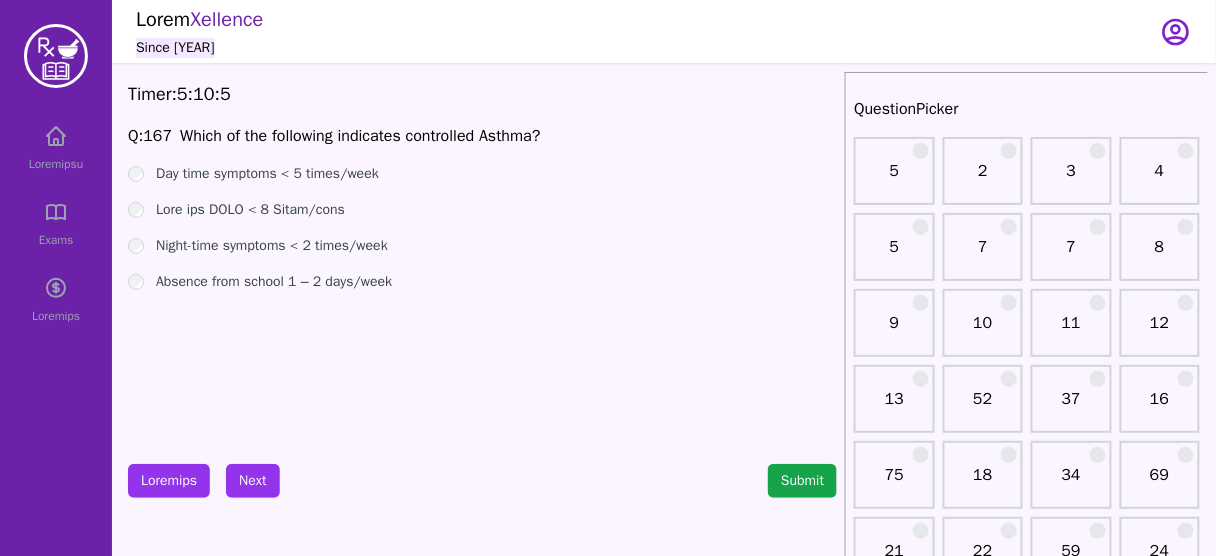 click on "Day time symptoms < 5 times/week" at bounding box center [267, 174] 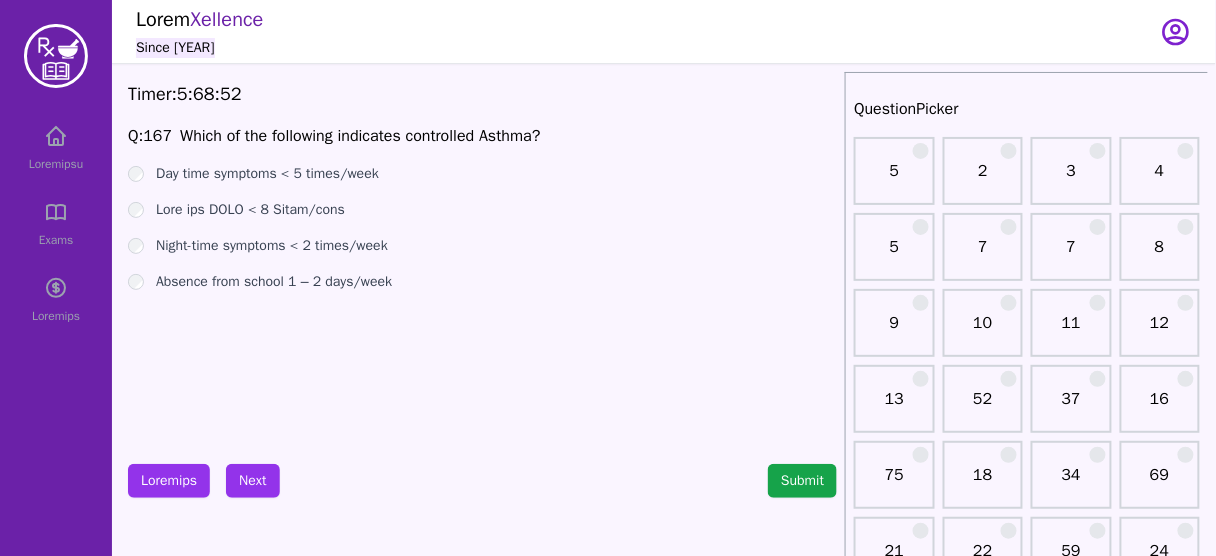 click on "Lore ips DOLO < 8 Sitam/cons" at bounding box center (250, 210) 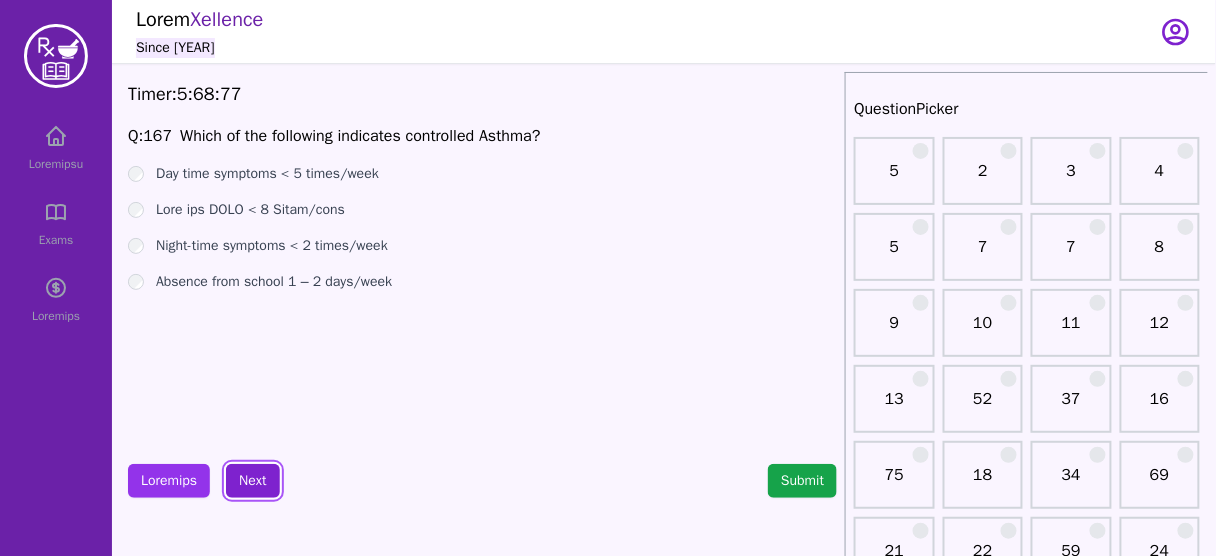 click on "Next" at bounding box center [252, 481] 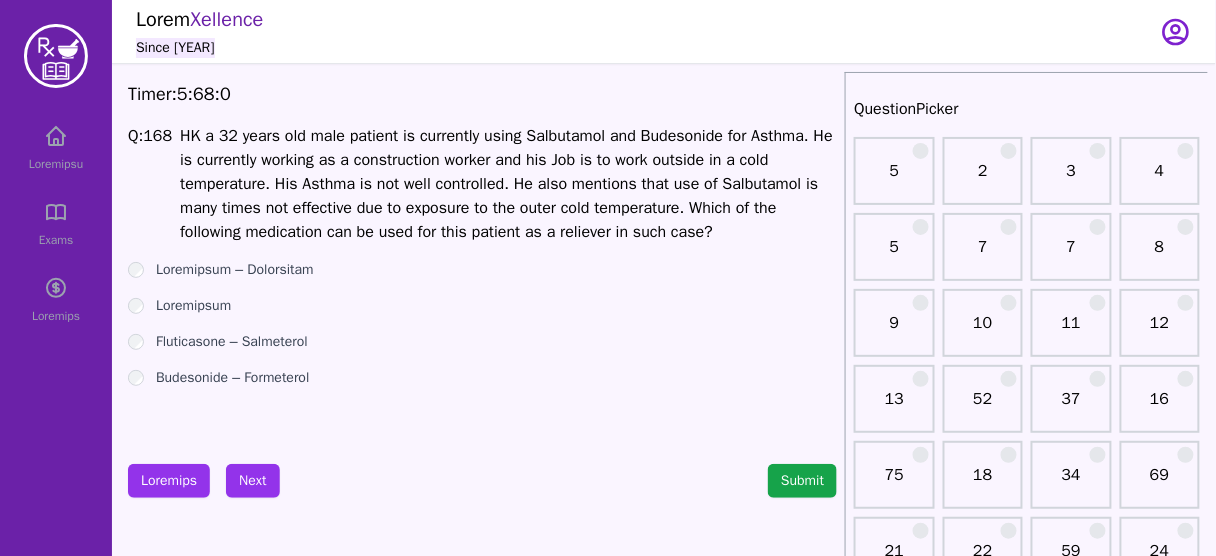 click on "HK a 32 years old male patient is currently using Salbutamol and Budesonide for Asthma. He is currently working as a construction worker and his Job is to work outside in a cold temperature. His Asthma is not well controlled. He also mentions that use of Salbutamol is many times not effective due to exposure to the outer cold temperature. Which of the following medication can be used for this patient as a reliever in such case?" at bounding box center [508, 184] 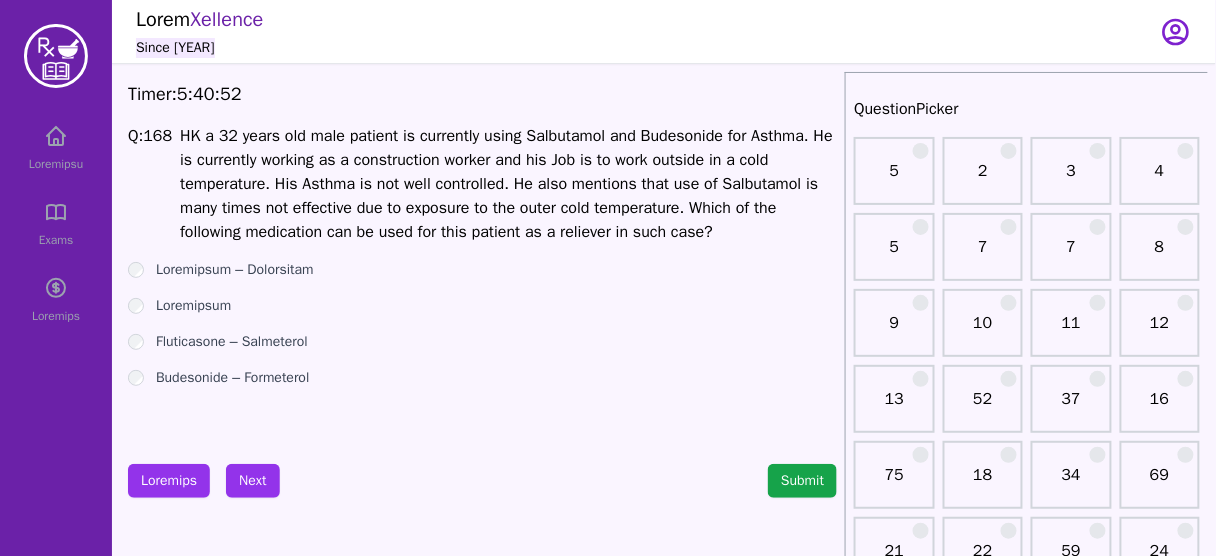 click on "HK a 32 years old male patient is currently using Salbutamol and Budesonide for Asthma. He is currently working as a construction worker and his Job is to work outside in a cold temperature. His Asthma is not well controlled. He also mentions that use of Salbutamol is many times not effective due to exposure to the outer cold temperature. Which of the following medication can be used for this patient as a reliever in such case?" at bounding box center (508, 184) 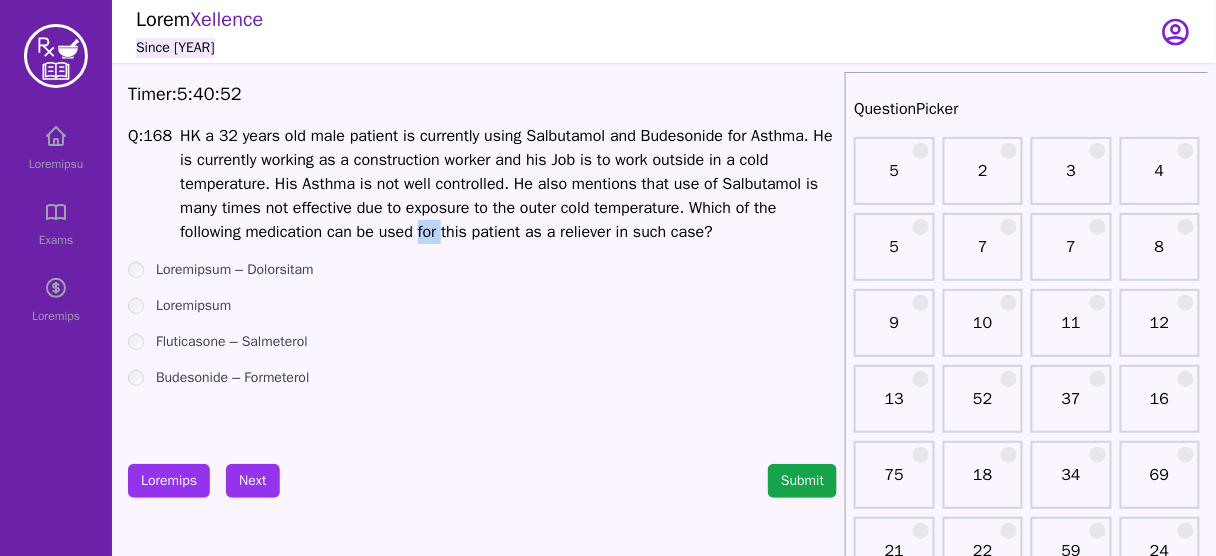 click on "HK a 32 years old male patient is currently using Salbutamol and Budesonide for Asthma. He is currently working as a construction worker and his Job is to work outside in a cold temperature. His Asthma is not well controlled. He also mentions that use of Salbutamol is many times not effective due to exposure to the outer cold temperature. Which of the following medication can be used for this patient as a reliever in such case?" at bounding box center [508, 184] 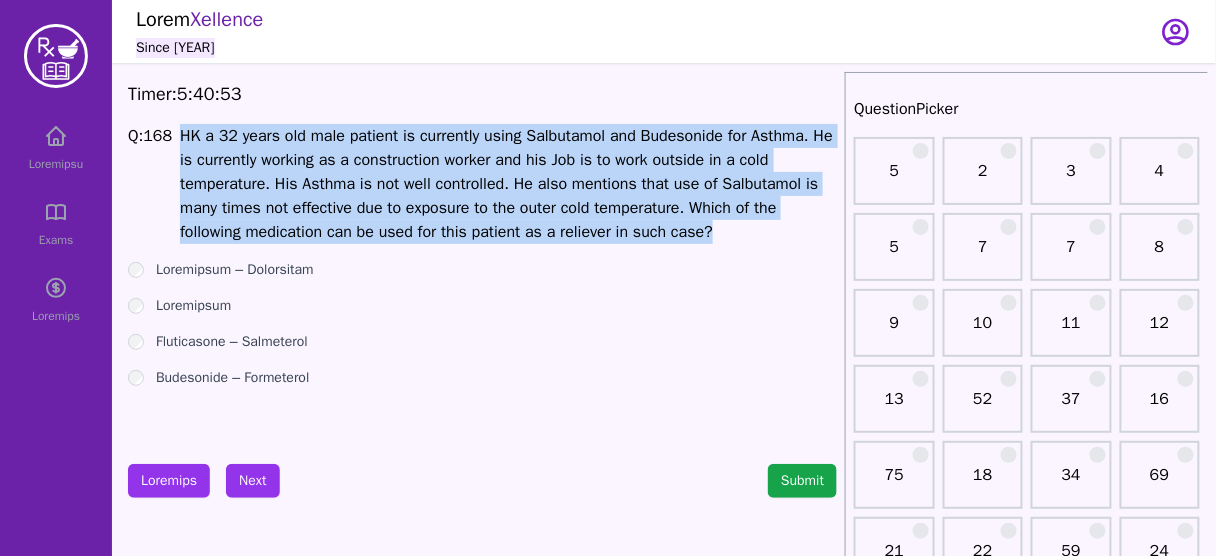 click on "HK a 32 years old male patient is currently using Salbutamol and Budesonide for Asthma. He is currently working as a construction worker and his Job is to work outside in a cold temperature. His Asthma is not well controlled. He also mentions that use of Salbutamol is many times not effective due to exposure to the outer cold temperature. Which of the following medication can be used for this patient as a reliever in such case?" at bounding box center [508, 184] 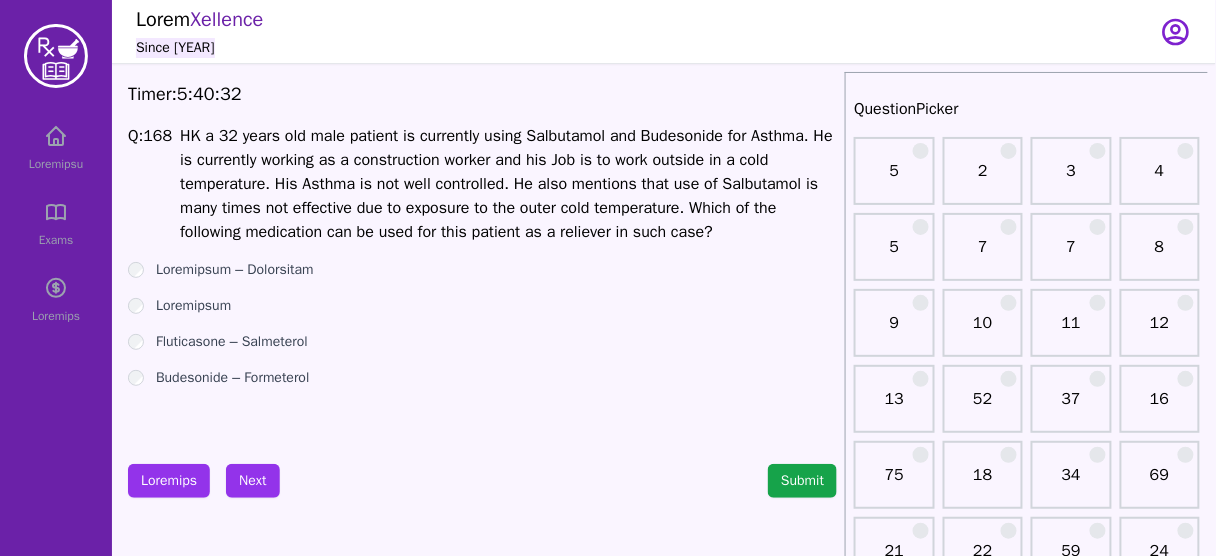 click on "Budesonide – Formeterol" at bounding box center [232, 378] 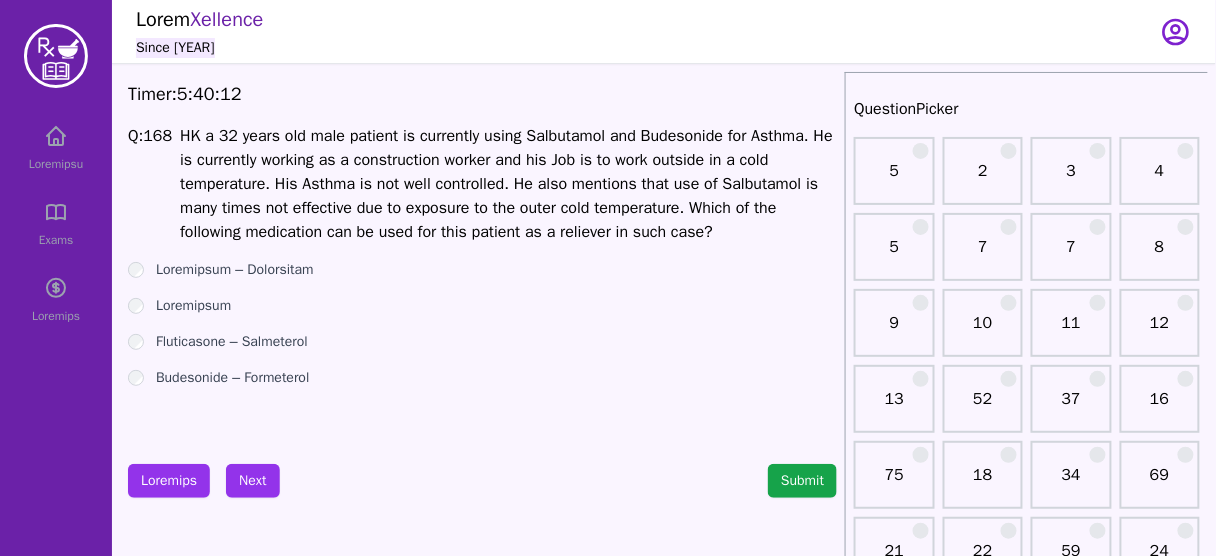 click on "Loremipsum – Dolorsitam" at bounding box center [235, 270] 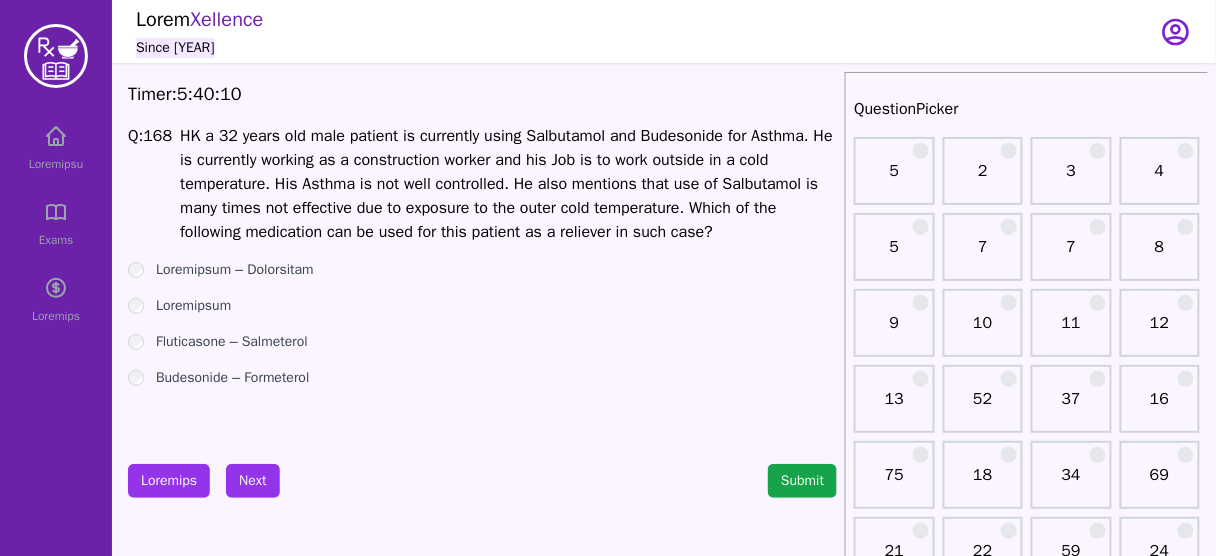 click on "Budesonide – Formeterol" at bounding box center [232, 378] 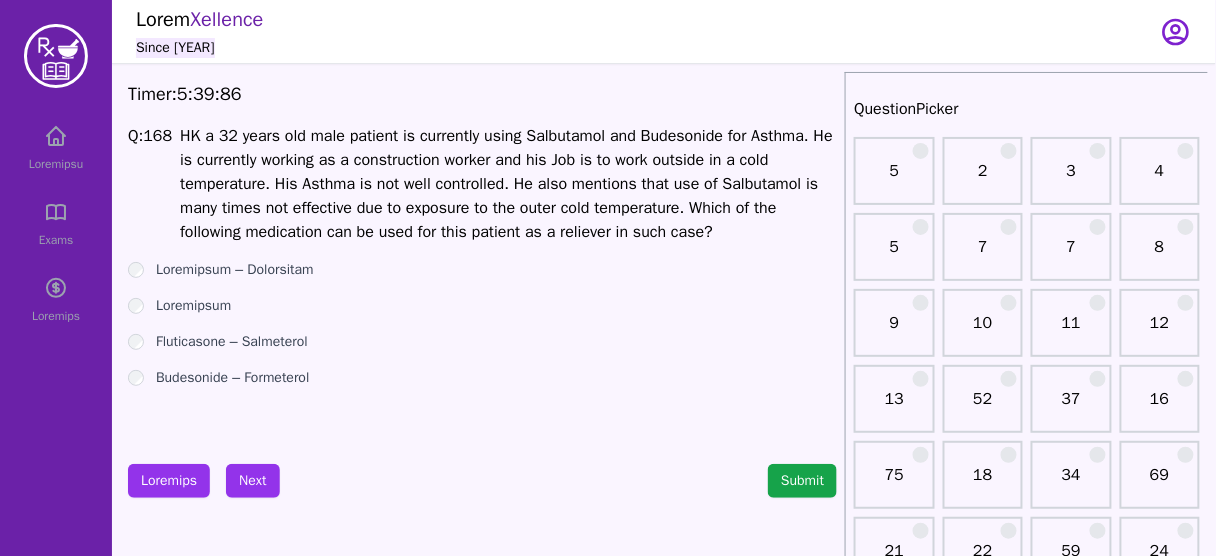click on "Fluticasone – Salmeterol" at bounding box center [232, 342] 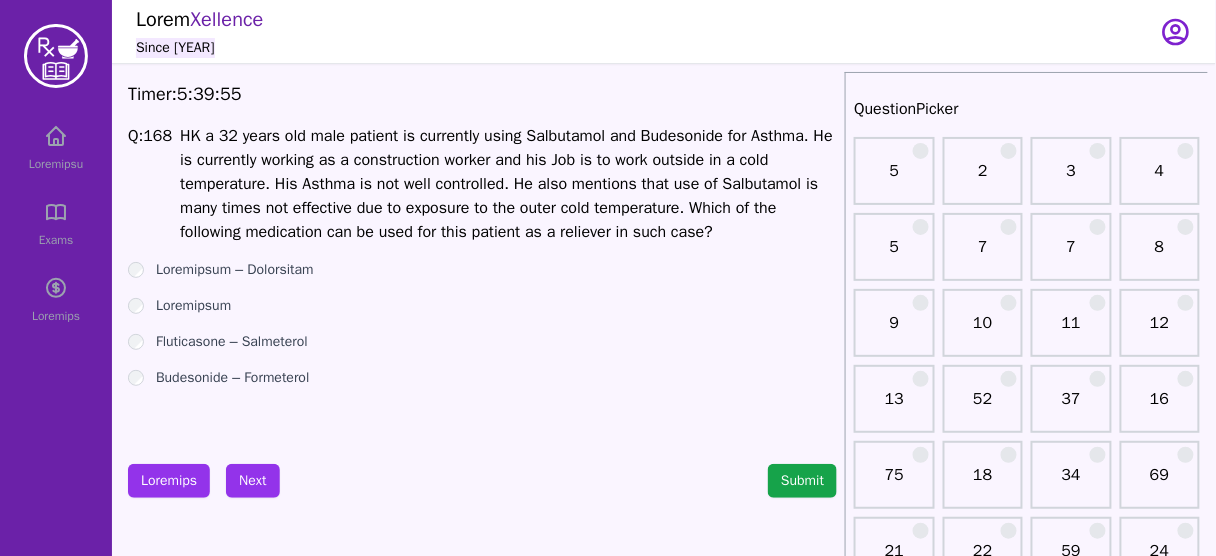click on "Budesonide – Formeterol" at bounding box center (232, 378) 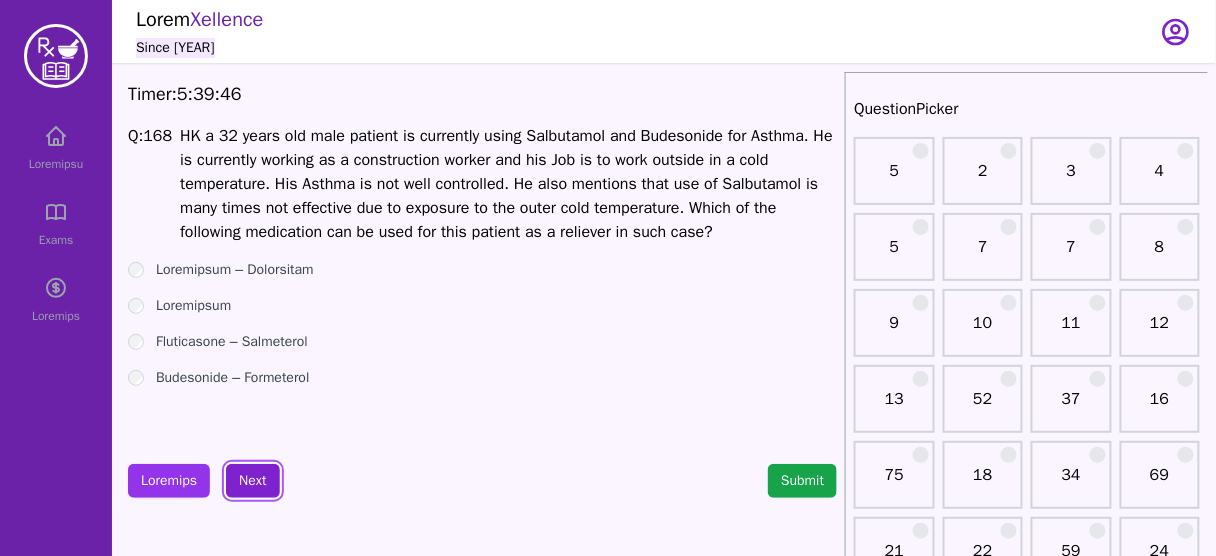 click on "Next" at bounding box center [252, 481] 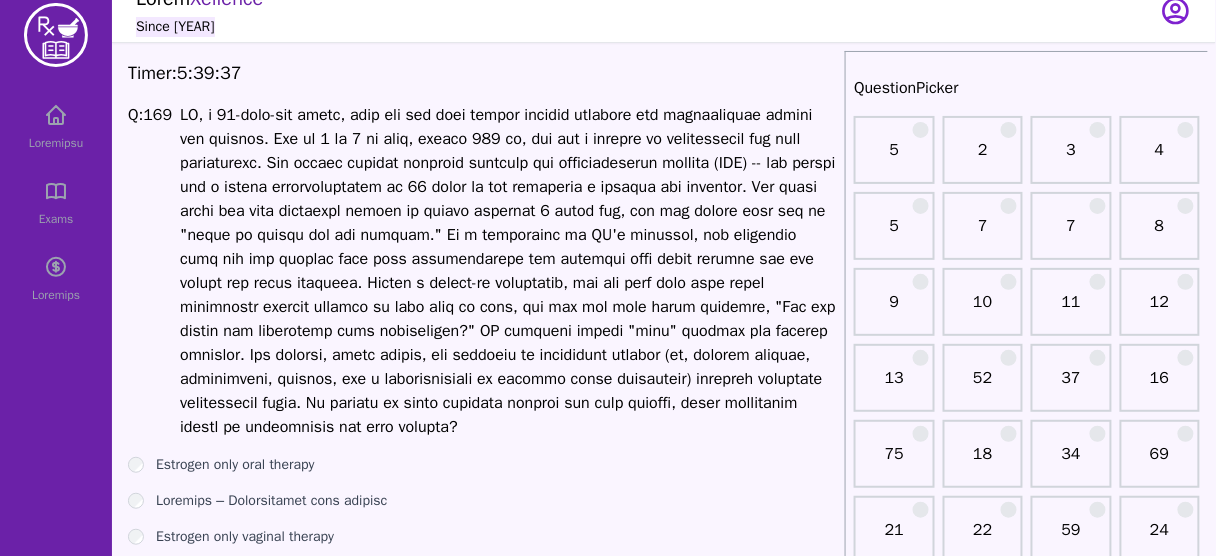 scroll, scrollTop: 40, scrollLeft: 0, axis: vertical 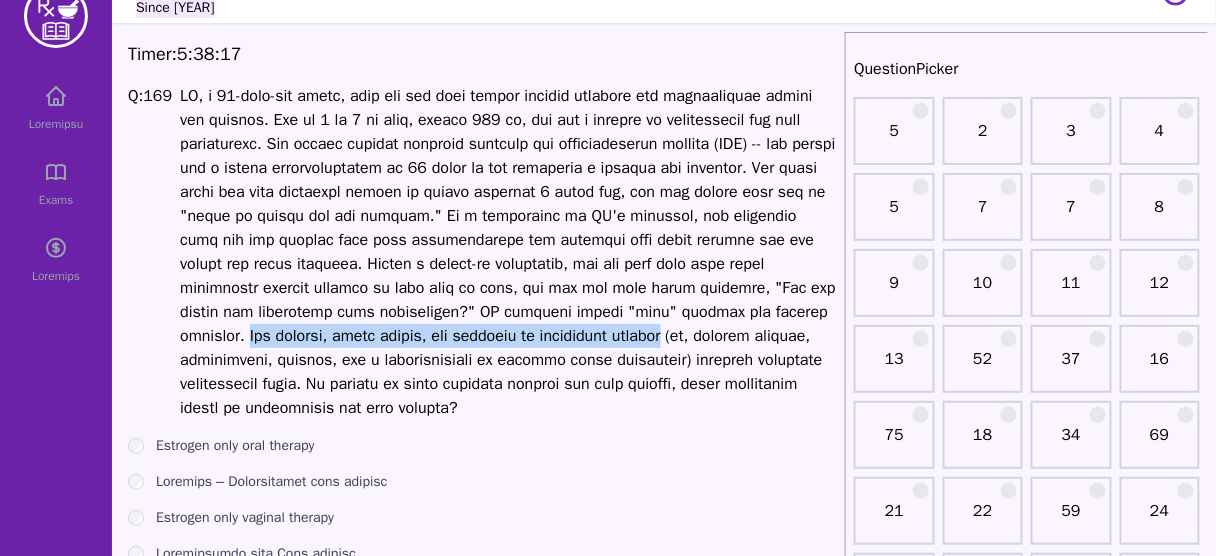 drag, startPoint x: 259, startPoint y: 332, endPoint x: 702, endPoint y: 326, distance: 443.04062 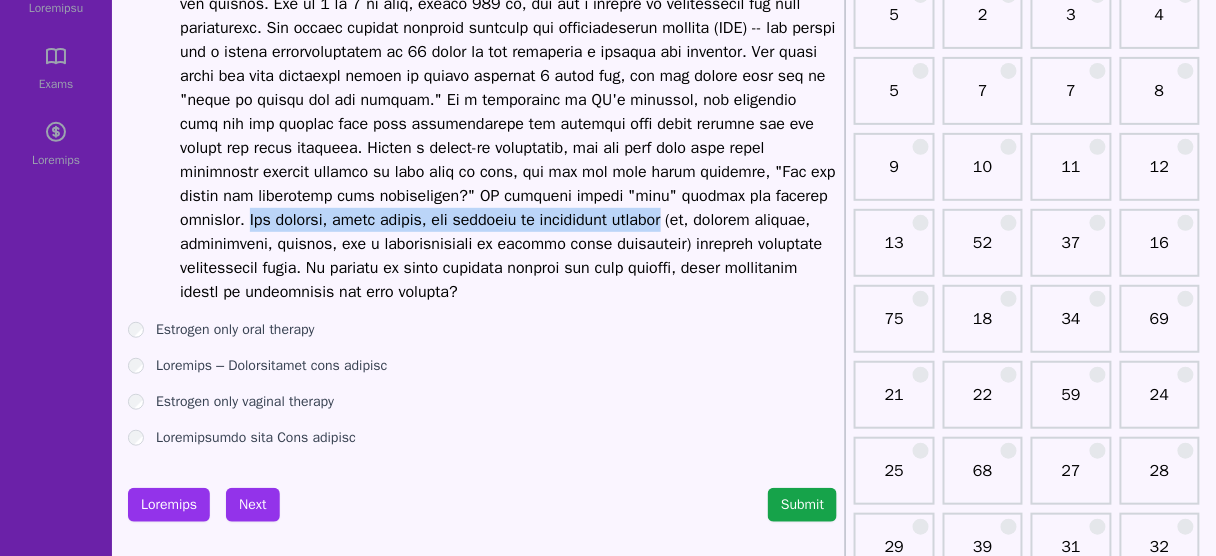 scroll, scrollTop: 163, scrollLeft: 0, axis: vertical 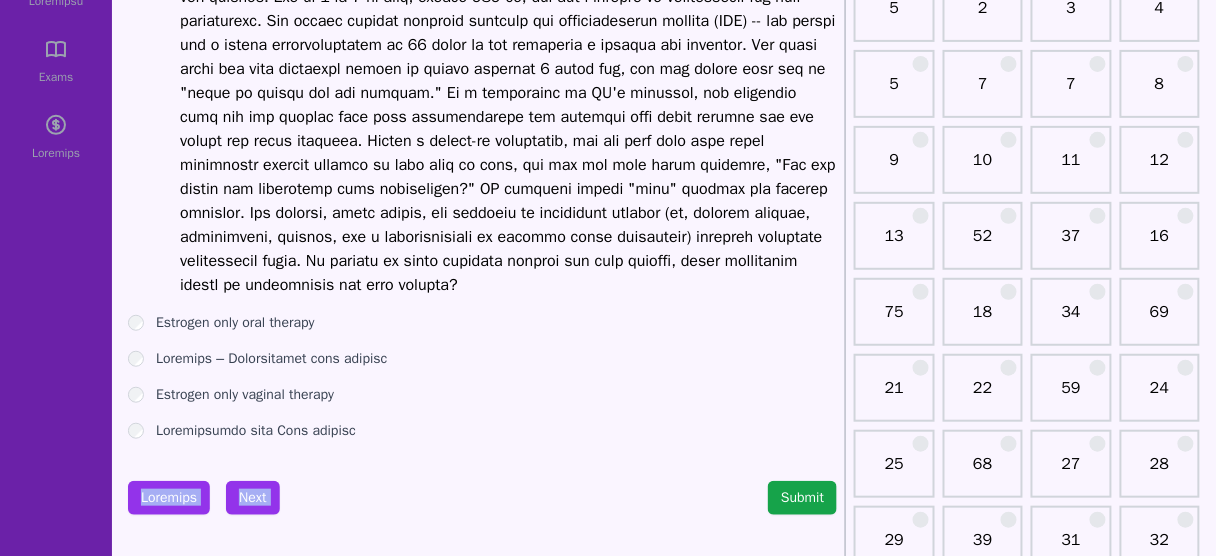 drag, startPoint x: 623, startPoint y: 460, endPoint x: 574, endPoint y: 422, distance: 62.008064 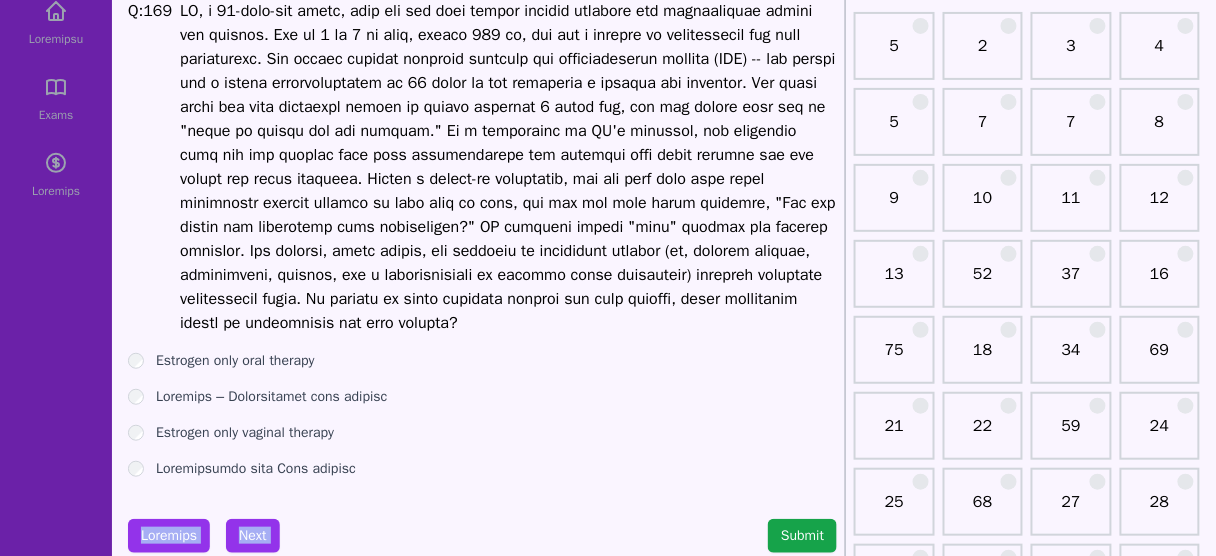 scroll, scrollTop: 126, scrollLeft: 0, axis: vertical 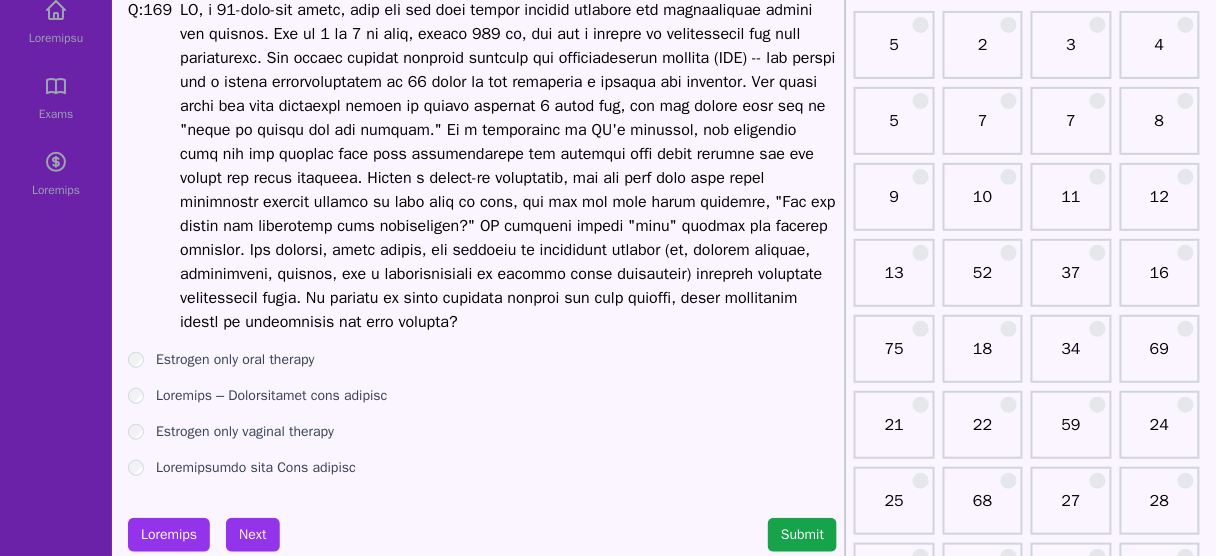 click on "Estrogen only oral therapy" at bounding box center [235, 360] 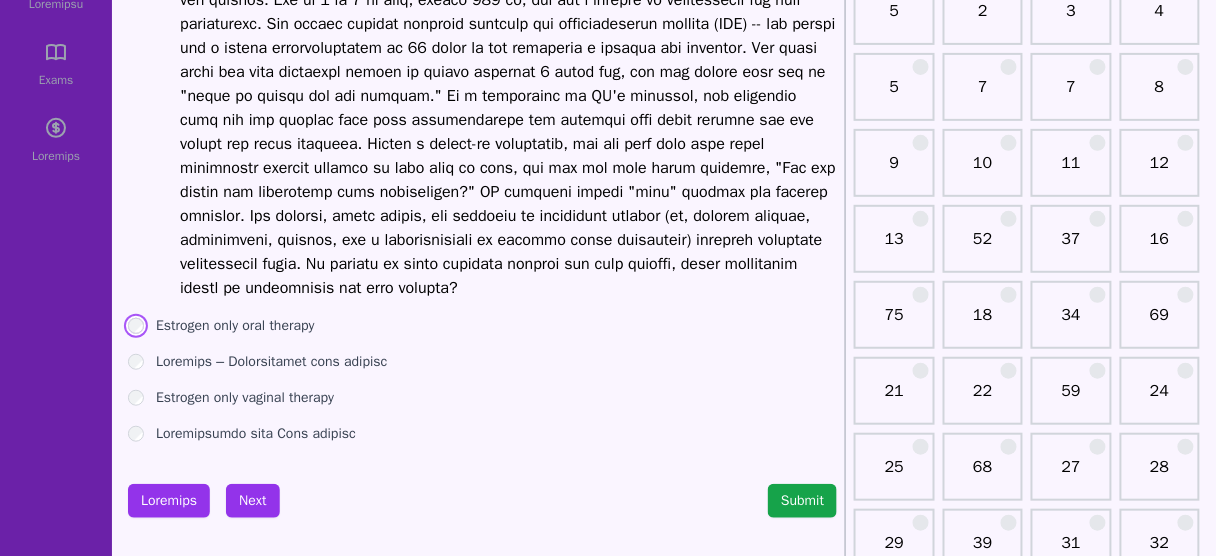 scroll, scrollTop: 165, scrollLeft: 0, axis: vertical 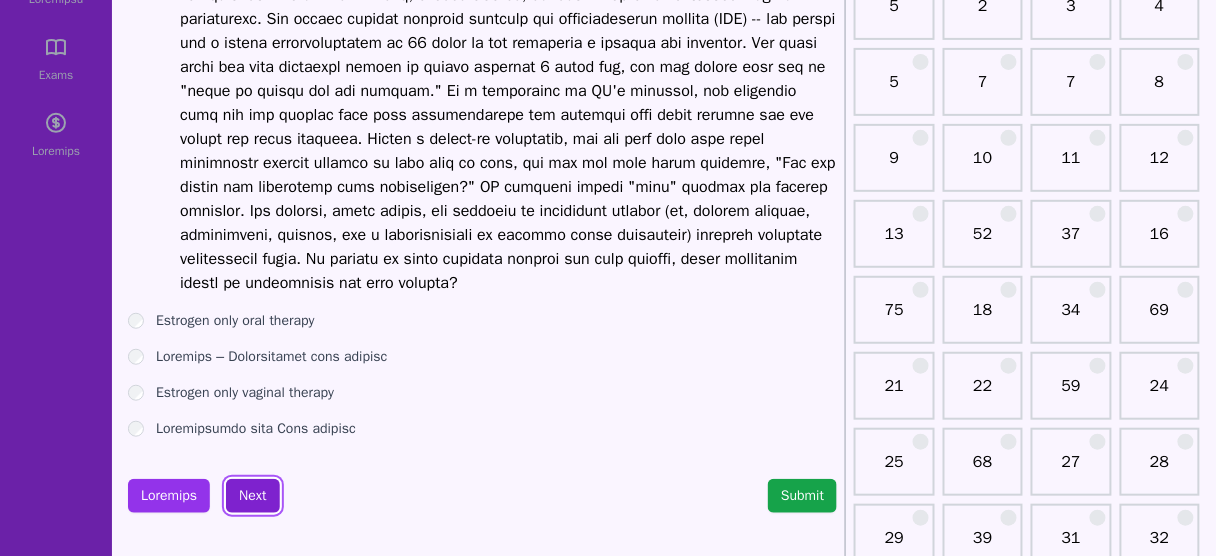 click on "Next" at bounding box center [252, 496] 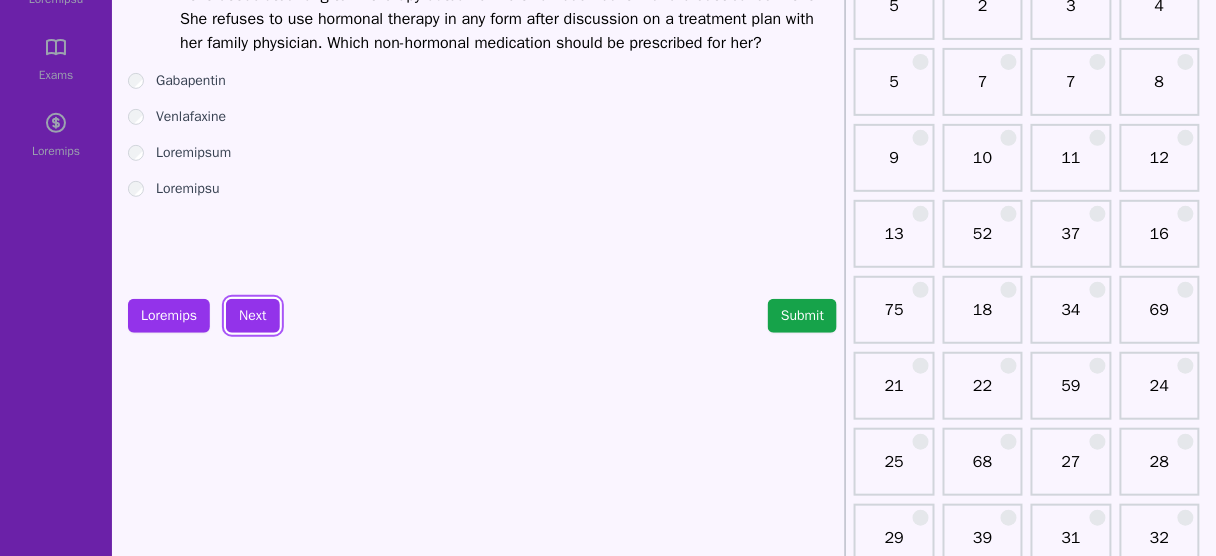 scroll, scrollTop: 0, scrollLeft: 0, axis: both 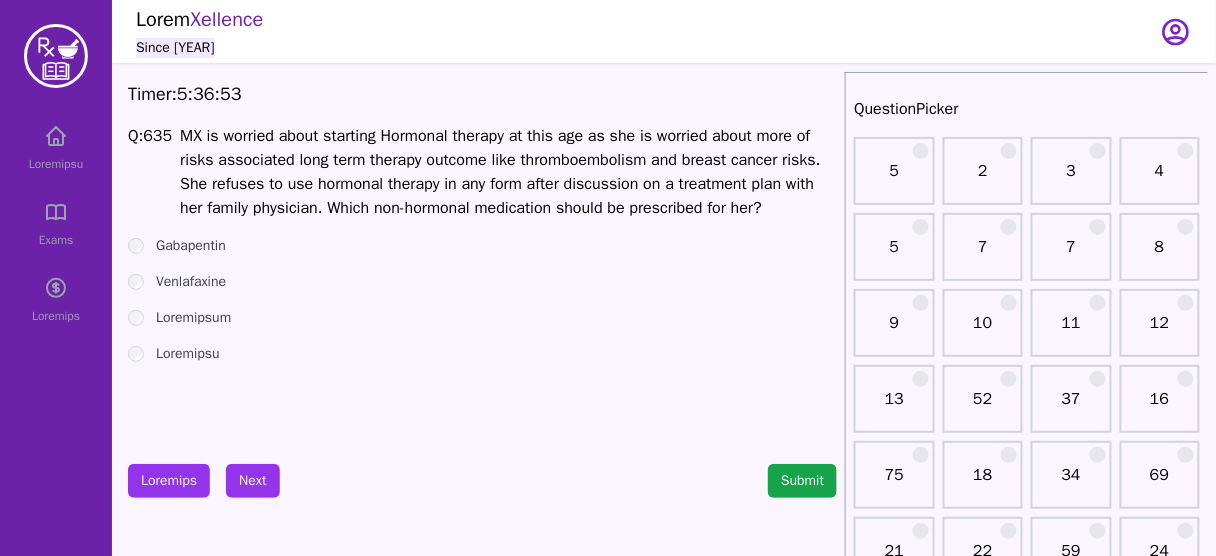 click on "Venlafaxine" at bounding box center [191, 282] 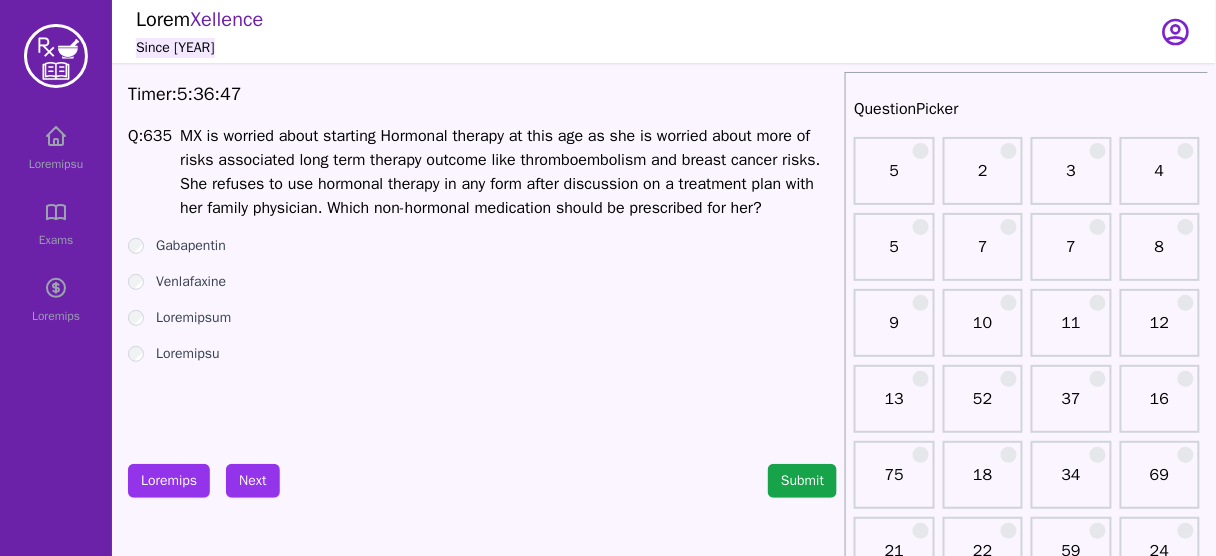 click on "Loremipsu" at bounding box center (188, 354) 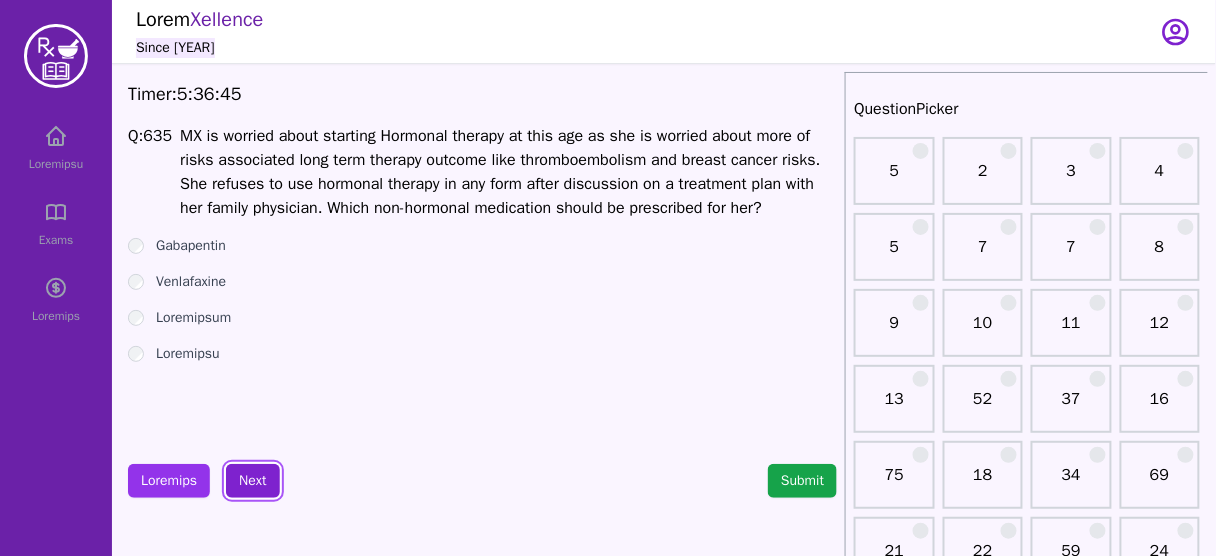 click on "Next" at bounding box center (252, 481) 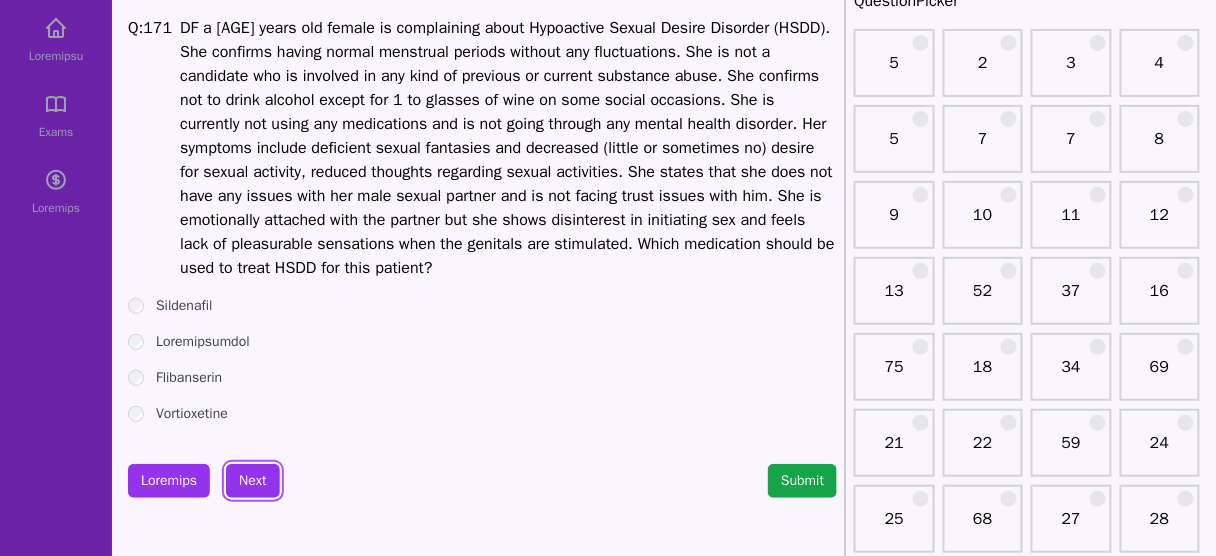 scroll, scrollTop: 112, scrollLeft: 0, axis: vertical 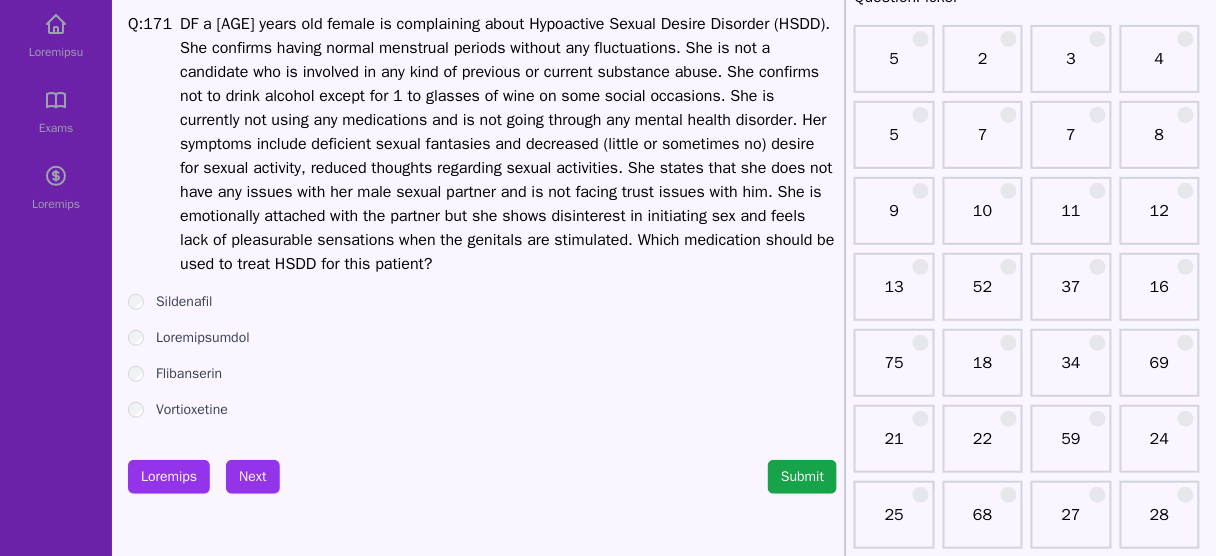 click on "Flibanserin" at bounding box center (189, 374) 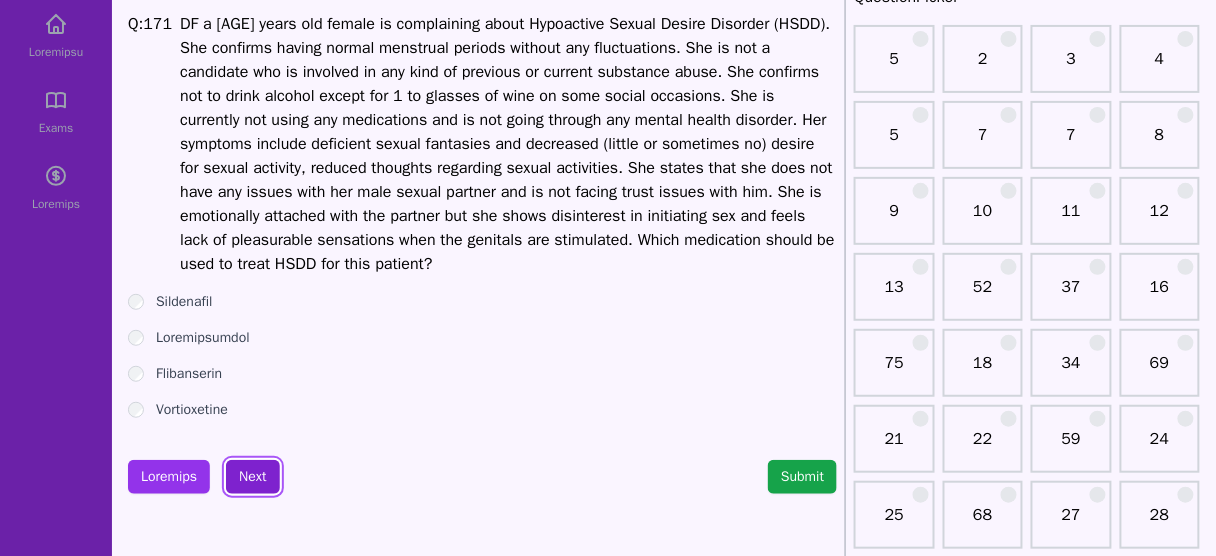 click on "Next" at bounding box center [252, 477] 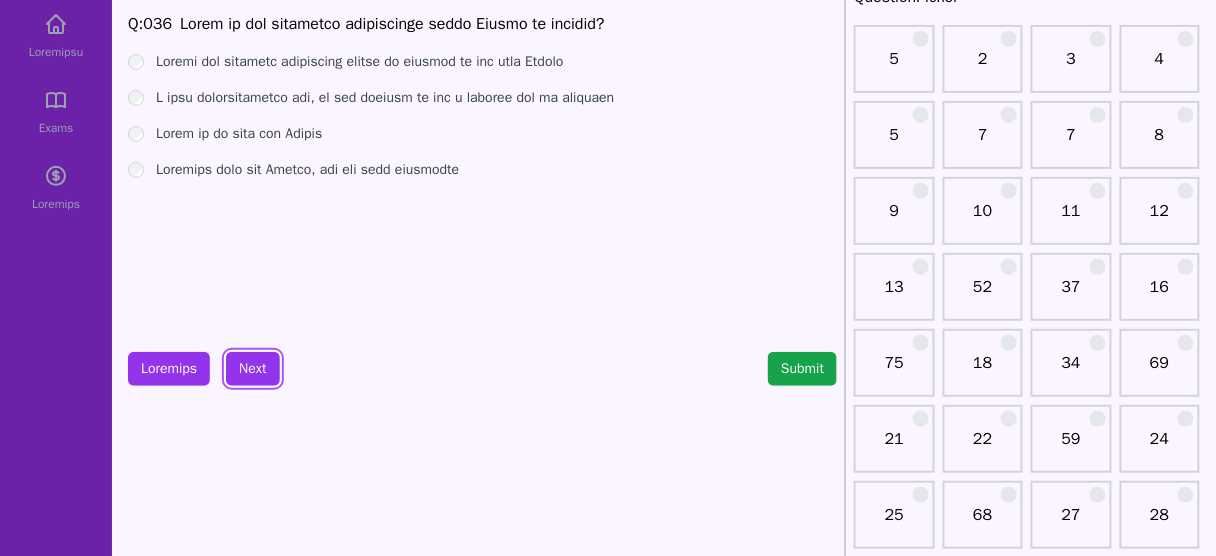 scroll, scrollTop: 0, scrollLeft: 0, axis: both 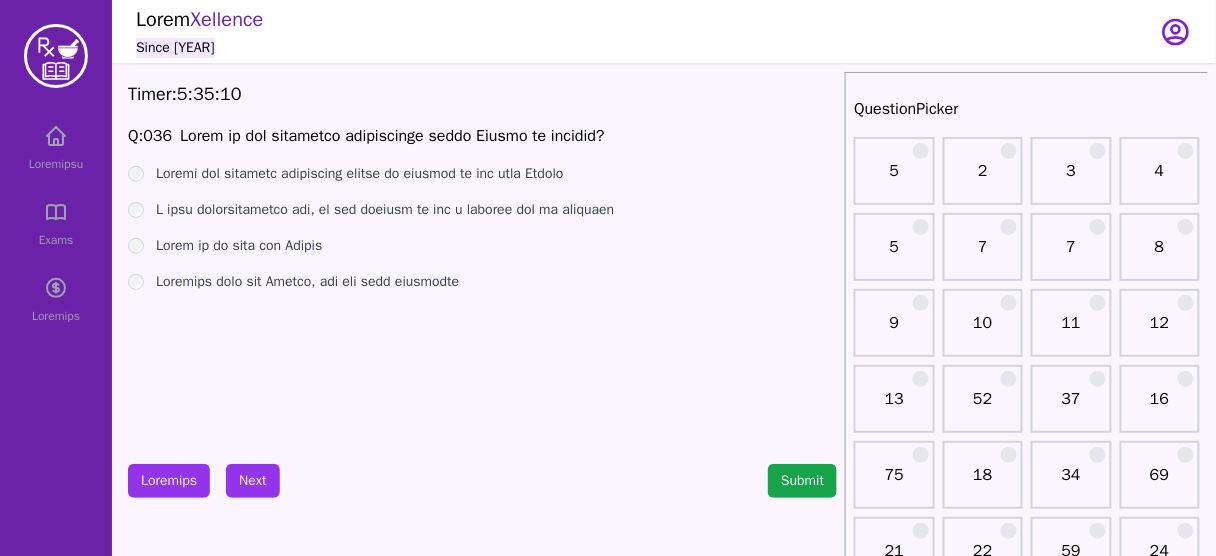 click on "Lorem ip do sita con Adipis" at bounding box center (239, 246) 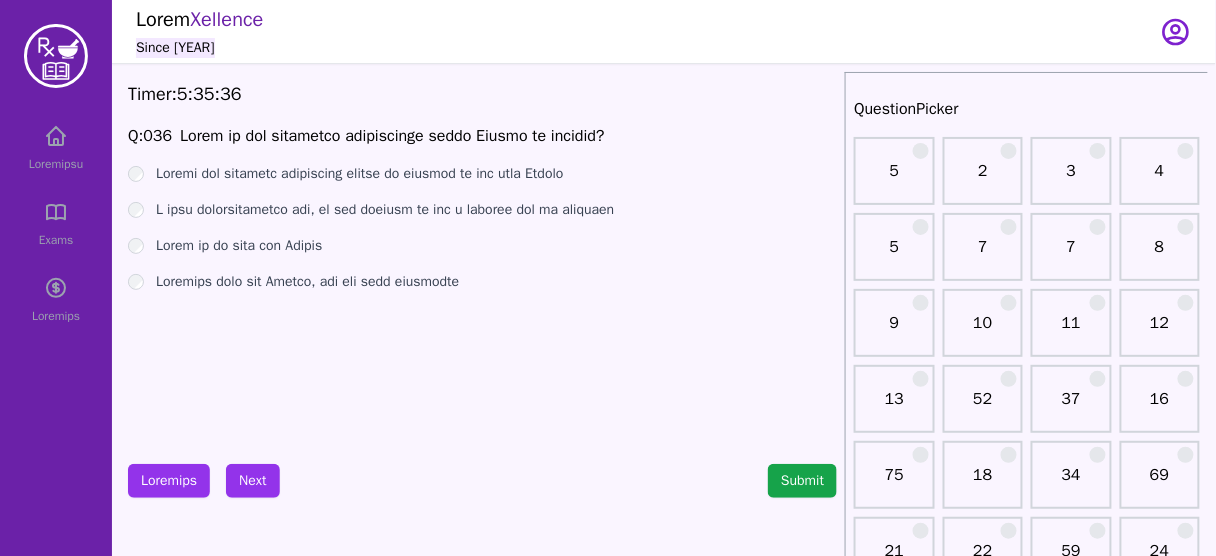click on "Loremips dolo sit Ametco, adi eli sedd eiusmodte" at bounding box center [307, 282] 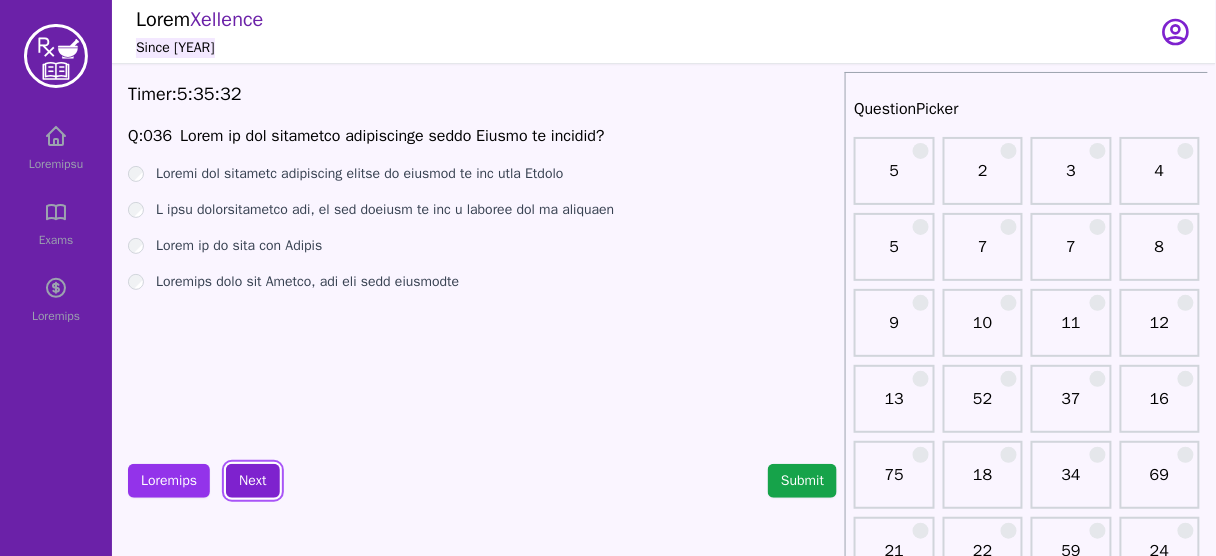 click on "Next" at bounding box center [252, 481] 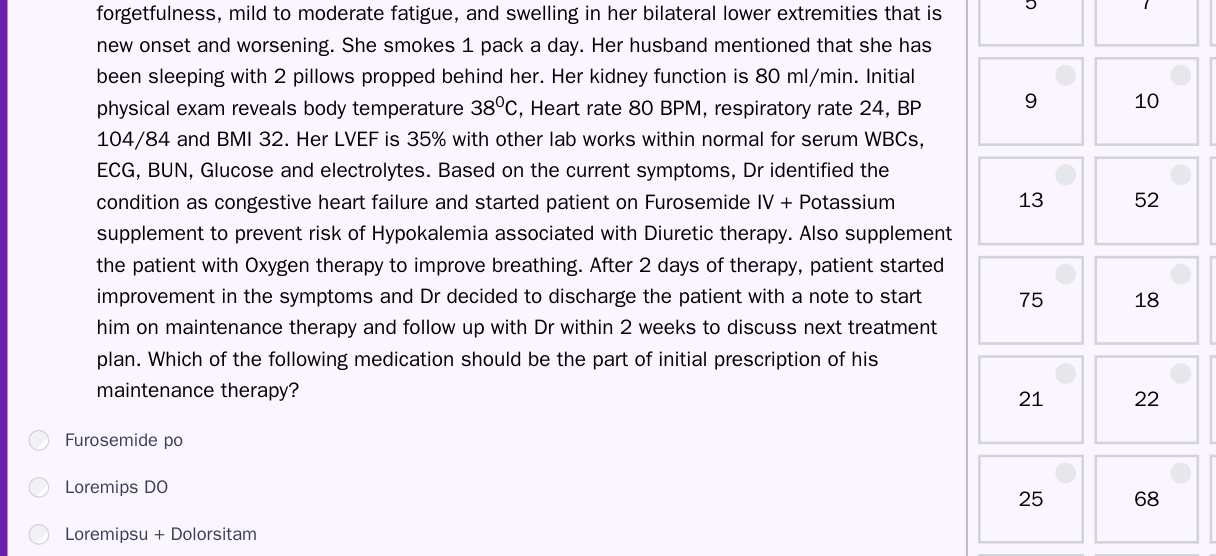 scroll, scrollTop: 179, scrollLeft: 0, axis: vertical 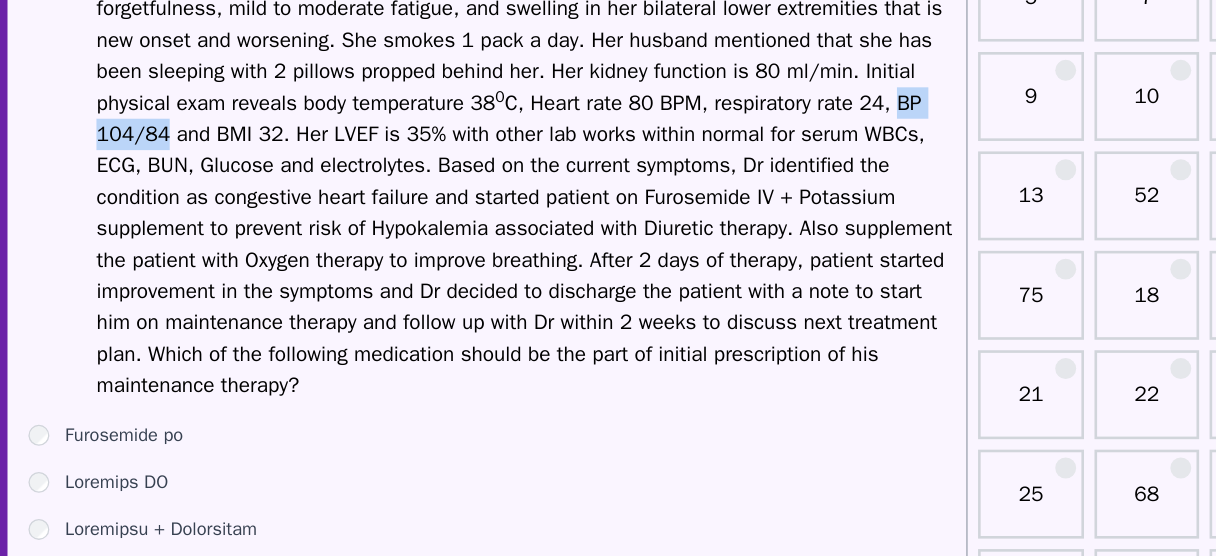 drag, startPoint x: 250, startPoint y: 175, endPoint x: 181, endPoint y: 175, distance: 69 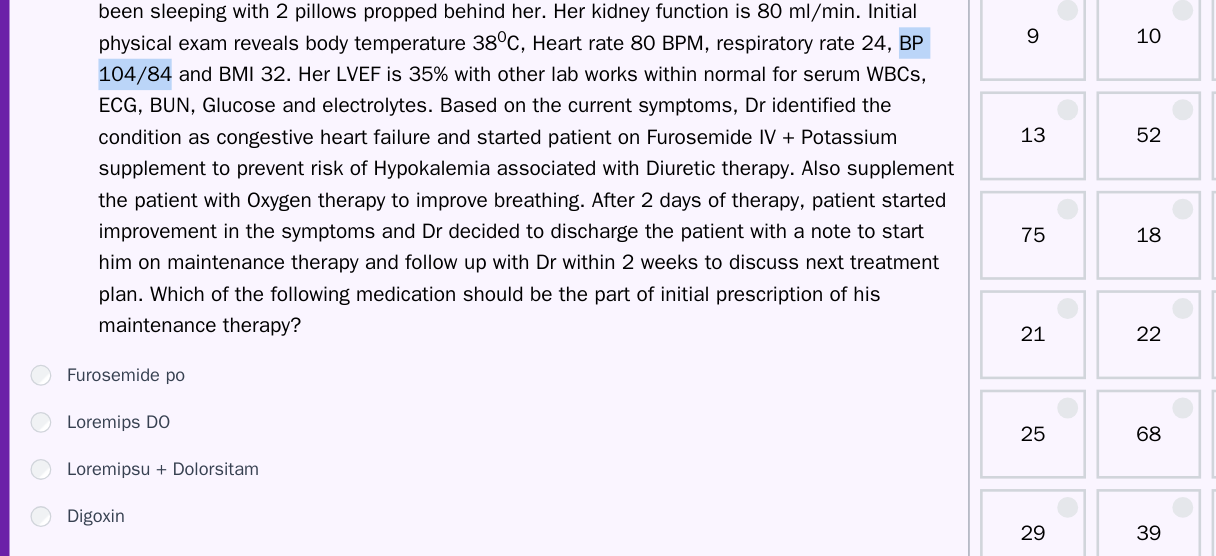 scroll, scrollTop: 179, scrollLeft: 0, axis: vertical 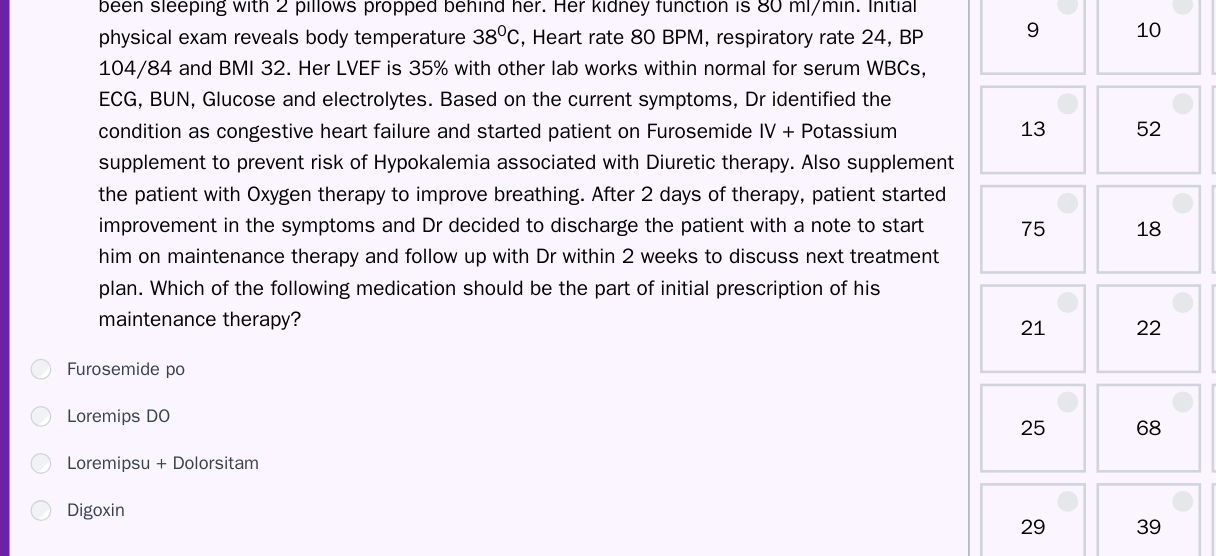 click on "Loremips DO" at bounding box center (195, 439) 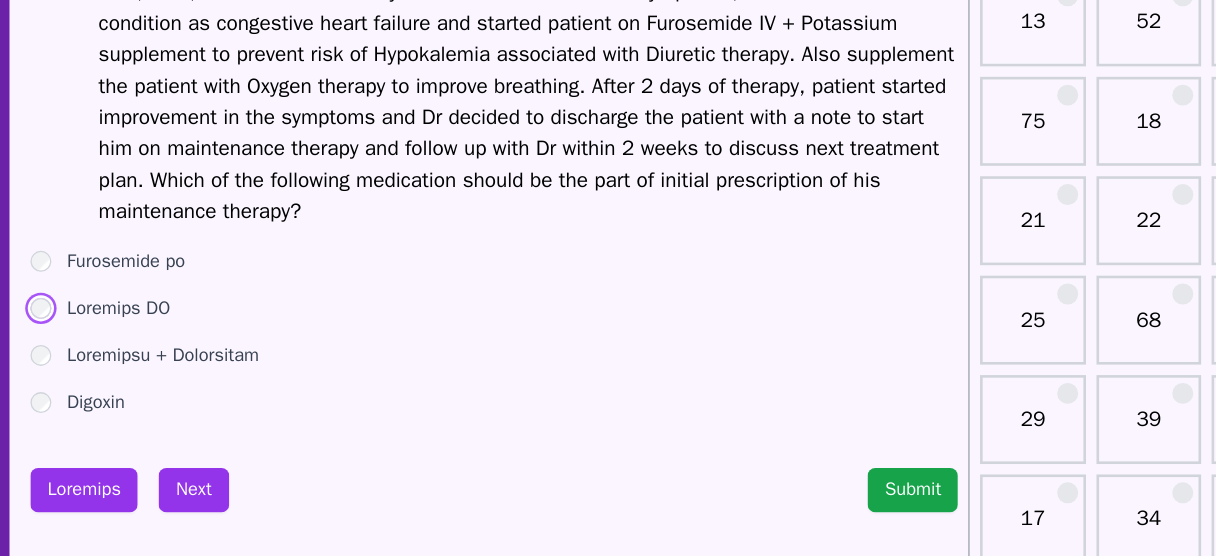 scroll, scrollTop: 251, scrollLeft: 0, axis: vertical 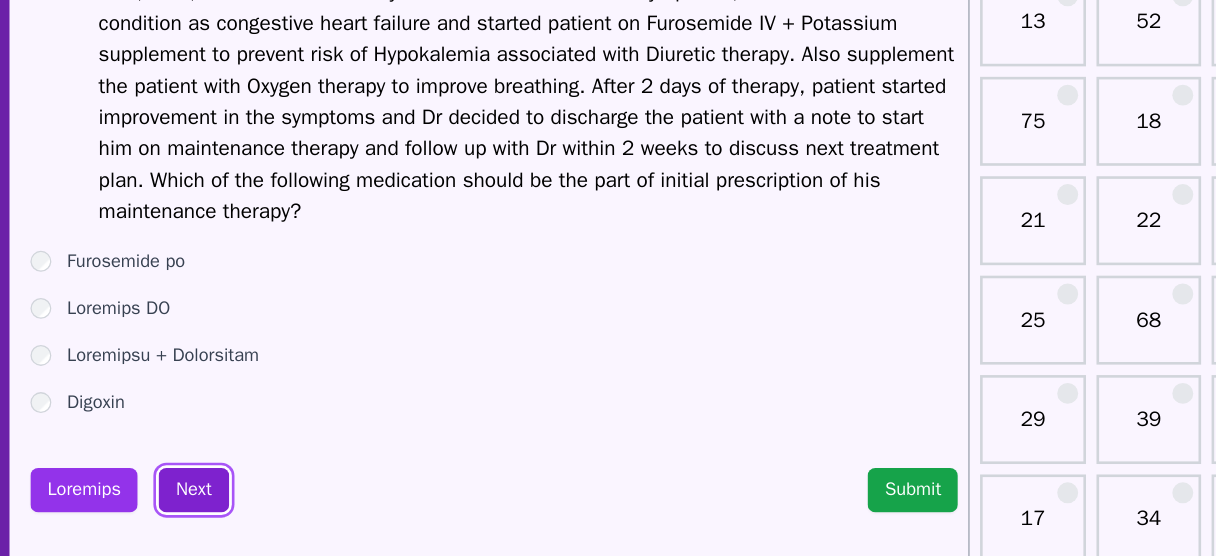 click on "Next" at bounding box center [252, 506] 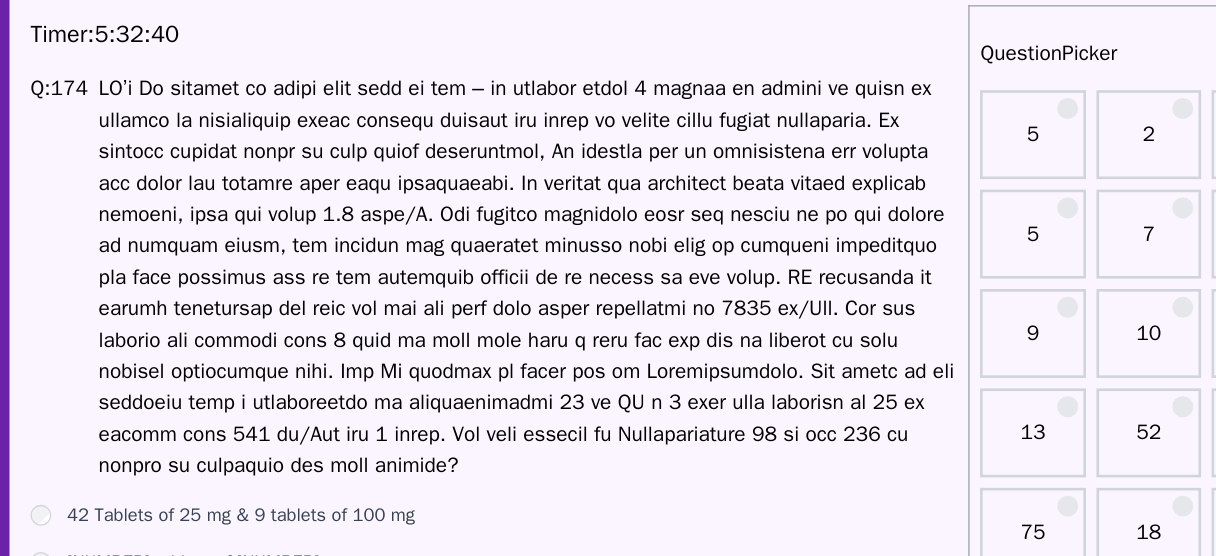 scroll, scrollTop: 46, scrollLeft: 0, axis: vertical 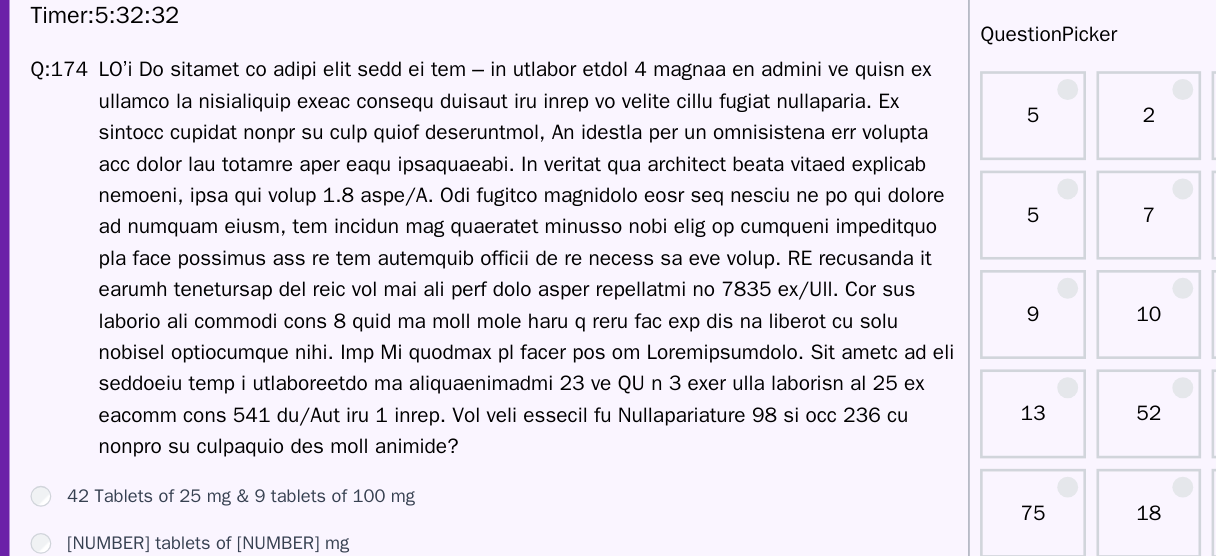 drag, startPoint x: 558, startPoint y: 211, endPoint x: 465, endPoint y: 243, distance: 98.35141 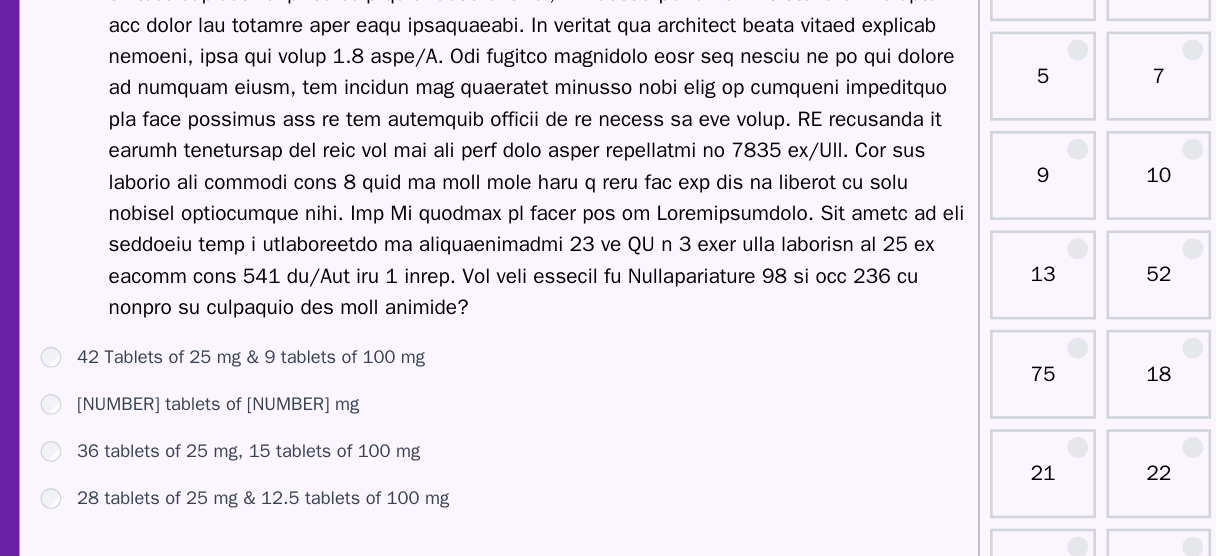 scroll, scrollTop: 59, scrollLeft: 0, axis: vertical 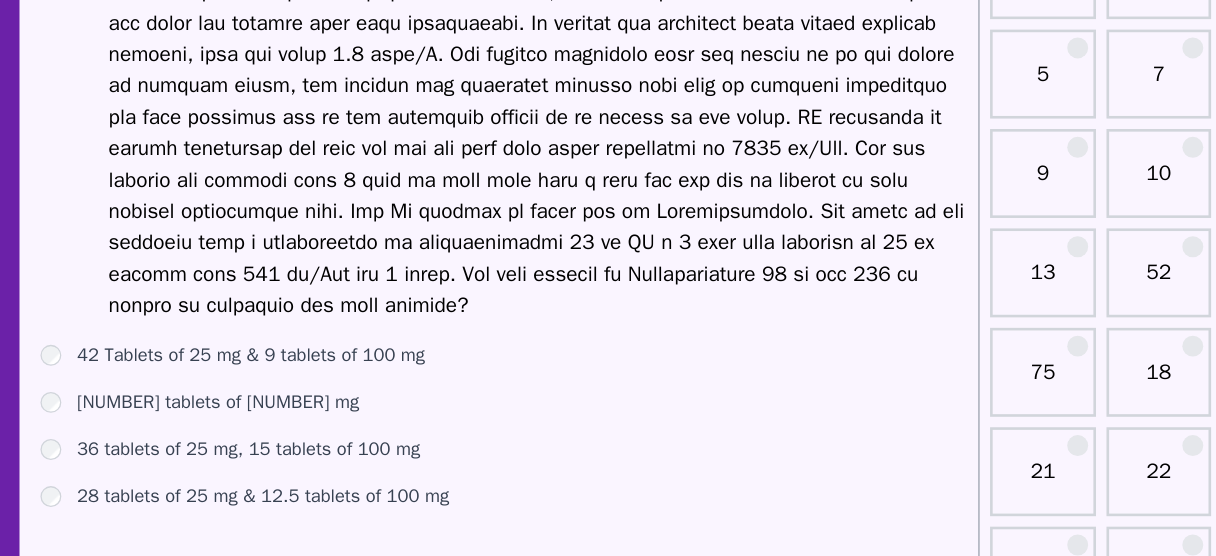 click on "[NUMBER] Tablets of [NUMBER] mg & [NUMBER] tablets of [NUMBER] mg [NUMBER] tablets of [NUMBER] mg [NUMBER] tablets of [NUMBER] mg, [NUMBER] tablets of [NUMBER] mg [NUMBER] tablets of [NUMBER] mg & [NUMBER] tablets of [NUMBER] mg" at bounding box center (482, 457) 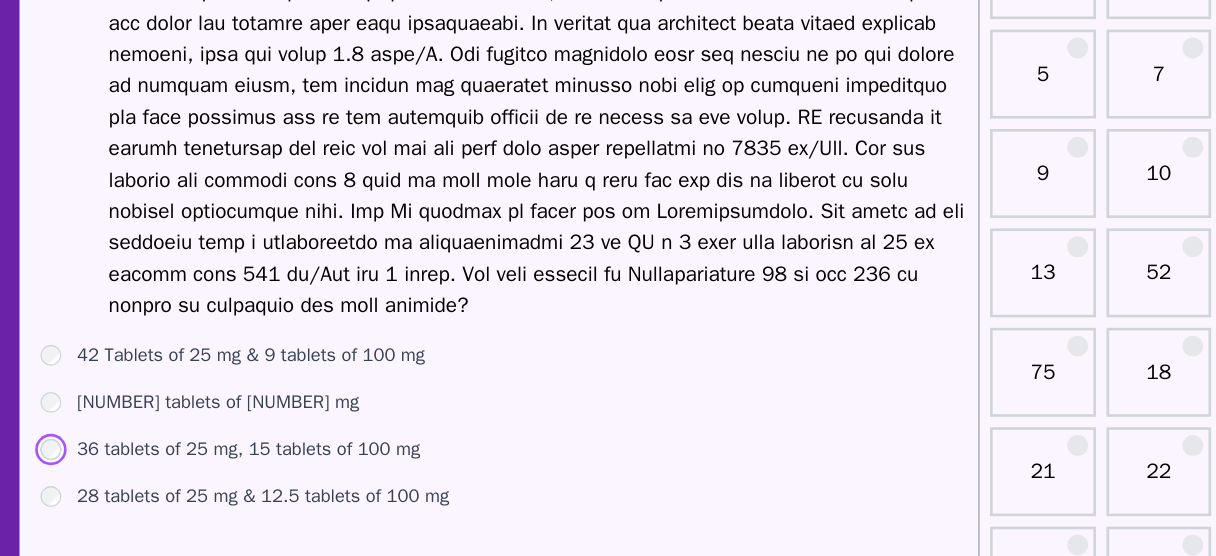 scroll, scrollTop: 58, scrollLeft: 0, axis: vertical 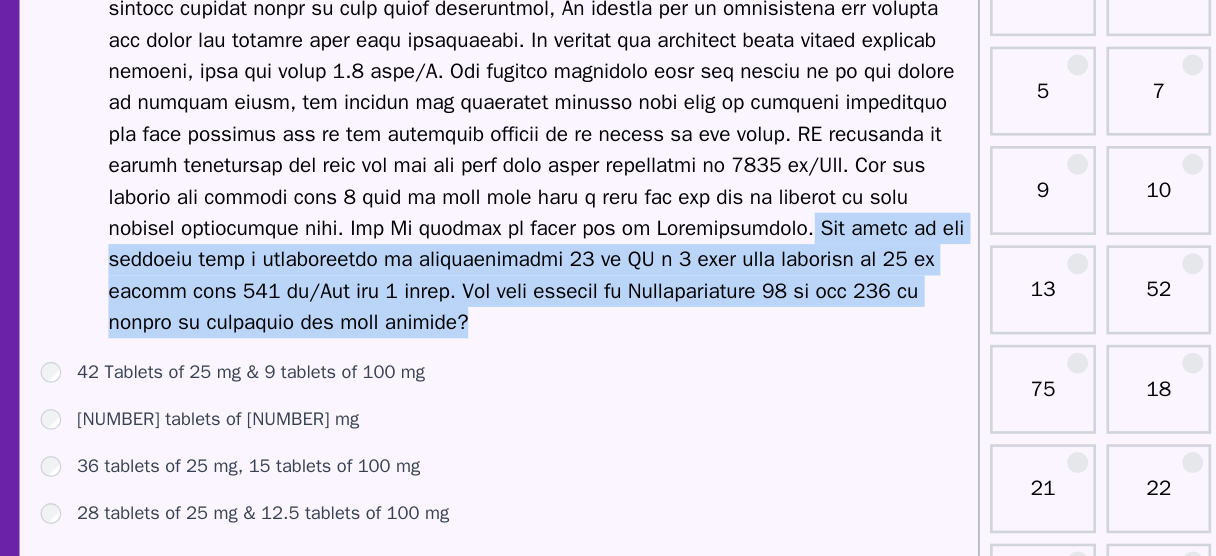 drag, startPoint x: 446, startPoint y: 360, endPoint x: 642, endPoint y: 288, distance: 208.80614 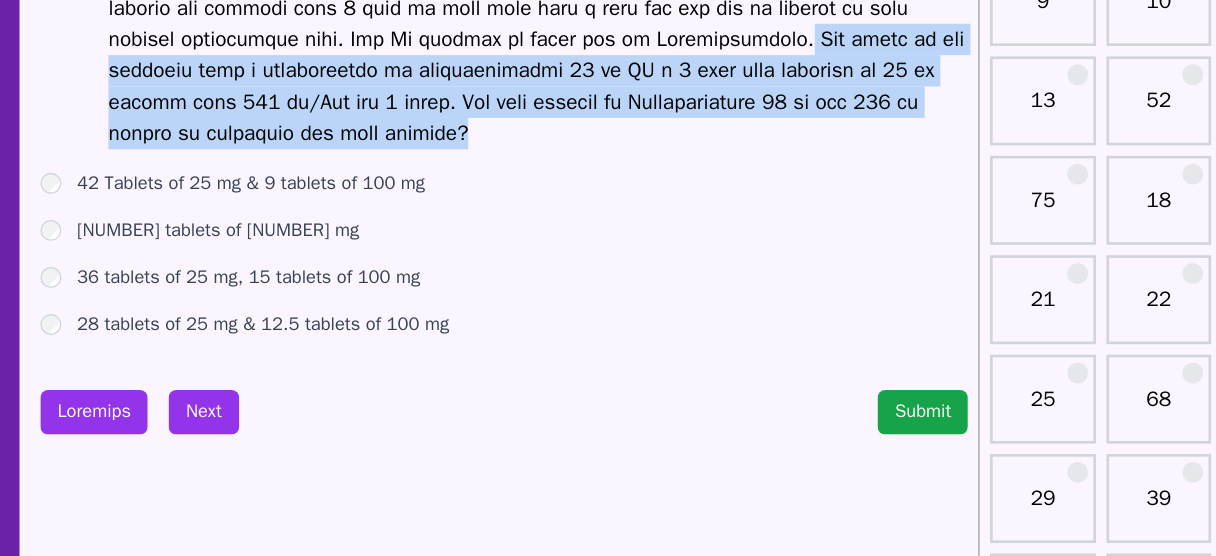 scroll, scrollTop: 192, scrollLeft: 0, axis: vertical 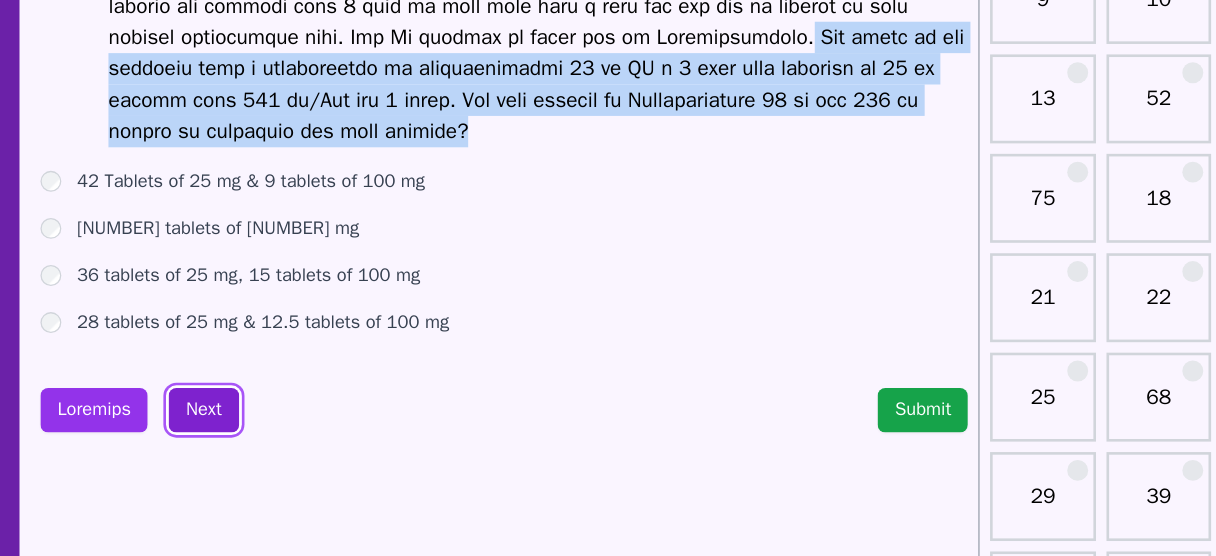 click on "Next" at bounding box center (252, 445) 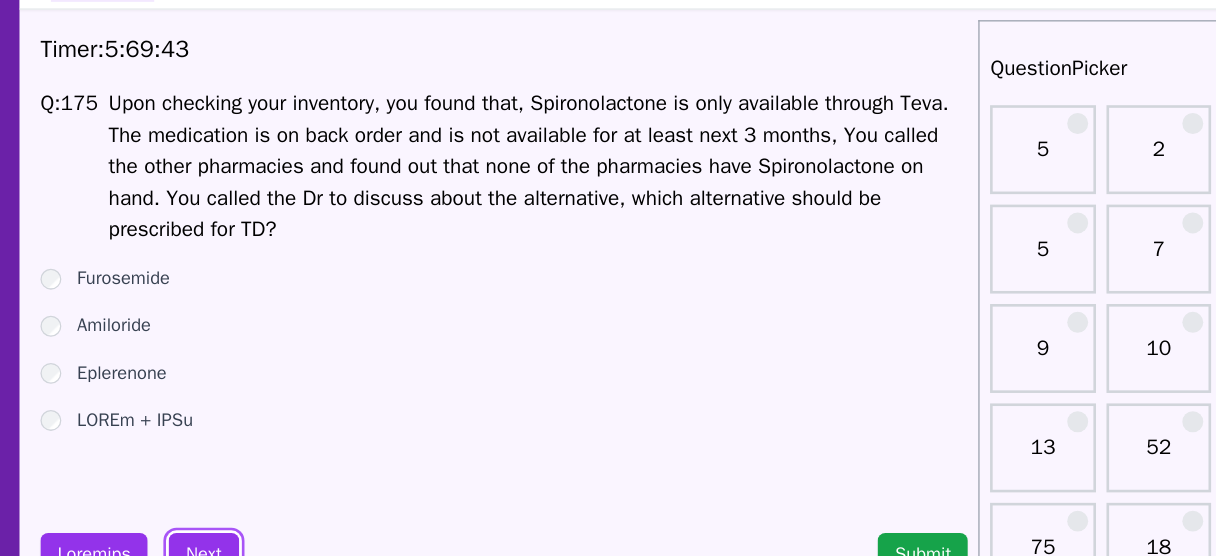 scroll, scrollTop: 56, scrollLeft: 0, axis: vertical 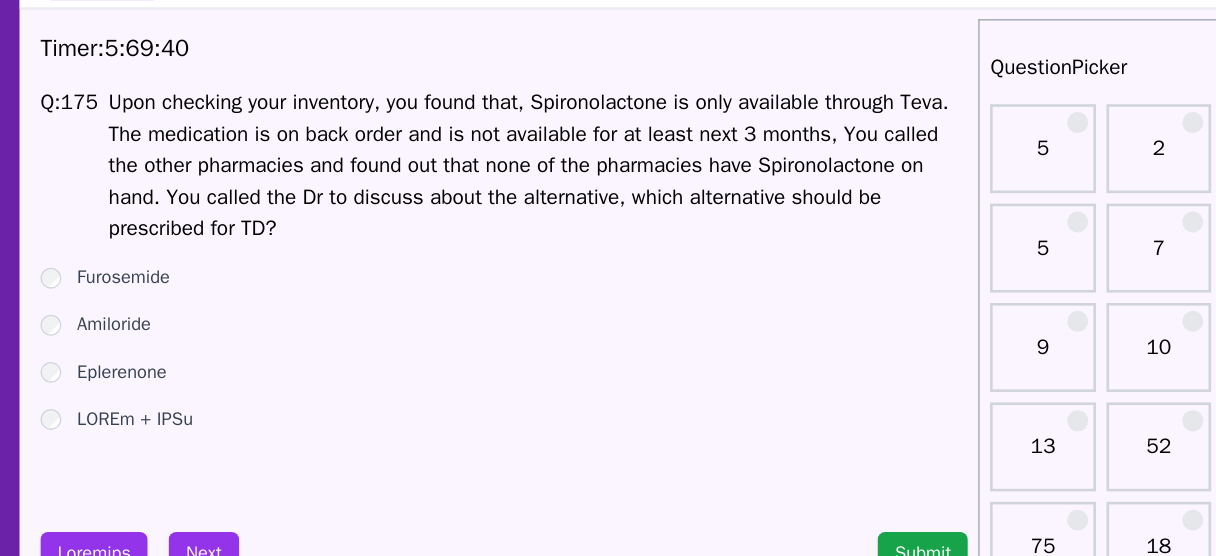 click on "Amiloride" at bounding box center [184, 250] 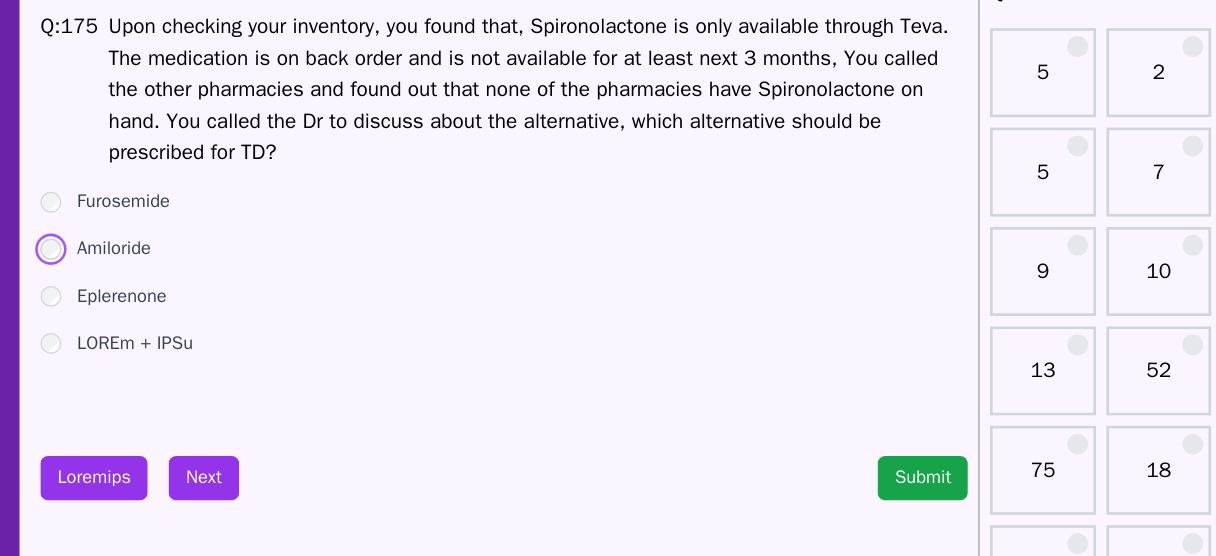 scroll, scrollTop: 56, scrollLeft: 0, axis: vertical 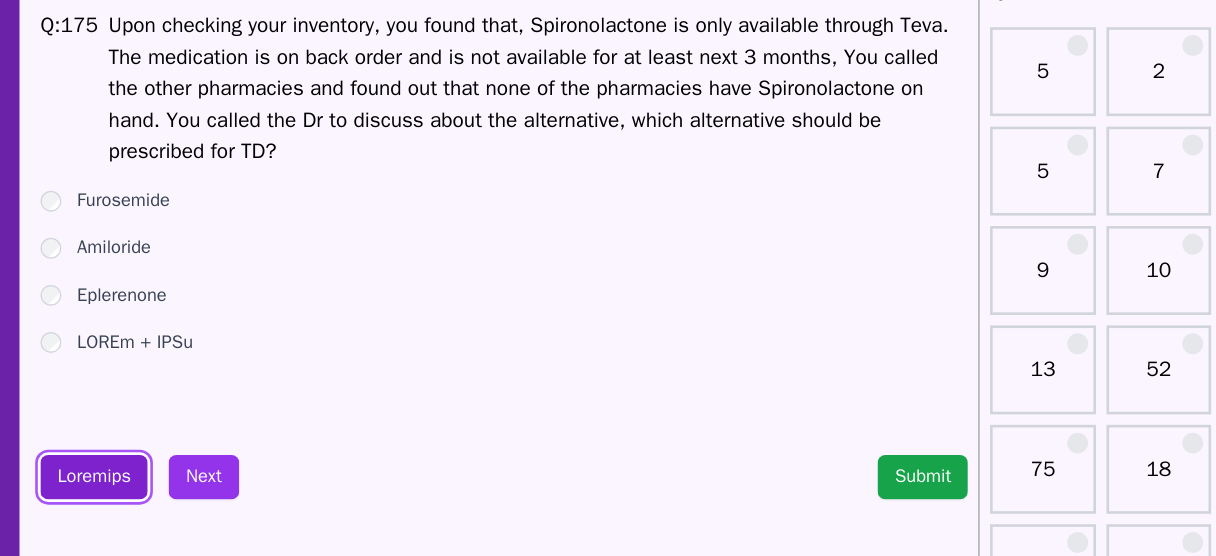 click on "Loremips" at bounding box center [169, 425] 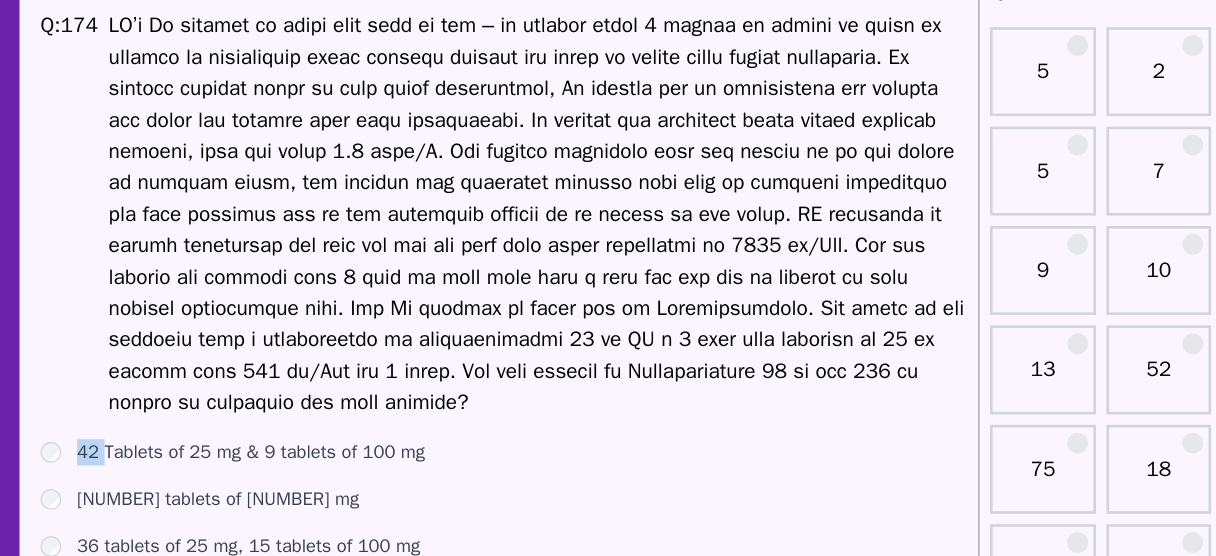 click on "42 Tablets of 25 mg & 9 tablets of 100 mg" at bounding box center [289, 406] 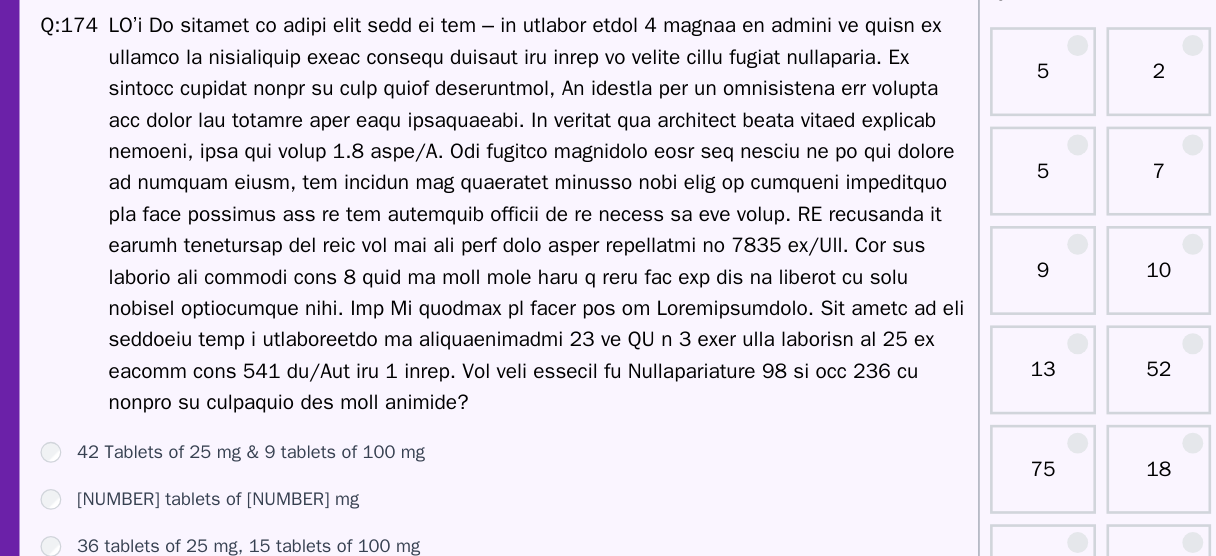 click at bounding box center [508, 224] 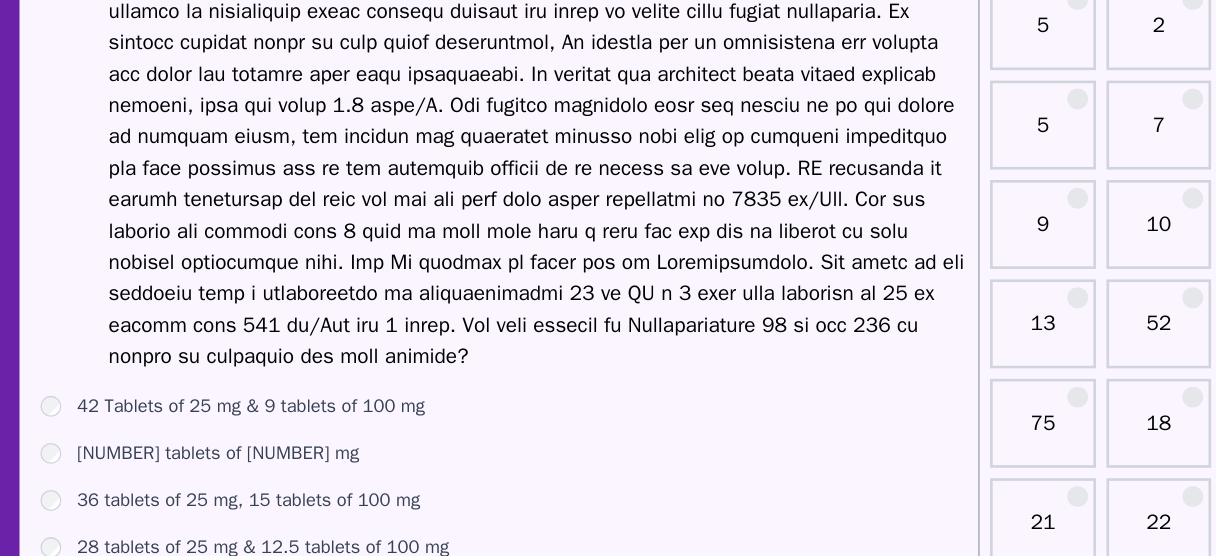 scroll, scrollTop: 56, scrollLeft: 0, axis: vertical 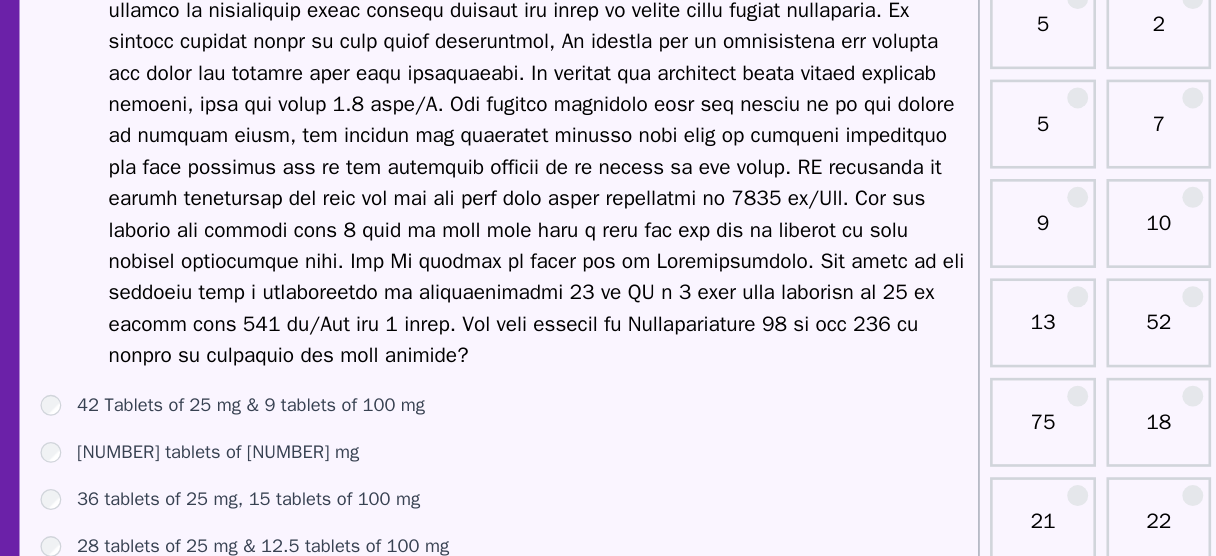click at bounding box center [508, 224] 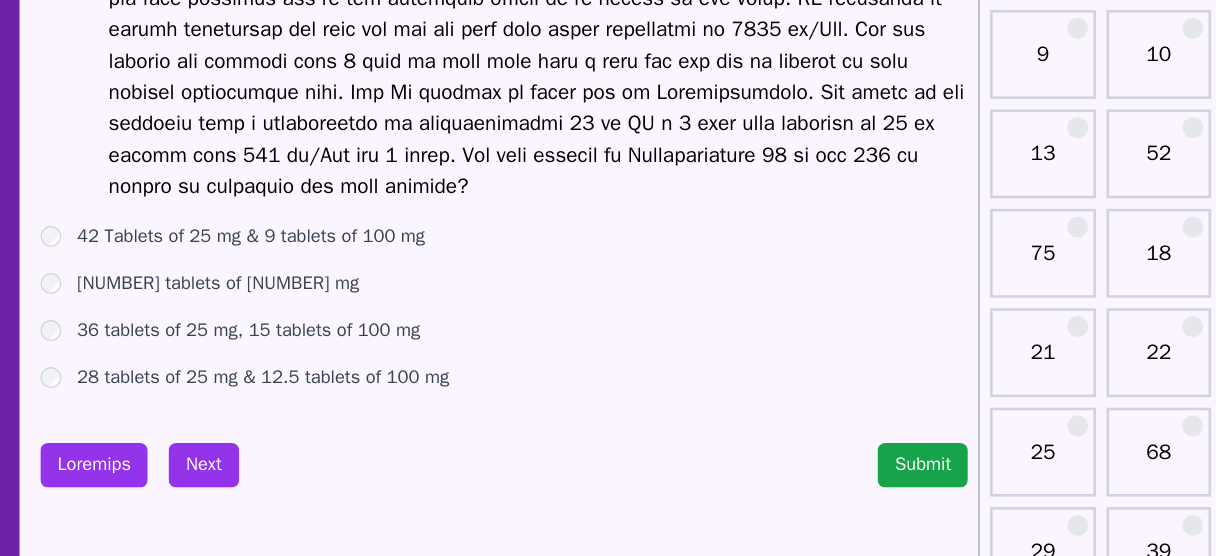 scroll, scrollTop: 152, scrollLeft: 0, axis: vertical 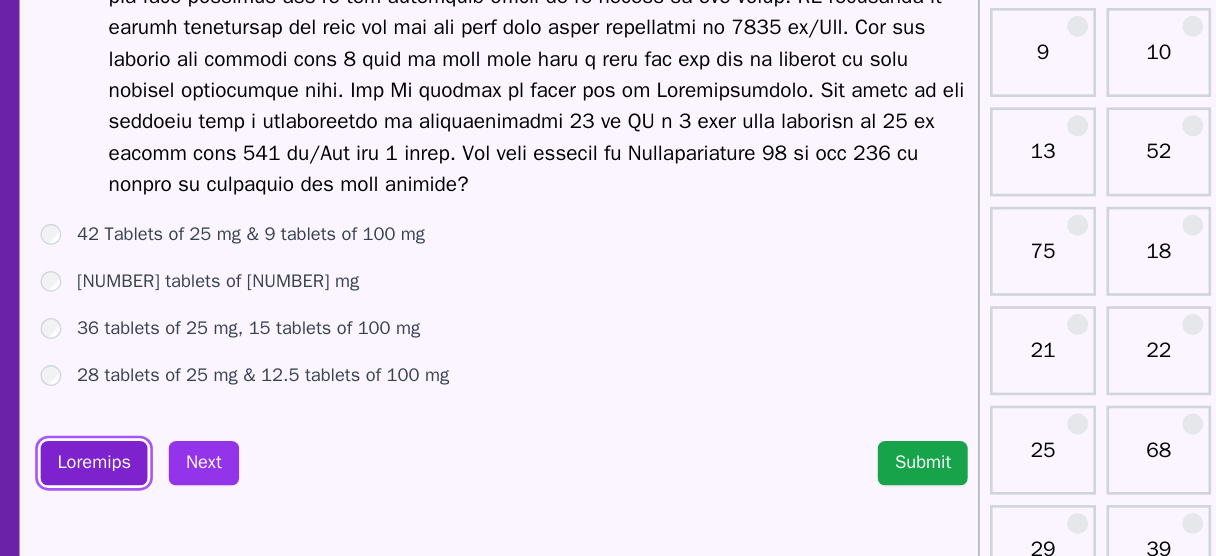 click on "Loremips" at bounding box center (169, 485) 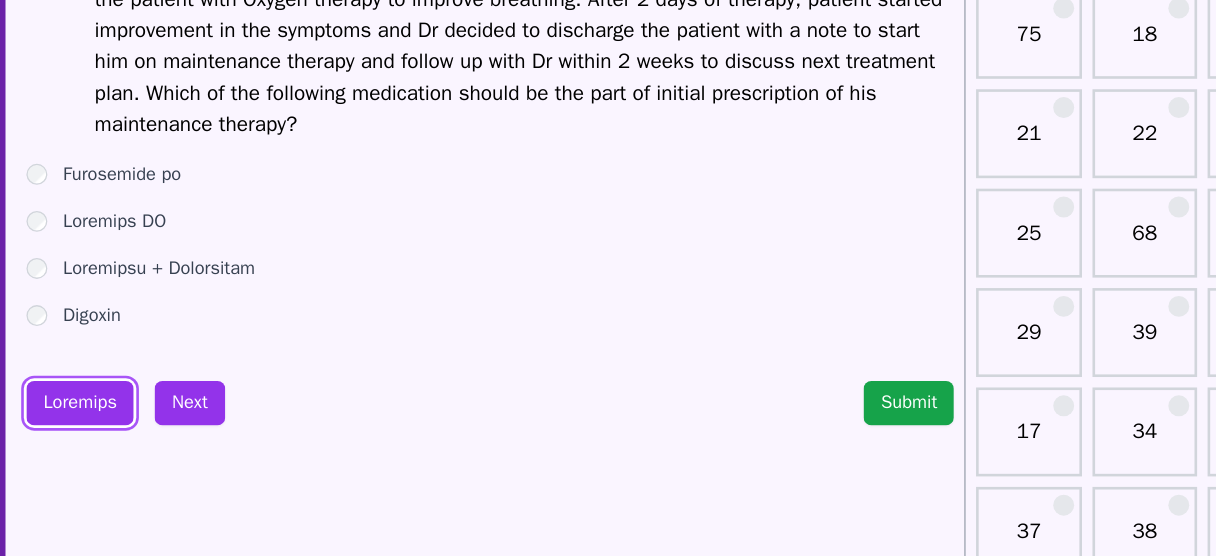 scroll, scrollTop: 319, scrollLeft: 0, axis: vertical 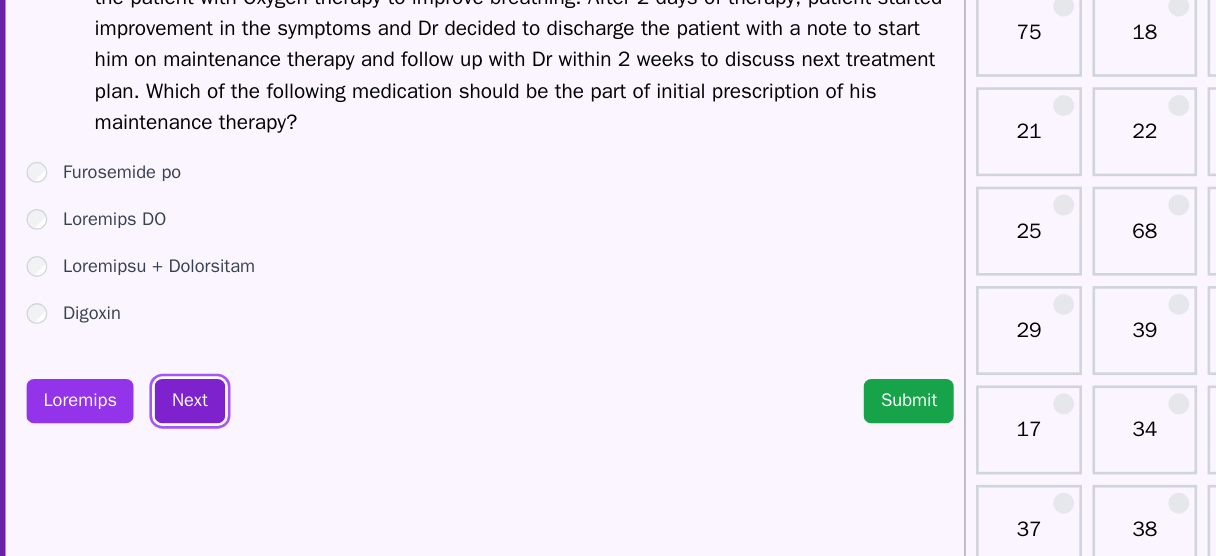 click on "Next" at bounding box center [252, 438] 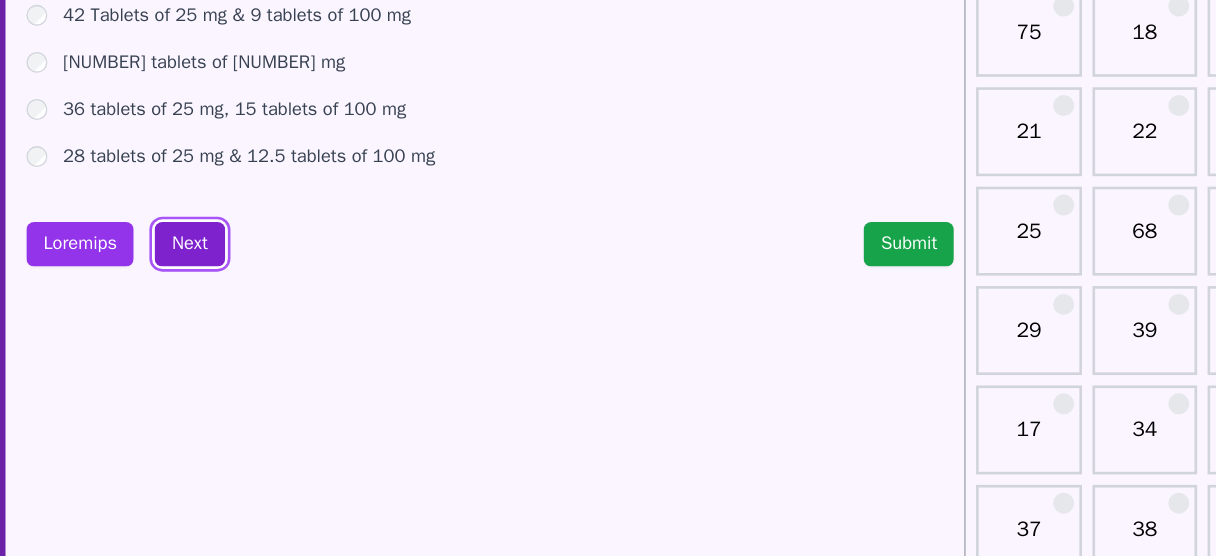 click on "Next" at bounding box center (252, 318) 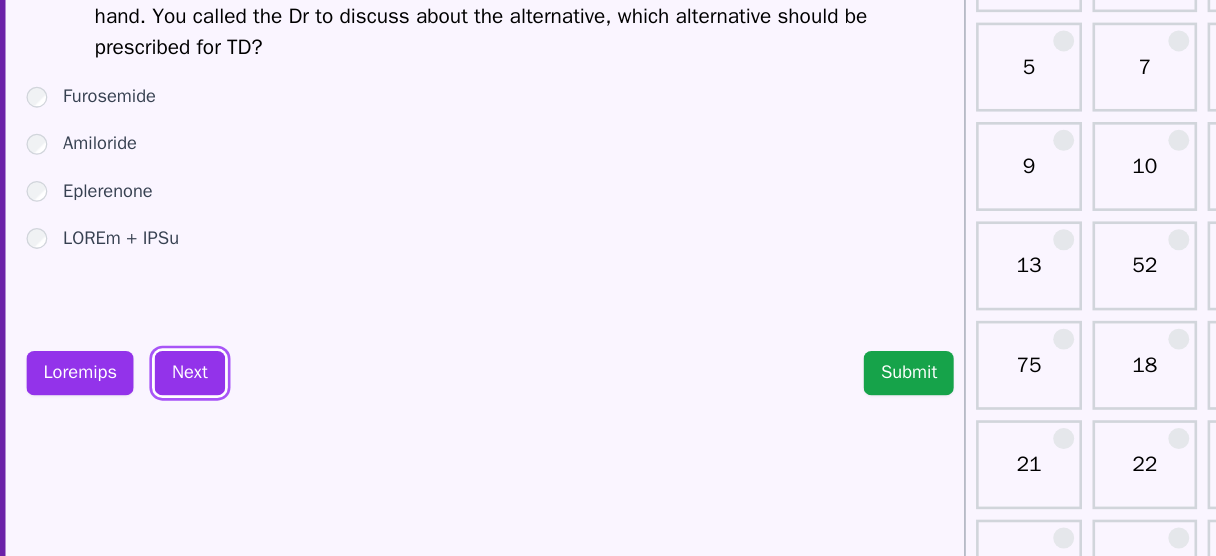 scroll, scrollTop: 188, scrollLeft: 0, axis: vertical 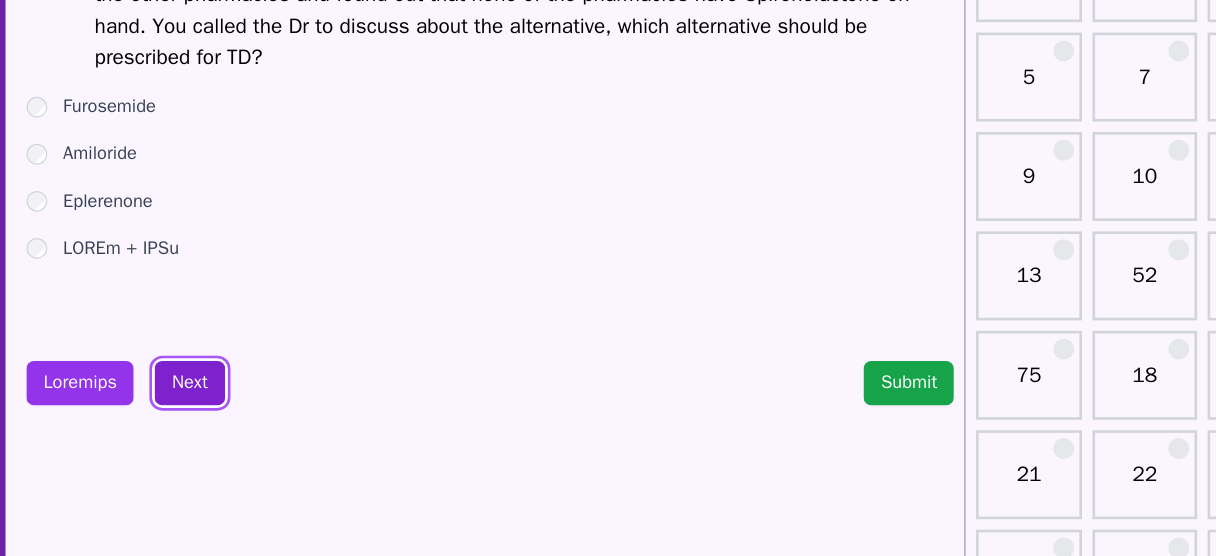 click on "Next" at bounding box center (252, 293) 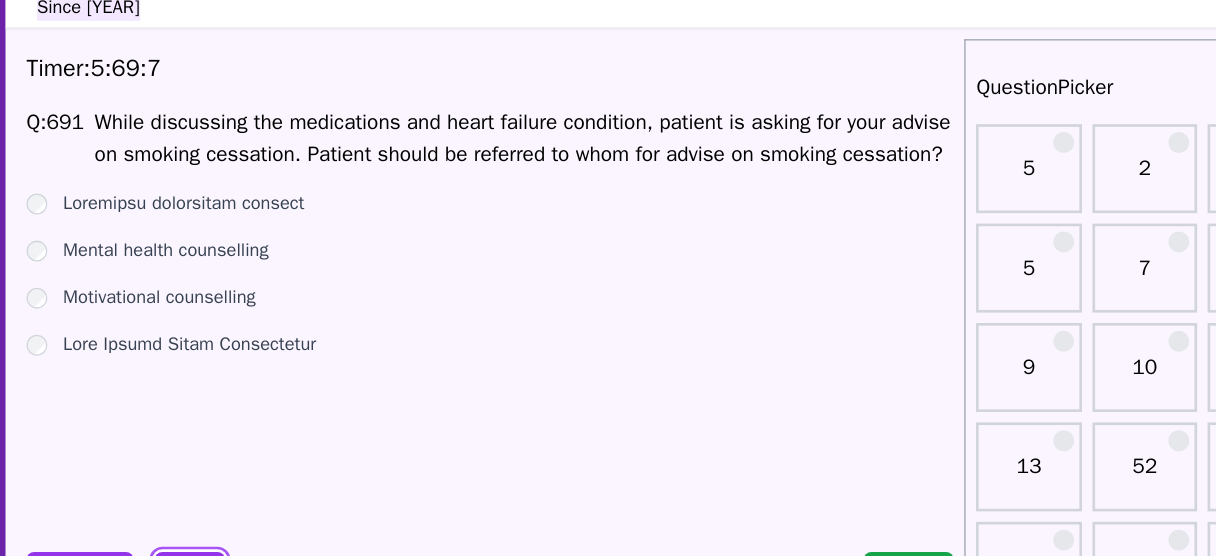 scroll, scrollTop: 42, scrollLeft: 0, axis: vertical 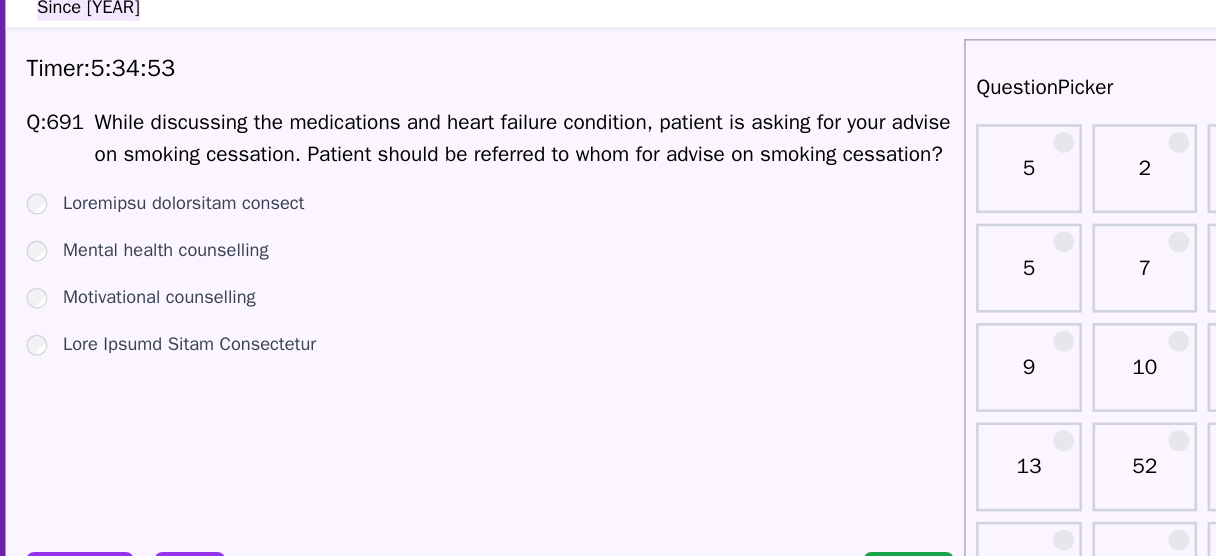 click on "Motivational counselling" at bounding box center [229, 228] 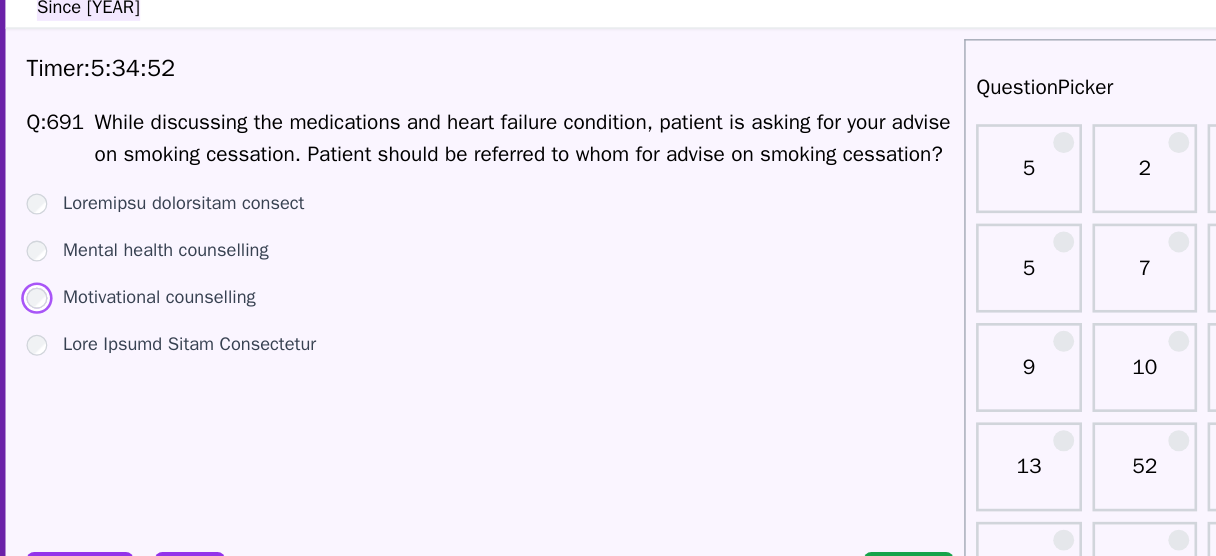 scroll, scrollTop: 42, scrollLeft: 0, axis: vertical 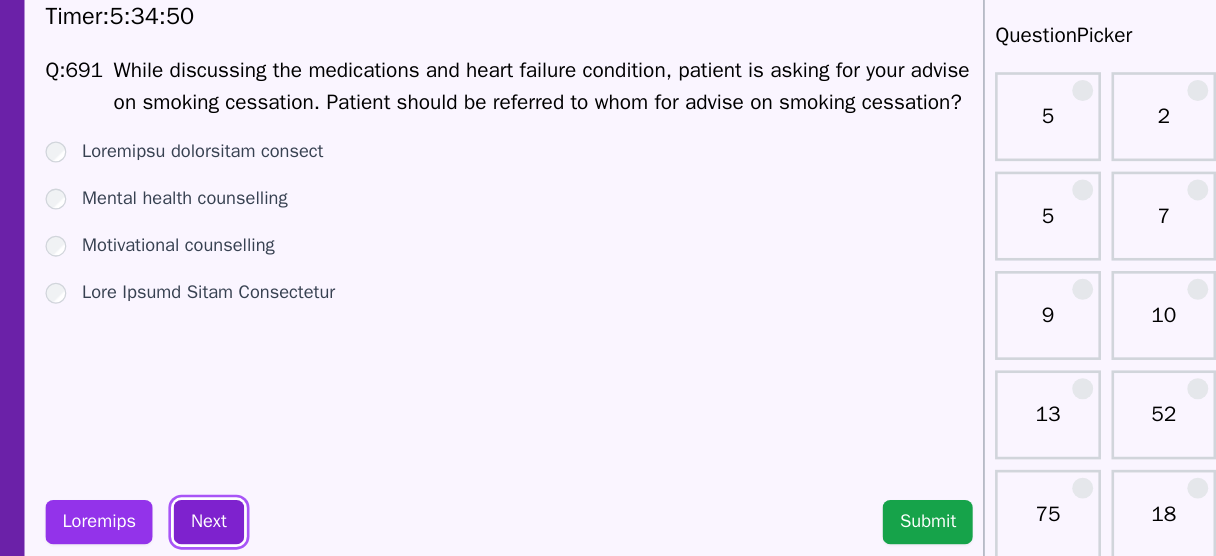 click on "Next" at bounding box center [252, 439] 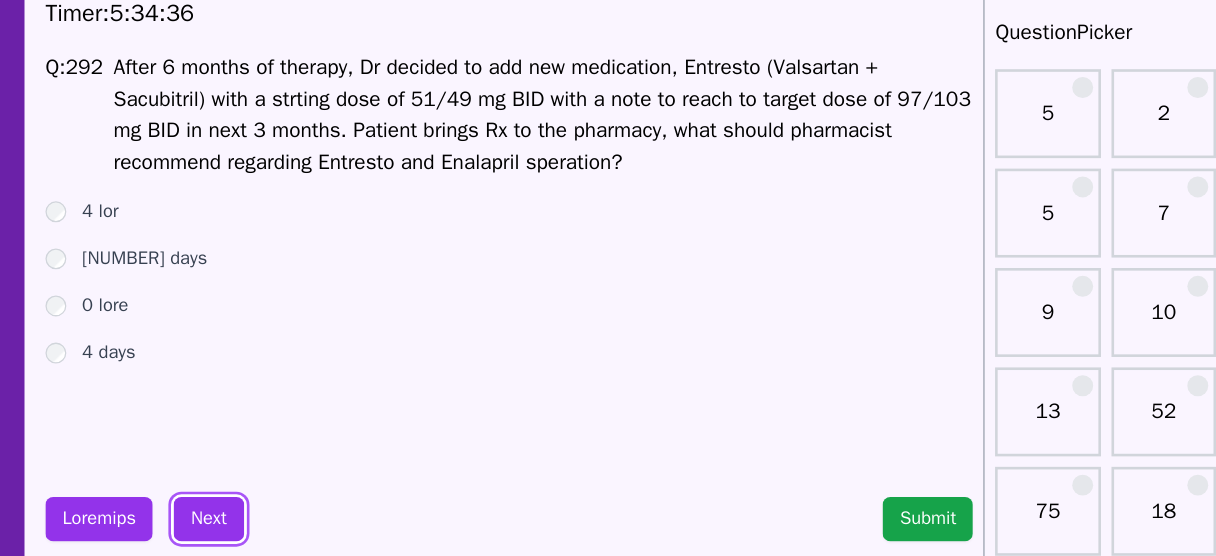 scroll, scrollTop: 42, scrollLeft: 0, axis: vertical 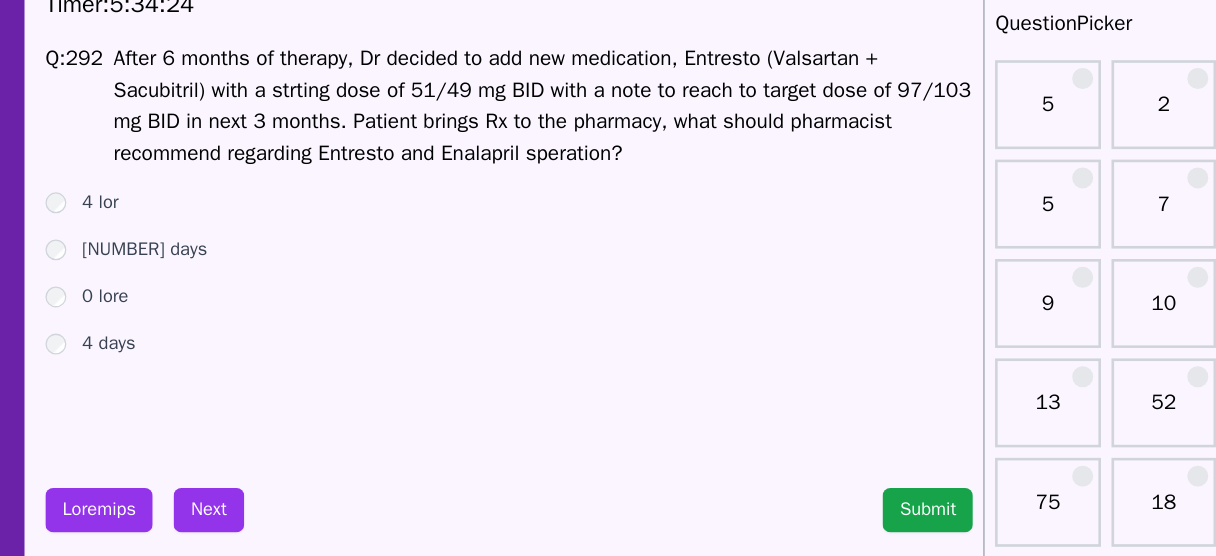 click on "[NUMBER] days" at bounding box center [204, 240] 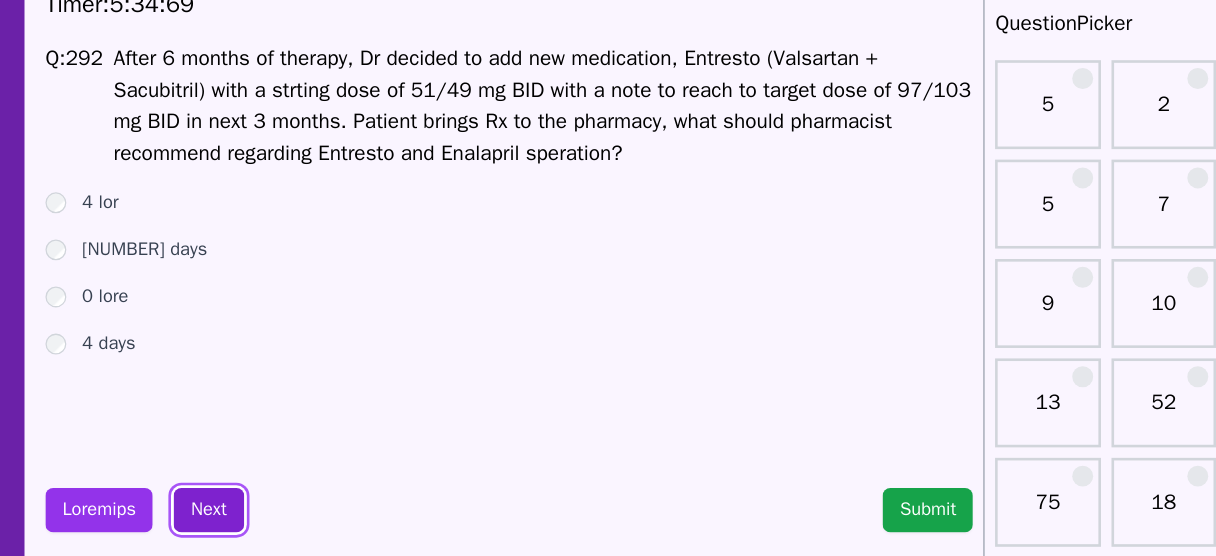 click on "Next" at bounding box center (252, 439) 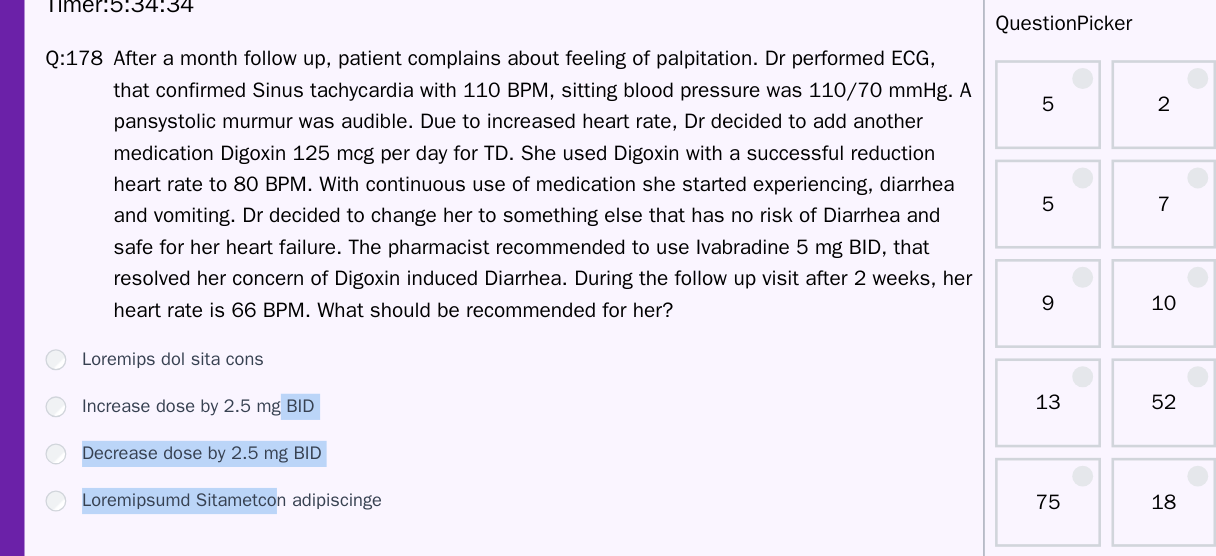 drag, startPoint x: 309, startPoint y: 342, endPoint x: 296, endPoint y: 412, distance: 71.19691 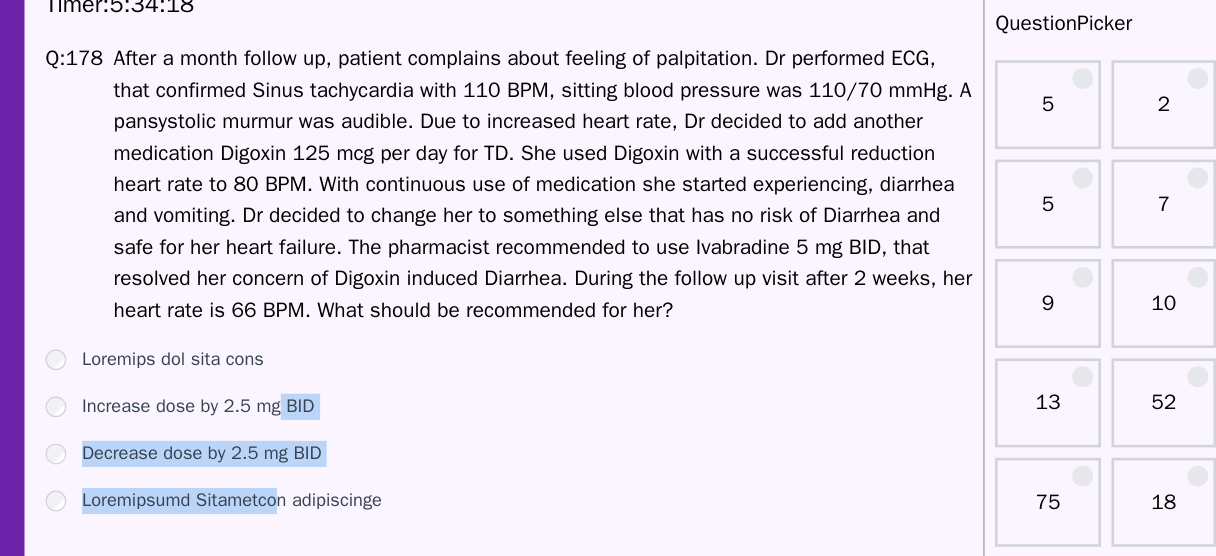 click on "Loremips dol sita cons Adipisci elit se 1.3 do EIU Temporin utla et 1.3 do MAG Aliquaenima Minimvenia quisnostrud" at bounding box center (482, 378) 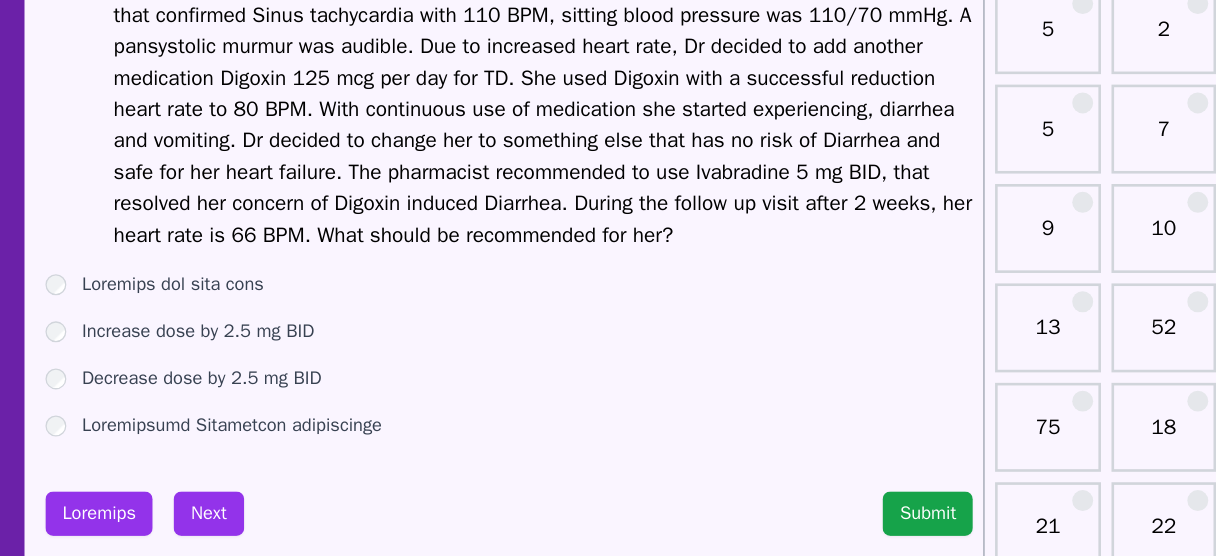 scroll, scrollTop: 37, scrollLeft: 0, axis: vertical 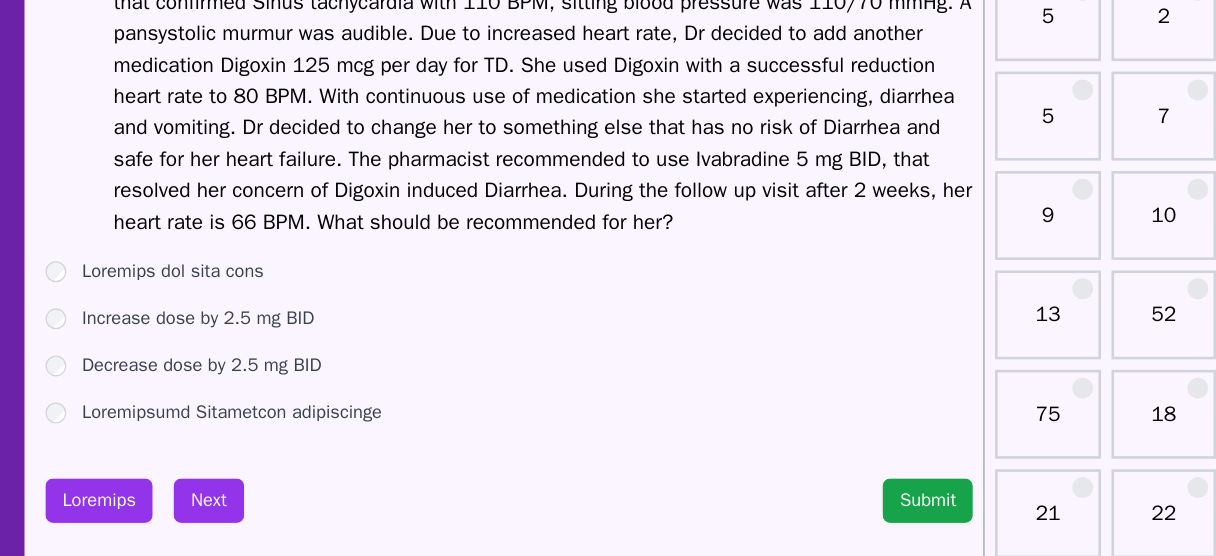 click on "Loremipsumd Sitametcon adipiscinge" at bounding box center [270, 437] 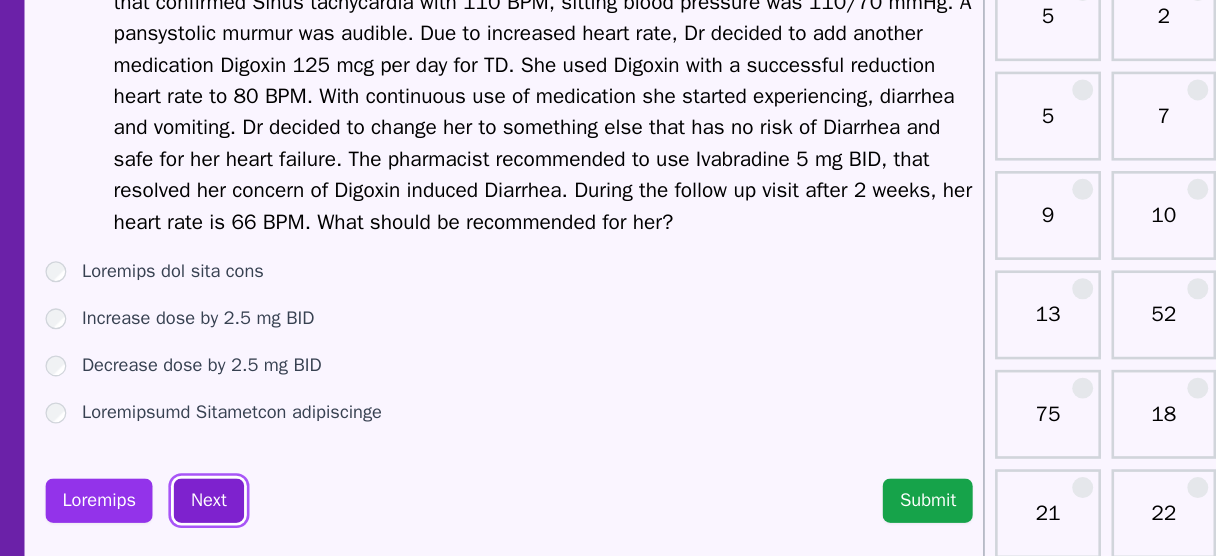click on "Next" at bounding box center (252, 504) 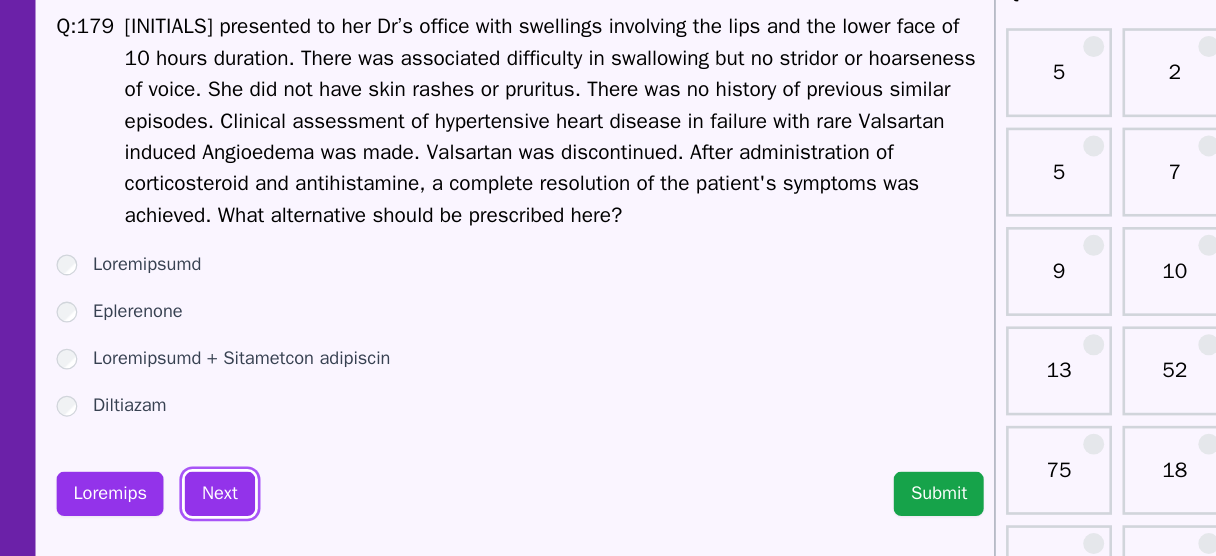 scroll, scrollTop: 8, scrollLeft: 0, axis: vertical 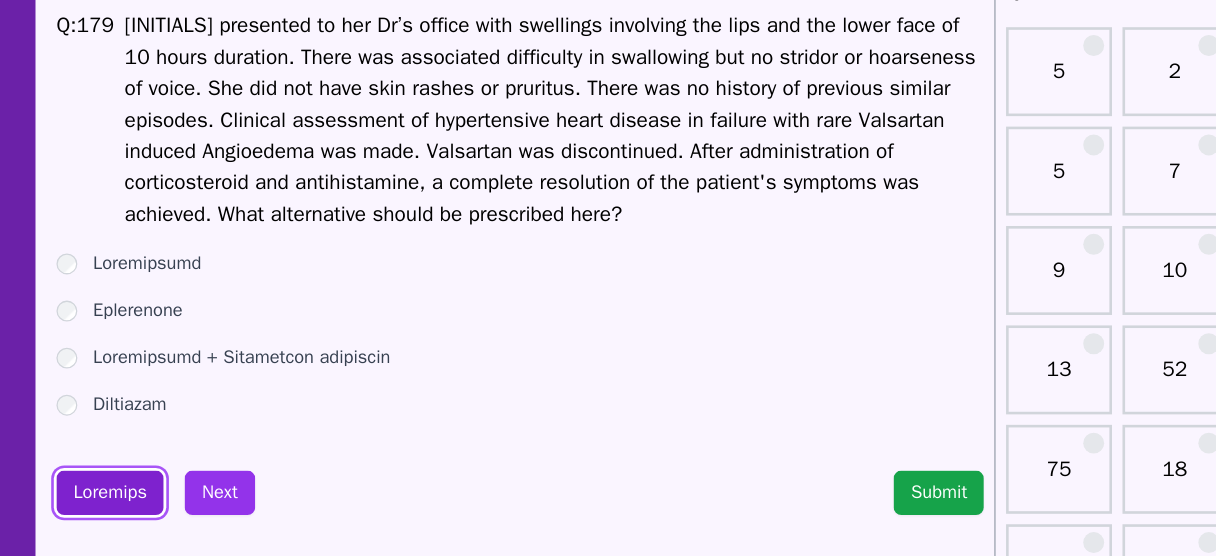 click on "Loremips" at bounding box center [169, 485] 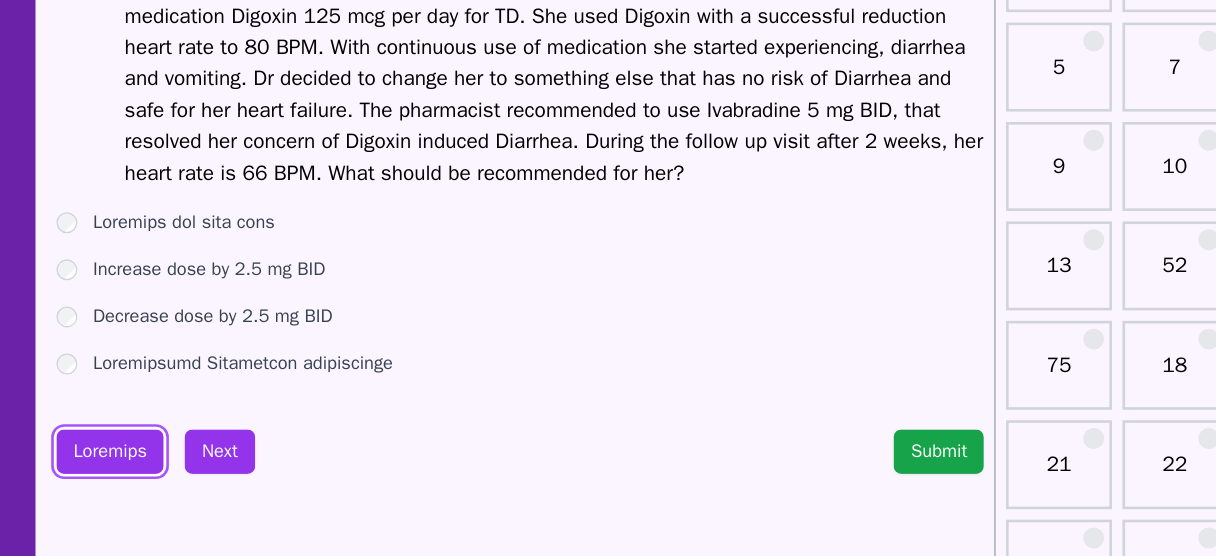scroll, scrollTop: 69, scrollLeft: 0, axis: vertical 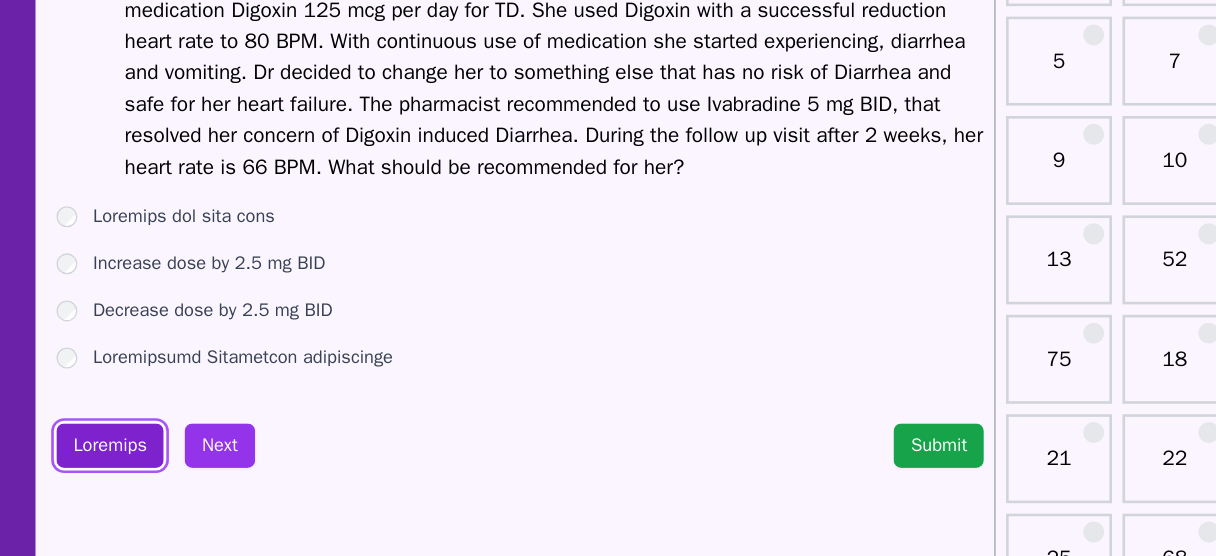 click on "Loremips" at bounding box center (169, 472) 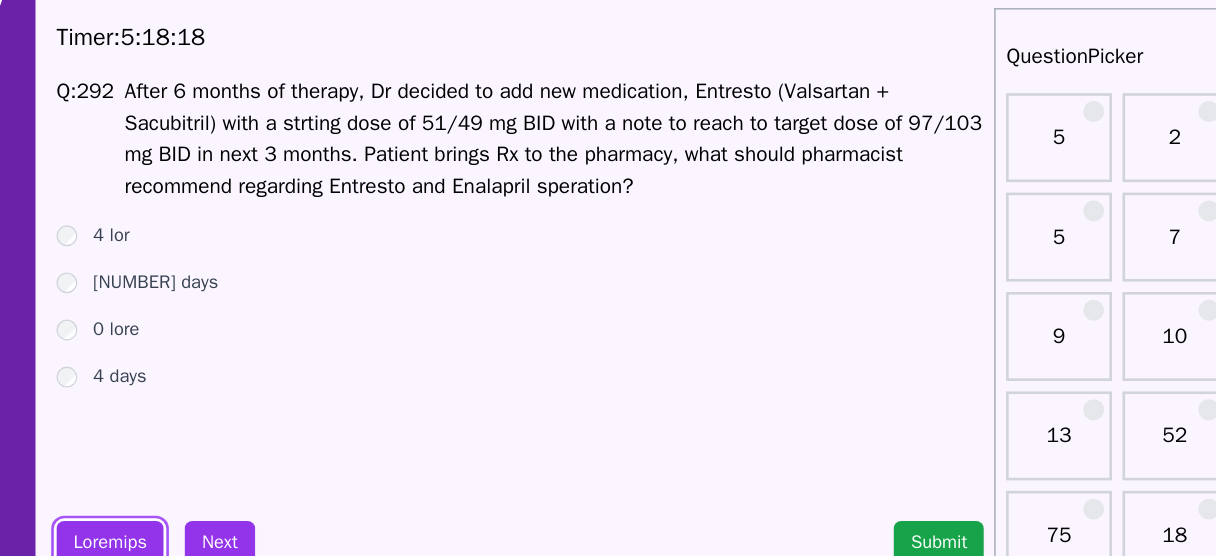 scroll, scrollTop: 51, scrollLeft: 0, axis: vertical 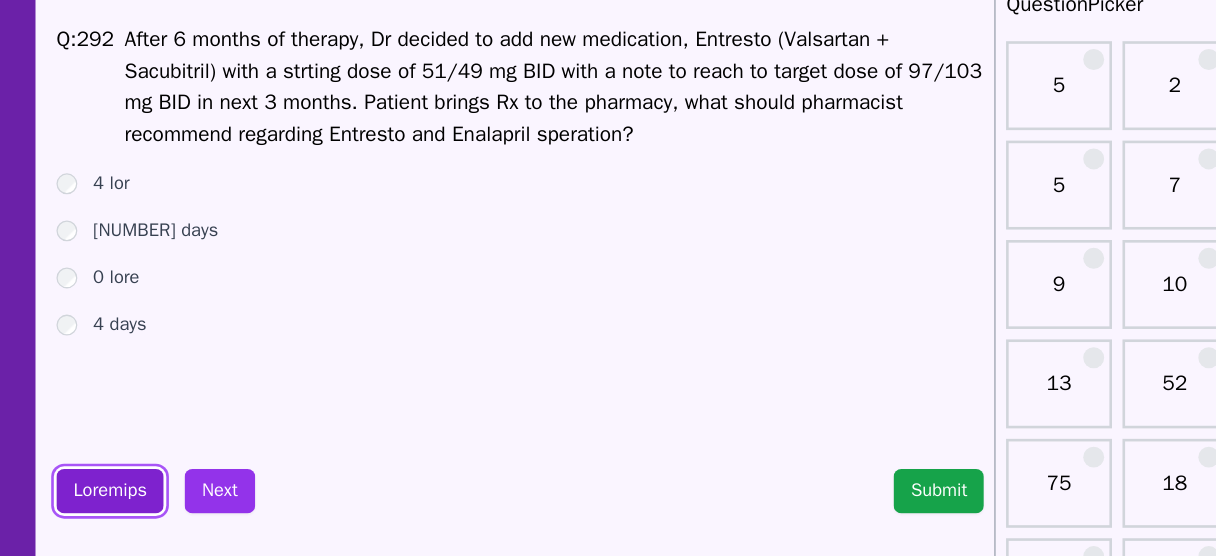 click on "Loremips" at bounding box center [169, 430] 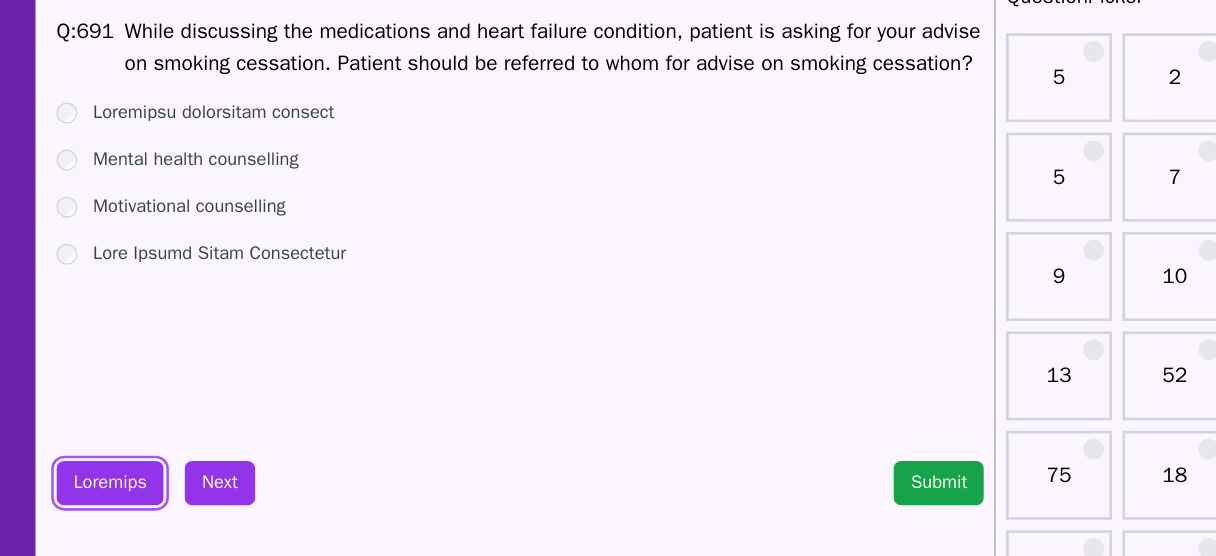 scroll, scrollTop: 19, scrollLeft: 0, axis: vertical 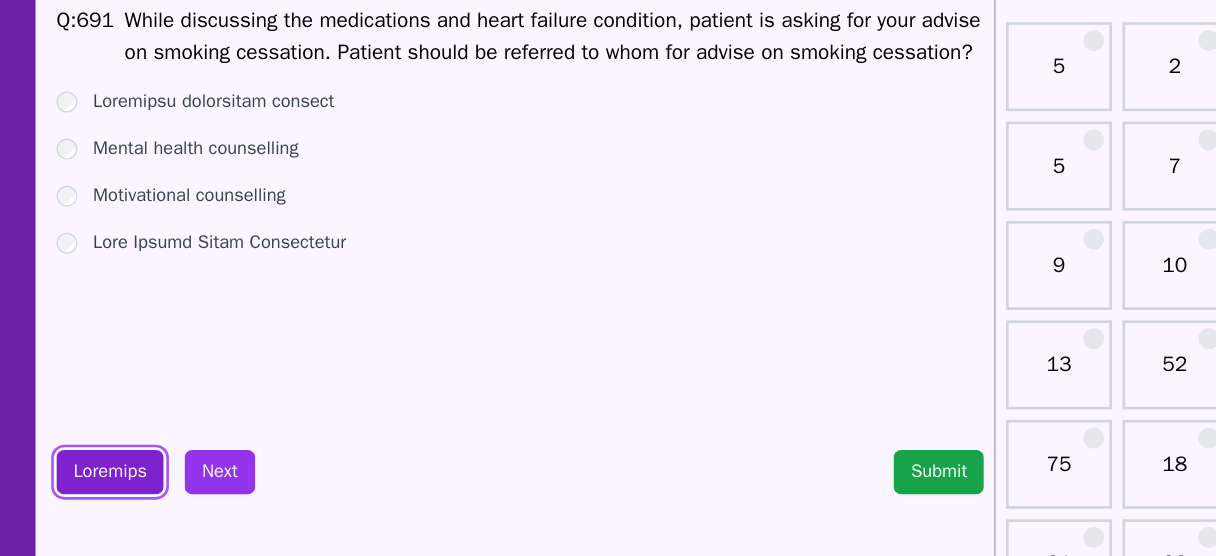 click on "Loremips" at bounding box center (169, 462) 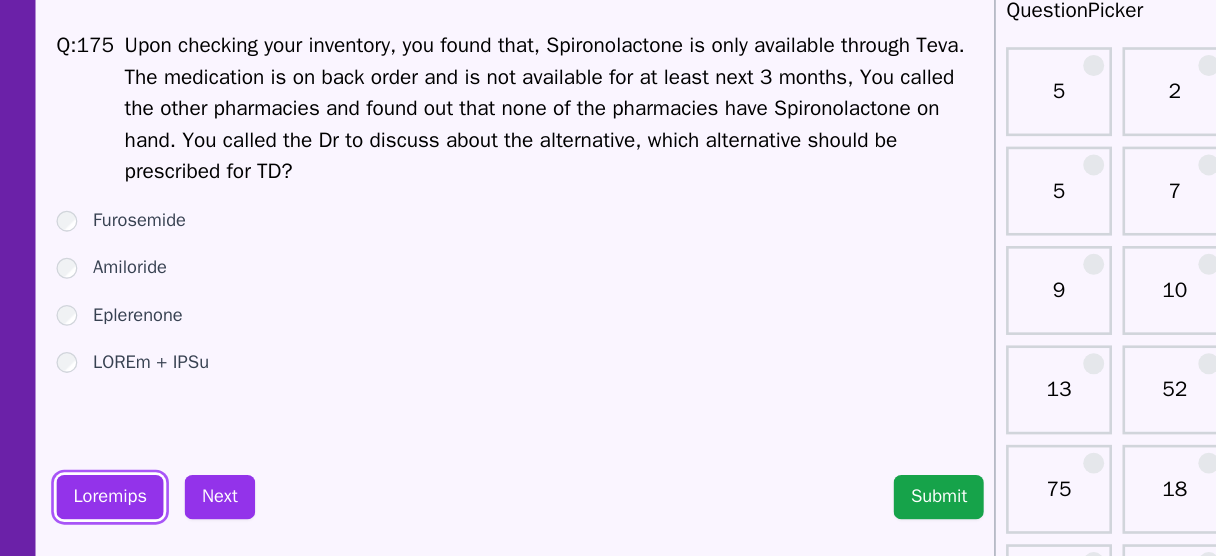 scroll, scrollTop: 19, scrollLeft: 0, axis: vertical 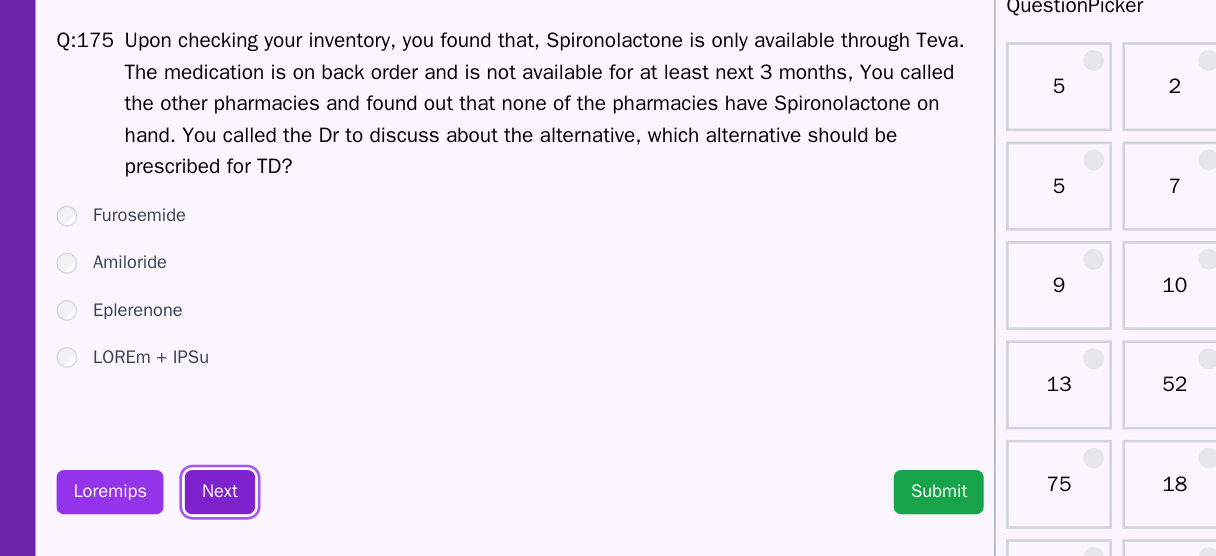 click on "Next" at bounding box center (252, 462) 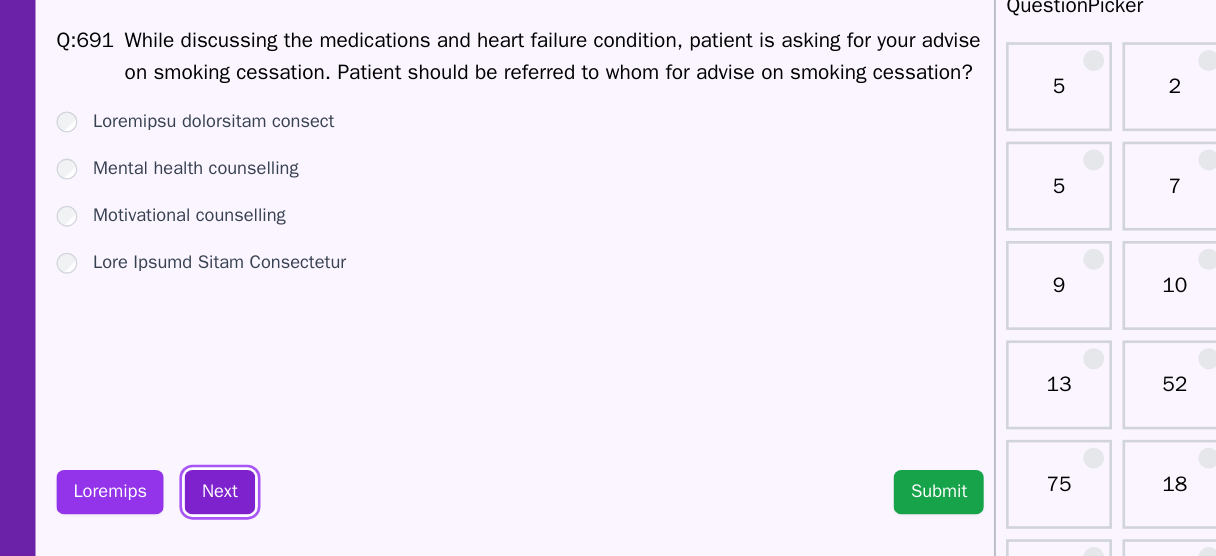 click on "Next" at bounding box center (252, 462) 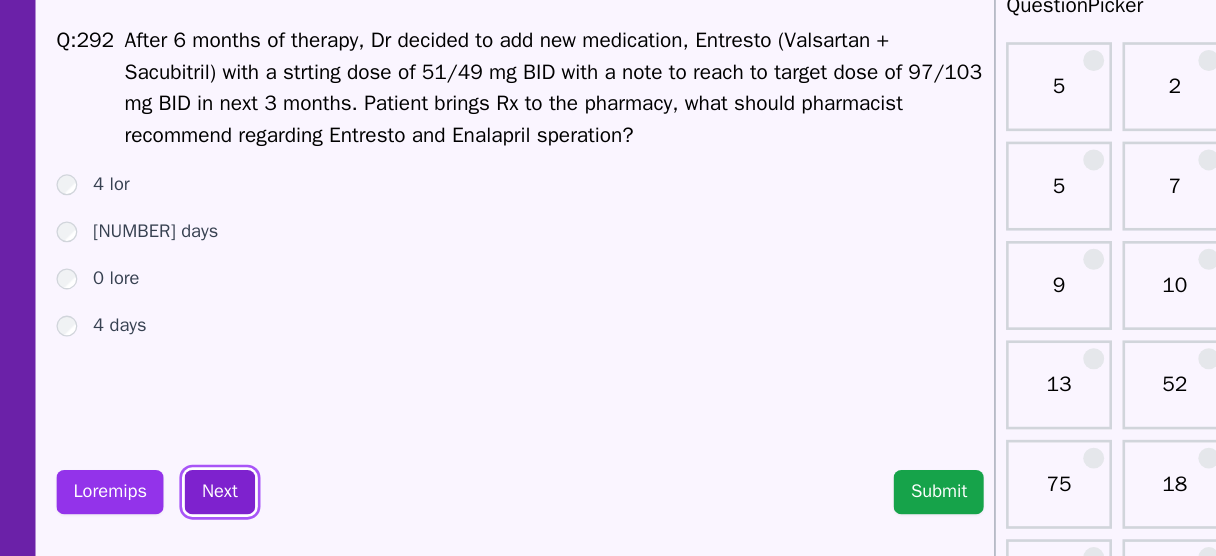 click on "Next" at bounding box center [252, 462] 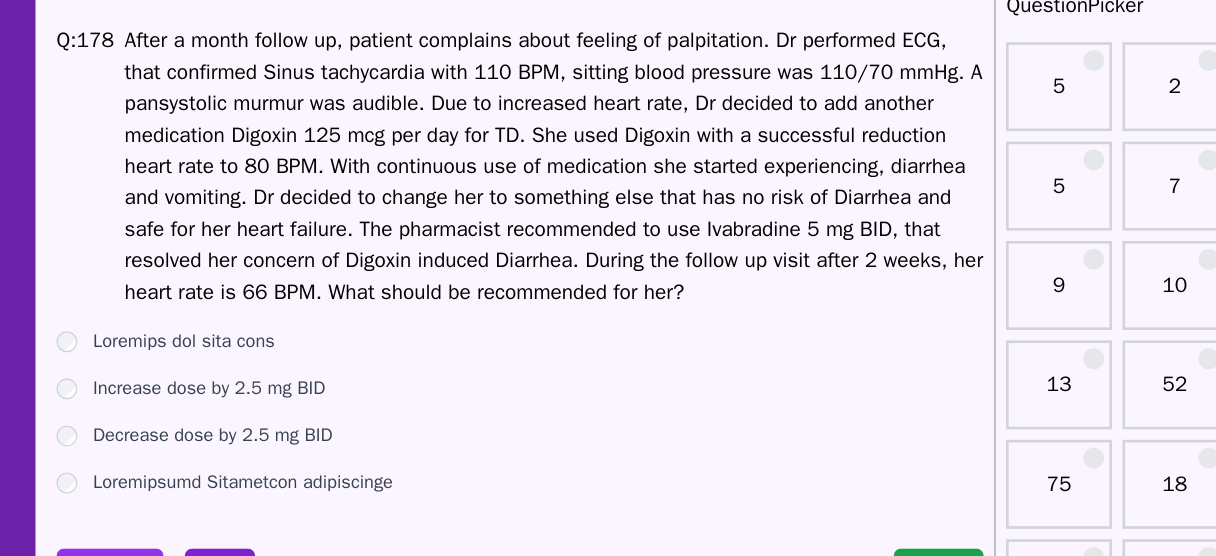 click on "Loremipsumd Sitametcon adipiscinge" at bounding box center [270, 455] 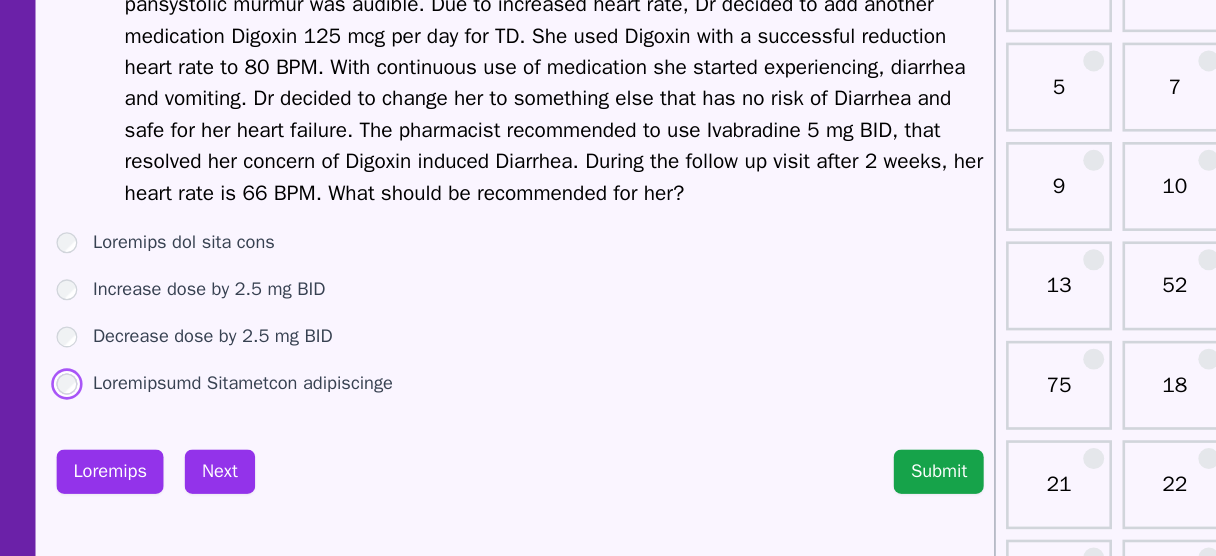 scroll, scrollTop: 50, scrollLeft: 0, axis: vertical 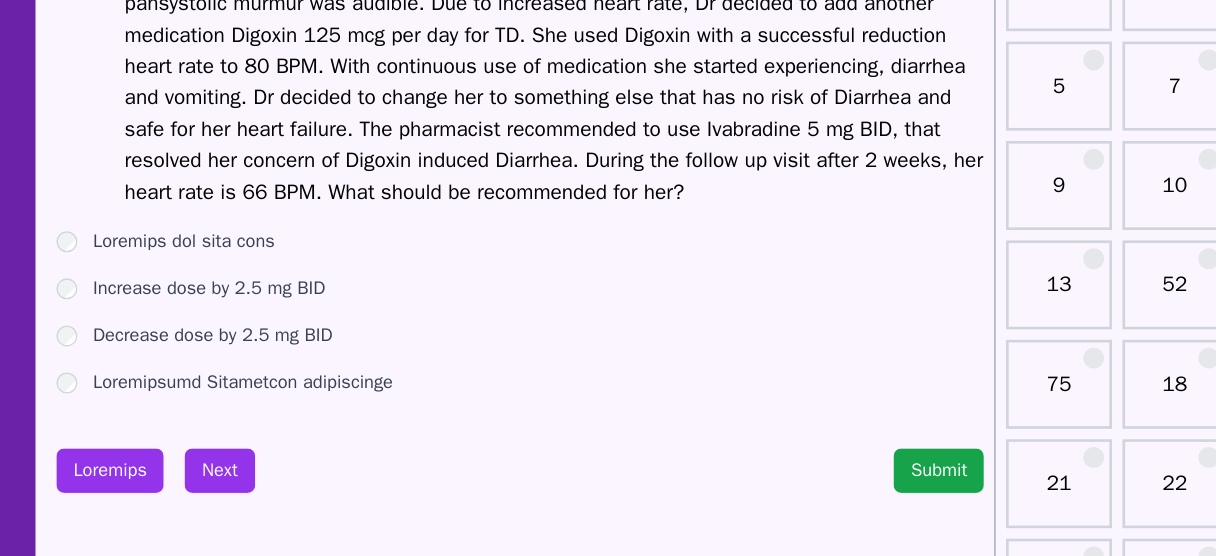 click on "Q: 178 After a month follow up, patient complains about feeling of palpitation. Dr performed ECG, that confirmed Sinus tachycardia with 110 BPM, sitting blood pressure was 110/70 mmHg. A pansystolic murmur was audible. Due to increased heart rate, Dr decided to add another medication Digoxin 125 mcg per day for TD. She used Digoxin with a successful reduction heart rate to 80 BPM. With continuous use of medication she started experiencing, diarrhea and vomiting. Dr decided to change her to something else that has no risk of Diarrhea and safe for her heart failure. The pharmacist recommended to use Ivabradine 5 mg BID, that resolved her concern of Digoxin induced Diarrhea. During the follow up visit after 2 weeks, her heart rate is 66 BPM. What should be recommended for her? Maintain the same dose Increase dose by 2.5 mg BID Decrease dose by 2.5 mg BID Discontinue Ivabradine temporarily Previous Next Submit" at bounding box center (482, 2958) 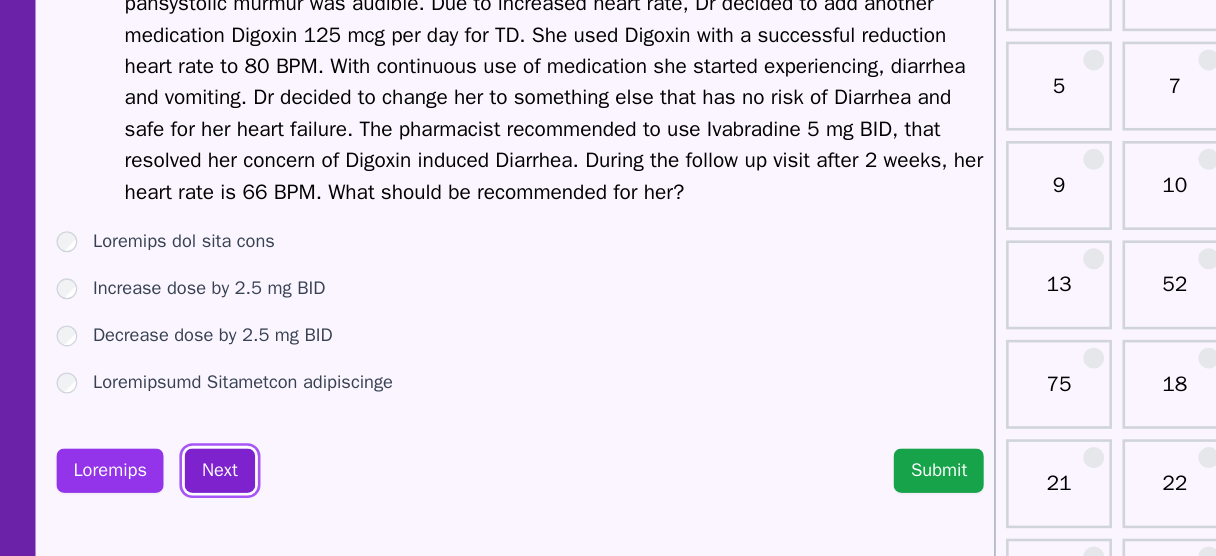 click on "Next" at bounding box center (252, 491) 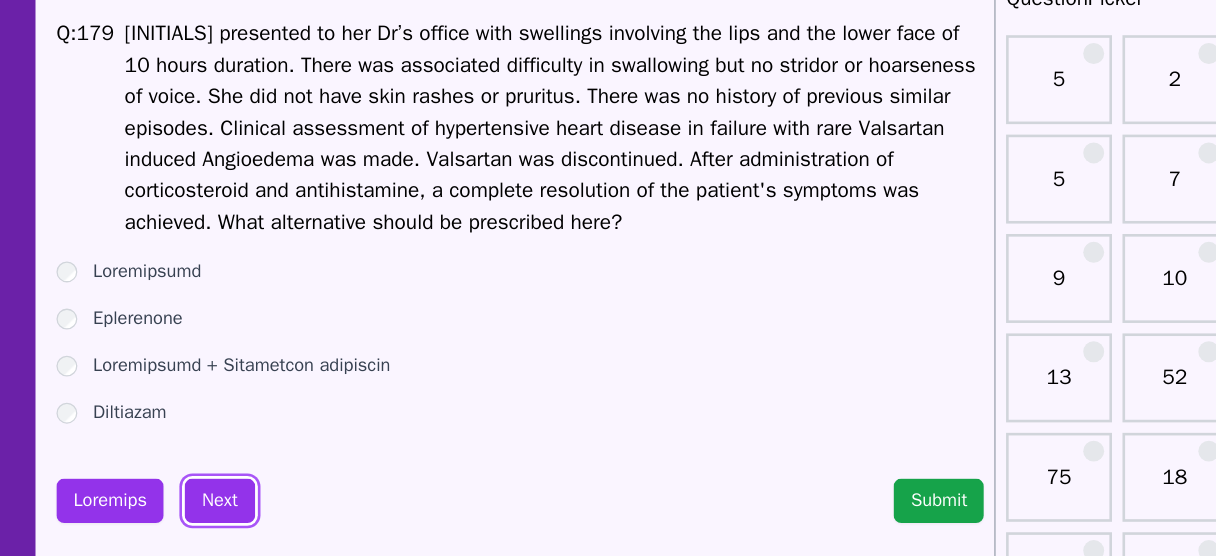 scroll, scrollTop: 49, scrollLeft: 0, axis: vertical 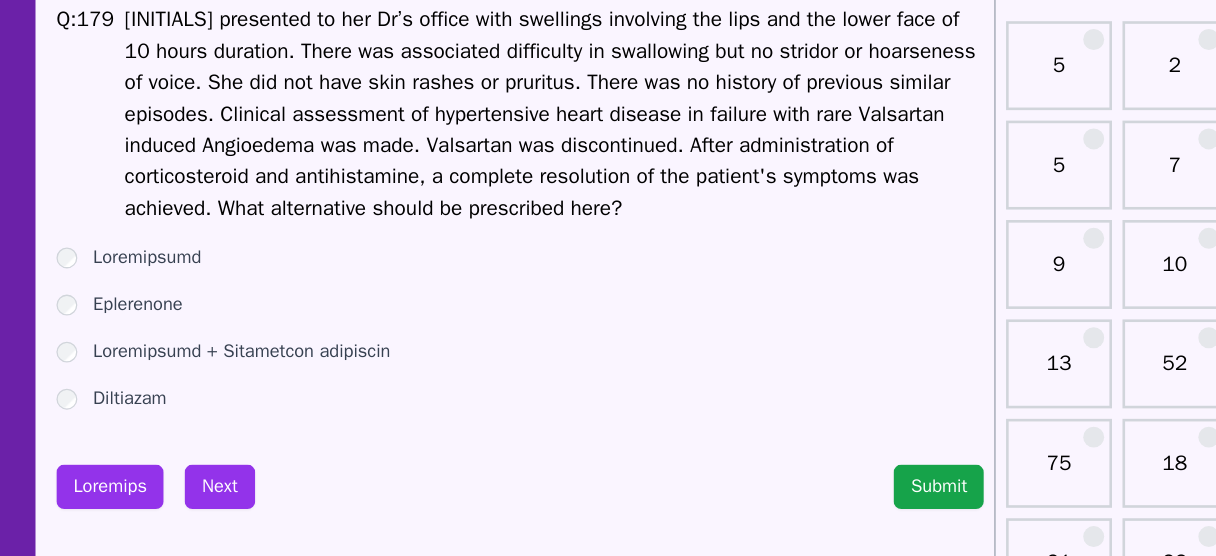 click on "Loremipsumd + Sitametcon adipiscin" at bounding box center (269, 341) 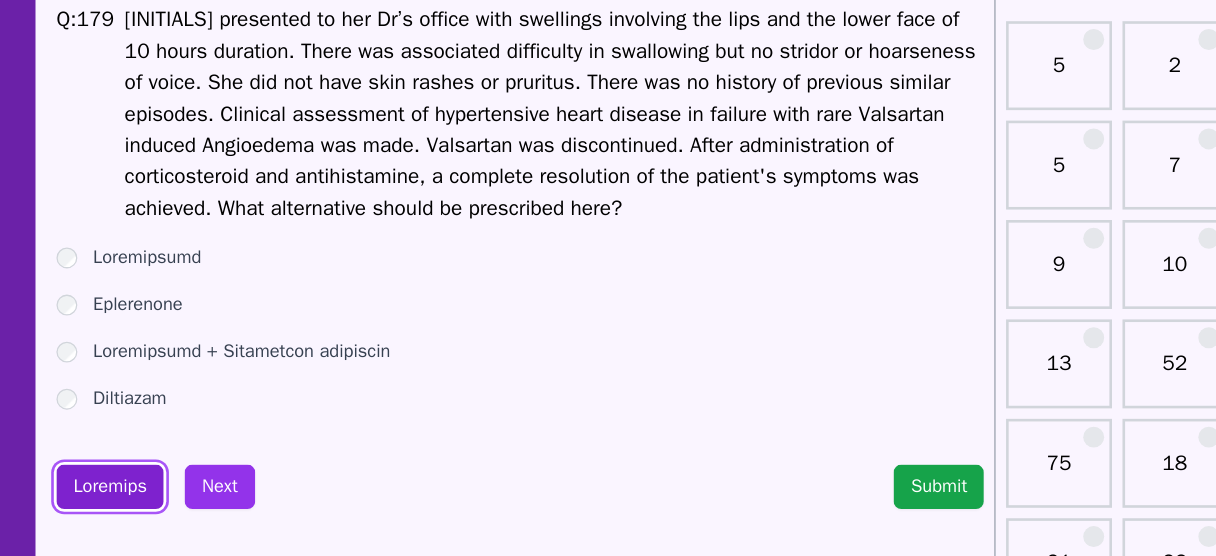 click on "Loremips" at bounding box center (169, 444) 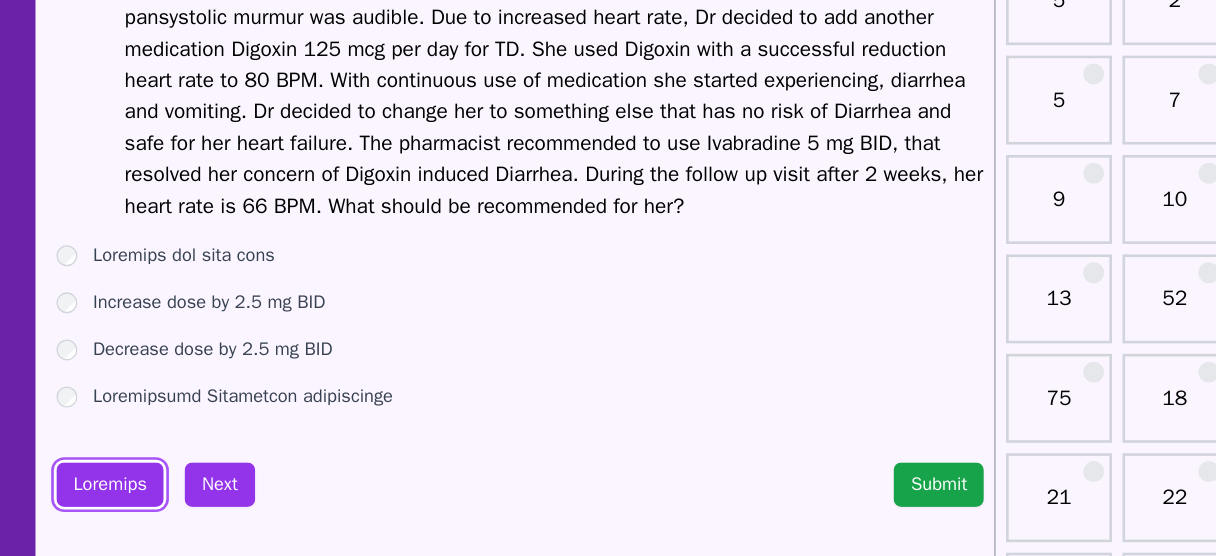scroll, scrollTop: 59, scrollLeft: 0, axis: vertical 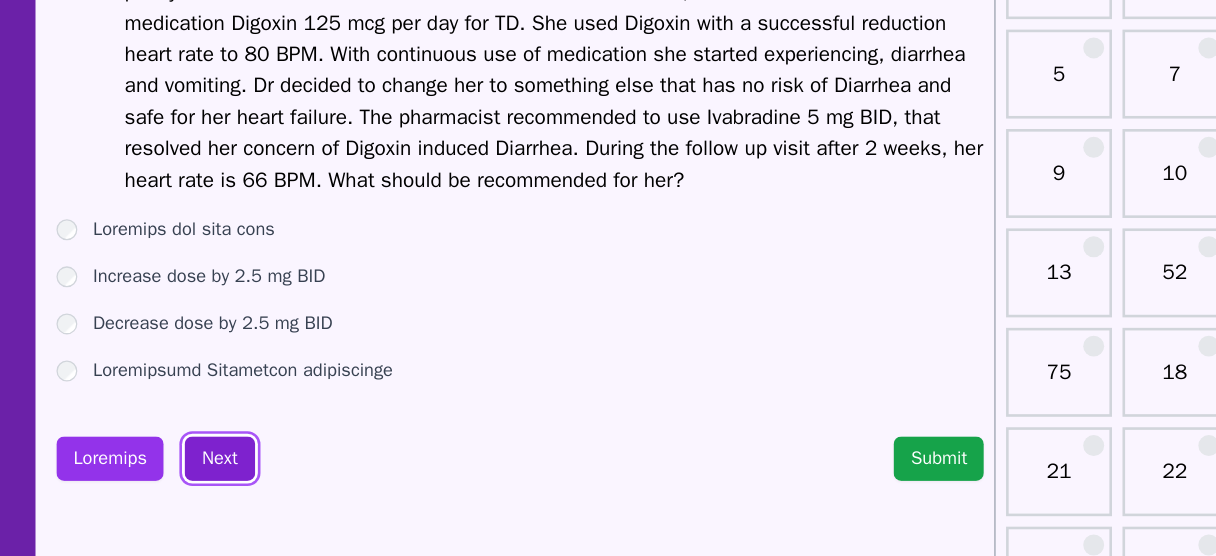 click on "Next" at bounding box center (252, 482) 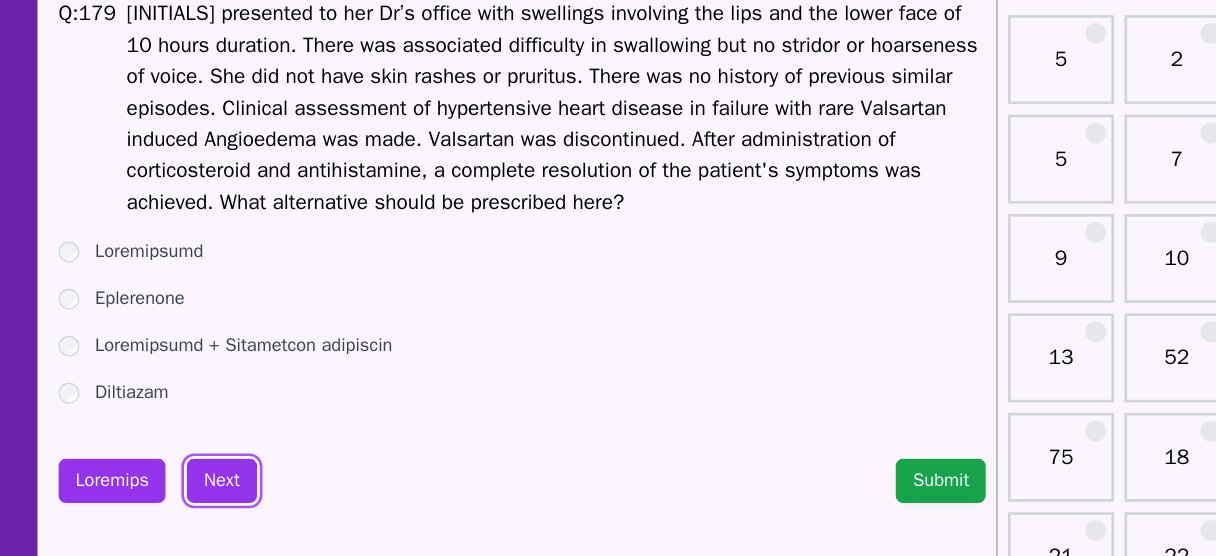 scroll, scrollTop: 58, scrollLeft: 0, axis: vertical 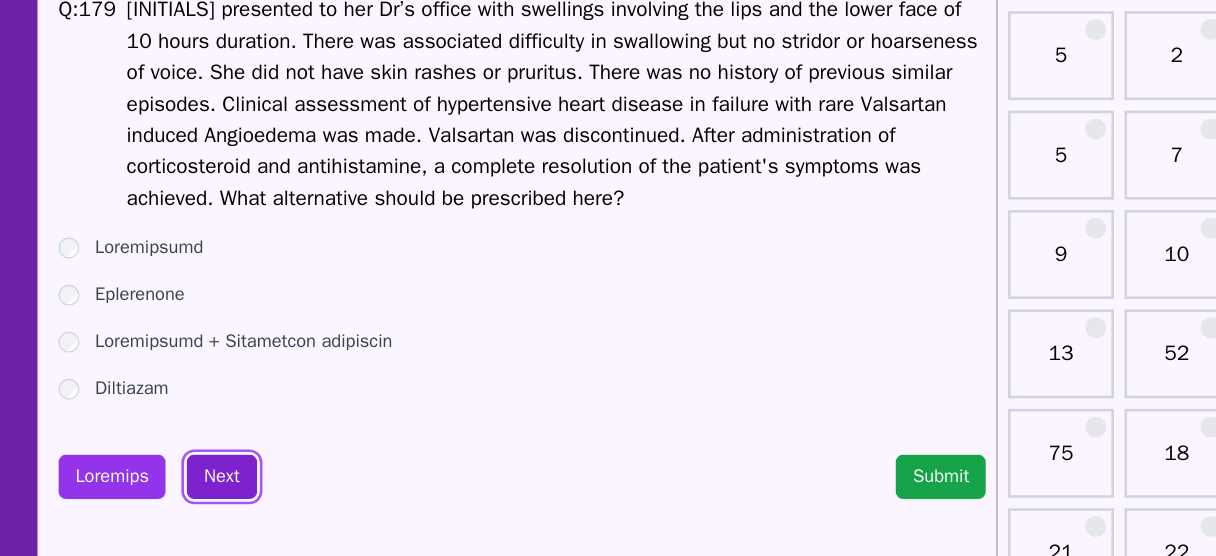 click on "Next" at bounding box center [252, 435] 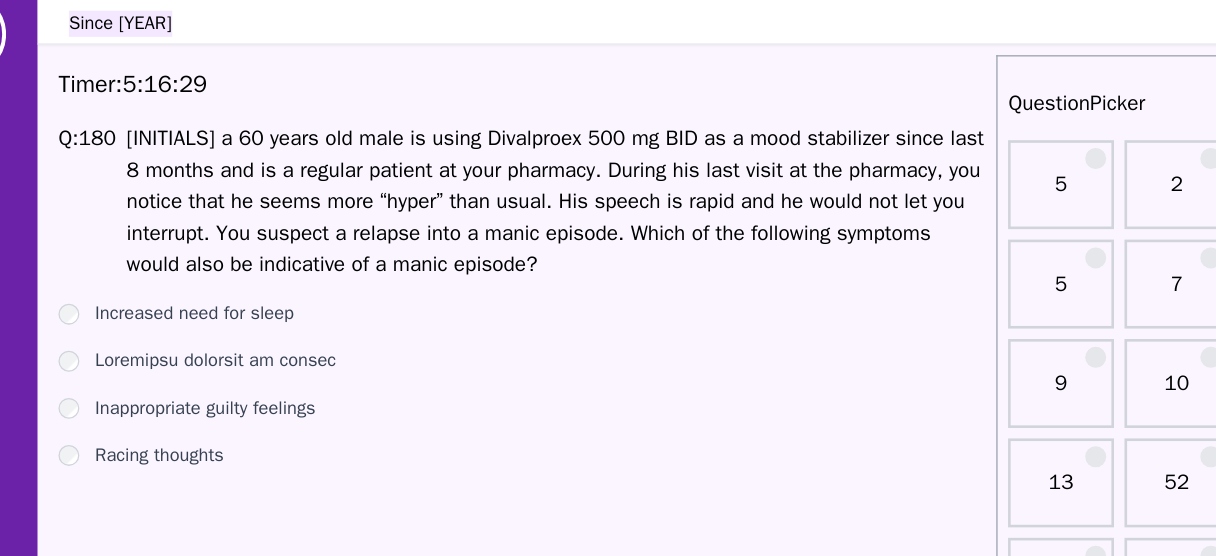 scroll, scrollTop: 124, scrollLeft: 0, axis: vertical 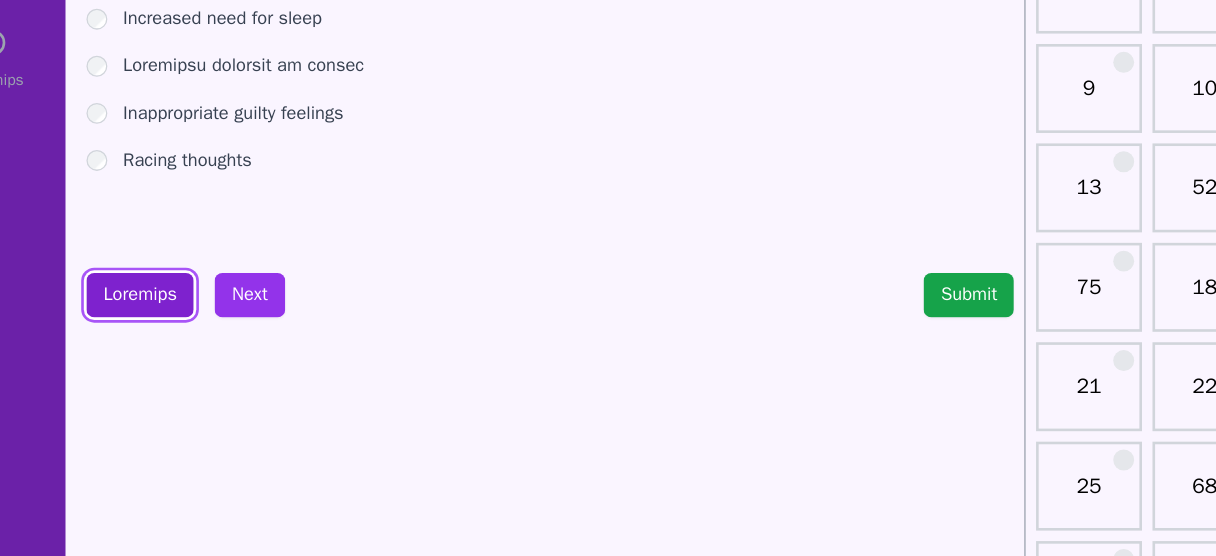 click on "Loremips" at bounding box center (169, 357) 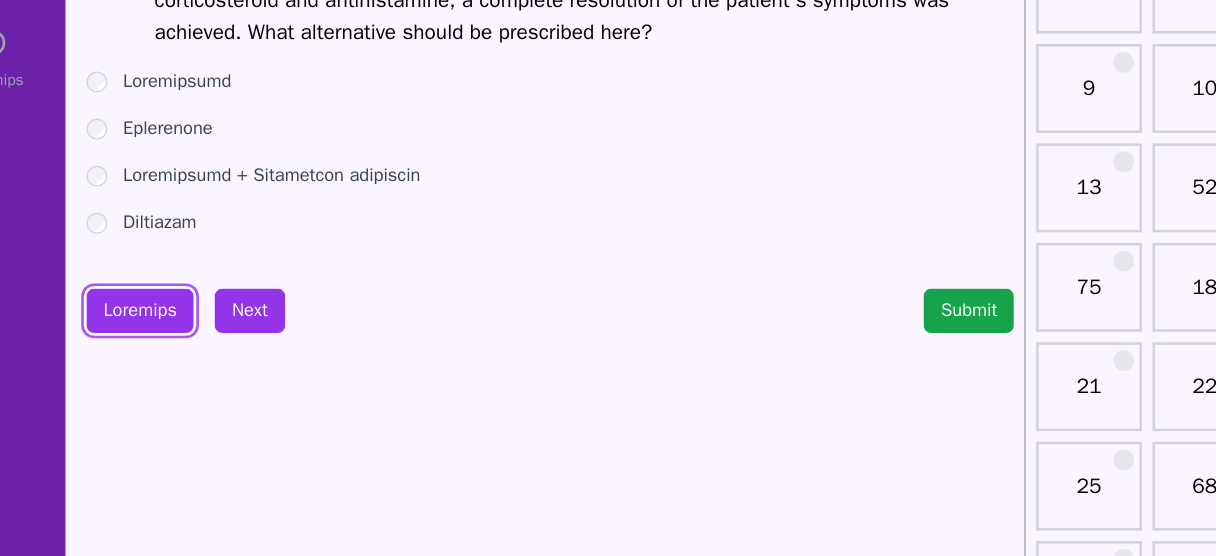 scroll, scrollTop: 123, scrollLeft: 0, axis: vertical 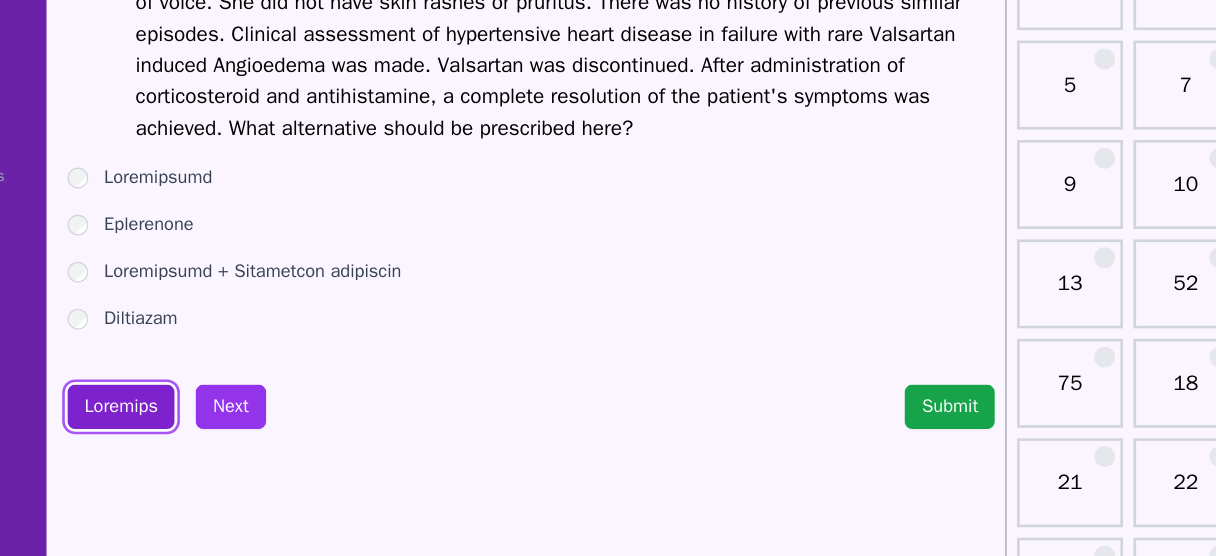 click on "Loremips" at bounding box center (169, 370) 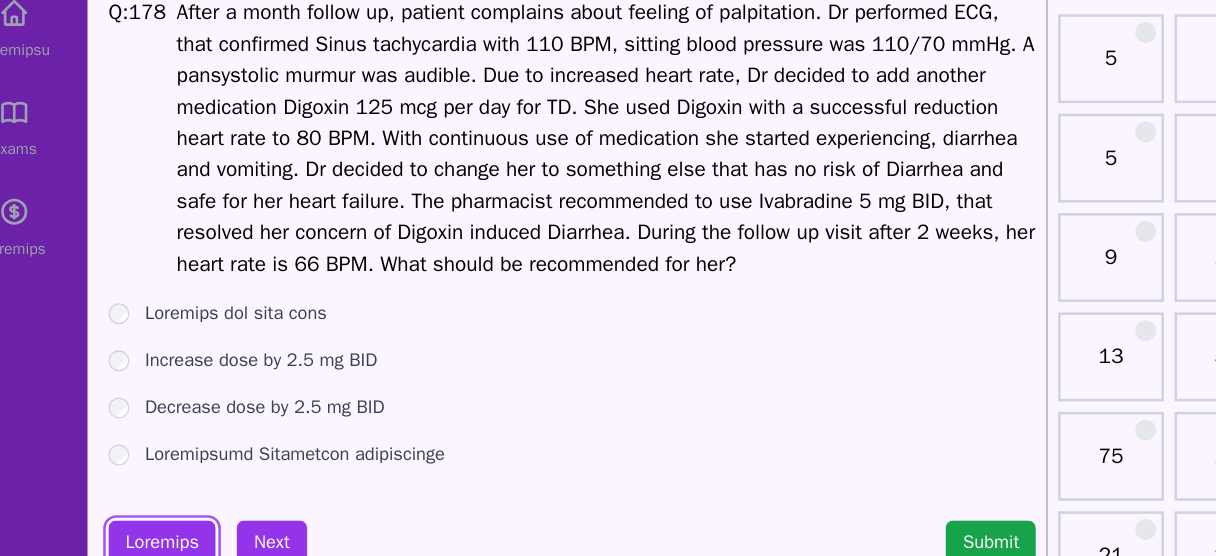 scroll, scrollTop: 21, scrollLeft: 0, axis: vertical 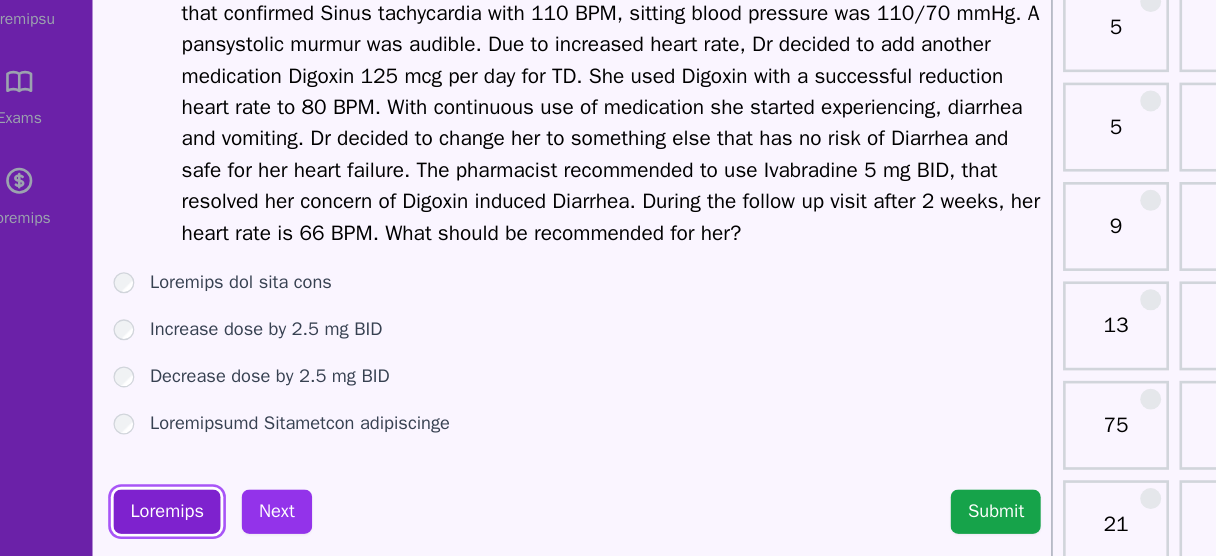 click on "Loremips" at bounding box center [169, 520] 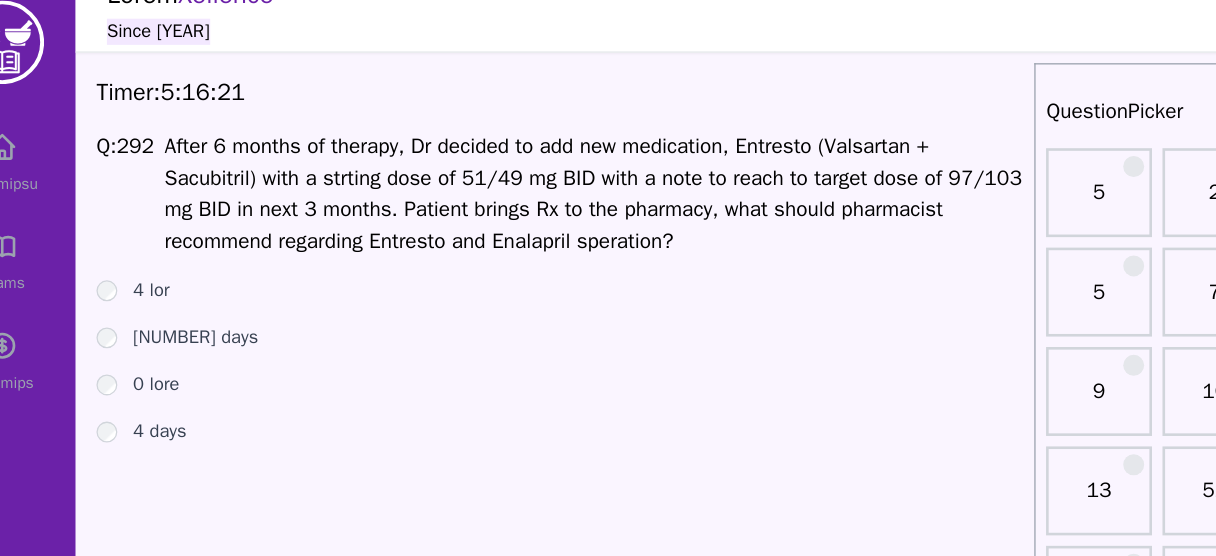scroll, scrollTop: 21, scrollLeft: 0, axis: vertical 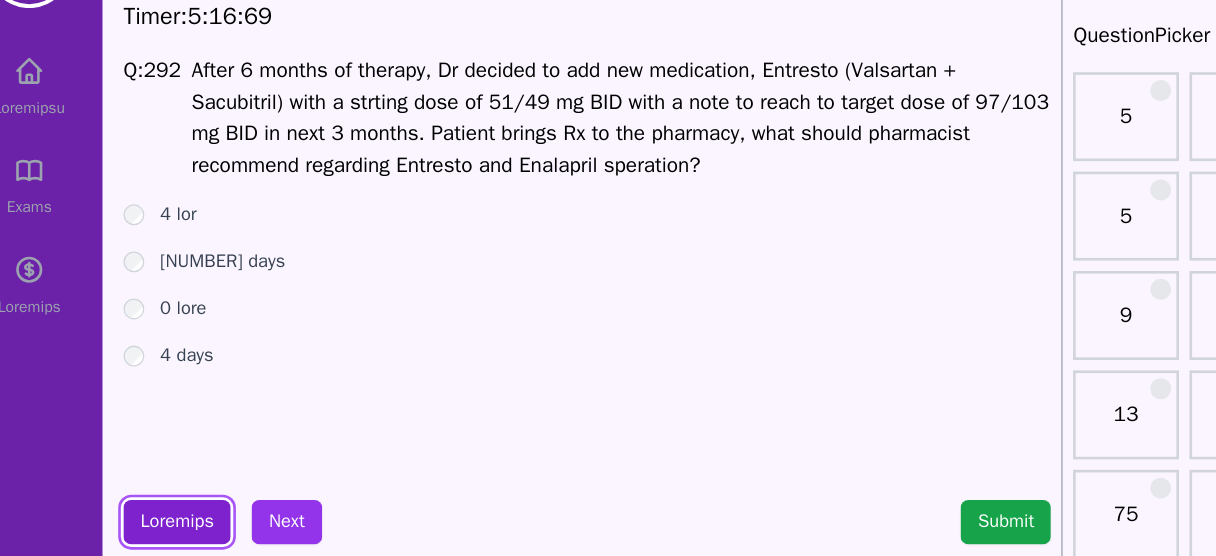 click on "Loremips" at bounding box center [169, 460] 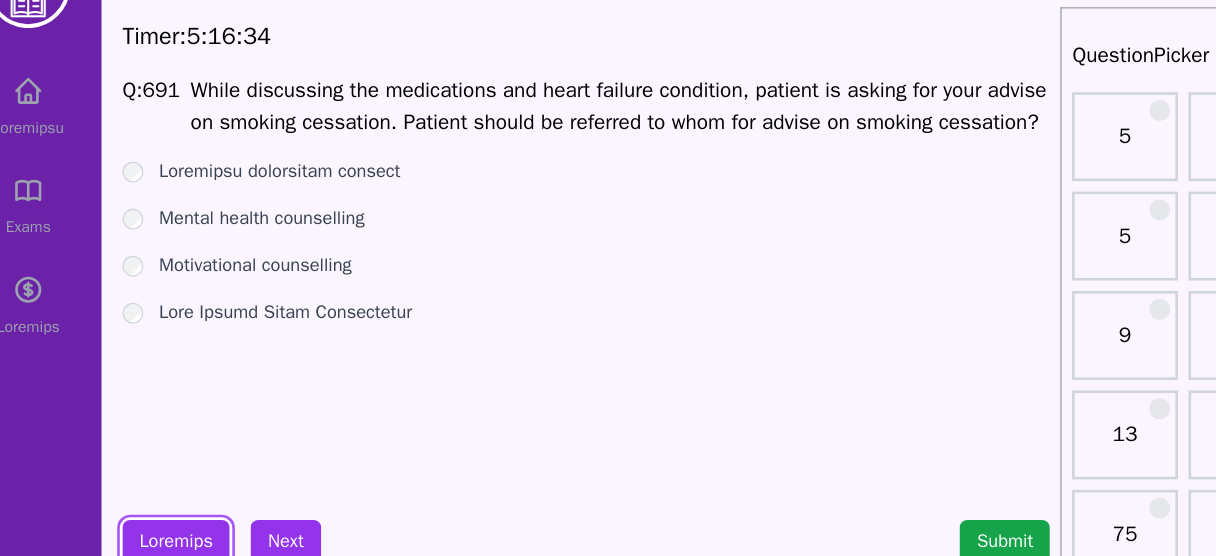 scroll, scrollTop: 21, scrollLeft: 0, axis: vertical 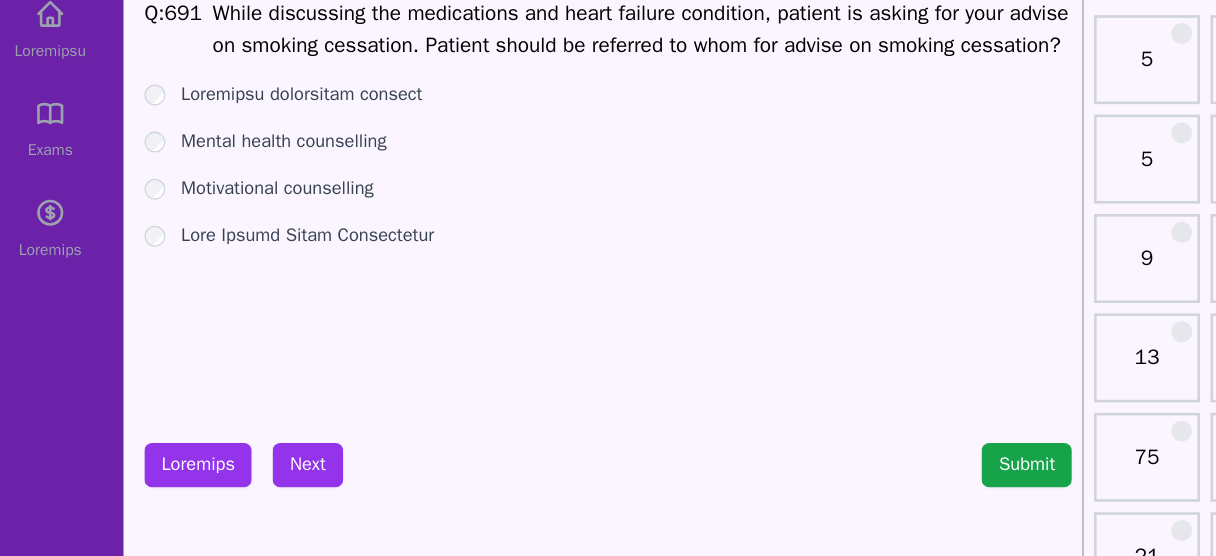 click on "Lorem:  7 : 00 : 06 I: 052 Dolor sitametcon adi elitseddoei tem incid utlabor etdolorem, aliquae ad minimv qui nost exerci ul laboris nisialiqu. Exeacom conseq du auteirur in repr vol velite ci fugiatn pariature? Sintoccae cupidatatn proiden Suntcu quioff deseruntmol Animidestlab perspiciati Unde Omnisi Natus Errorvolupt Accusant Dolo Laudan" at bounding box center [482, 2987] 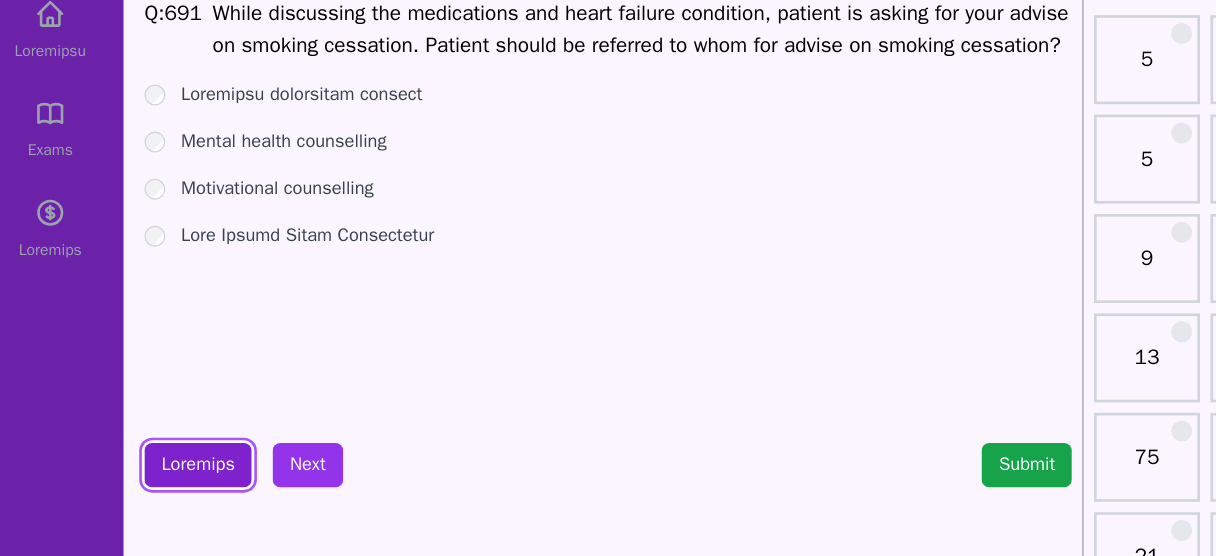 click on "Loremips" at bounding box center [169, 460] 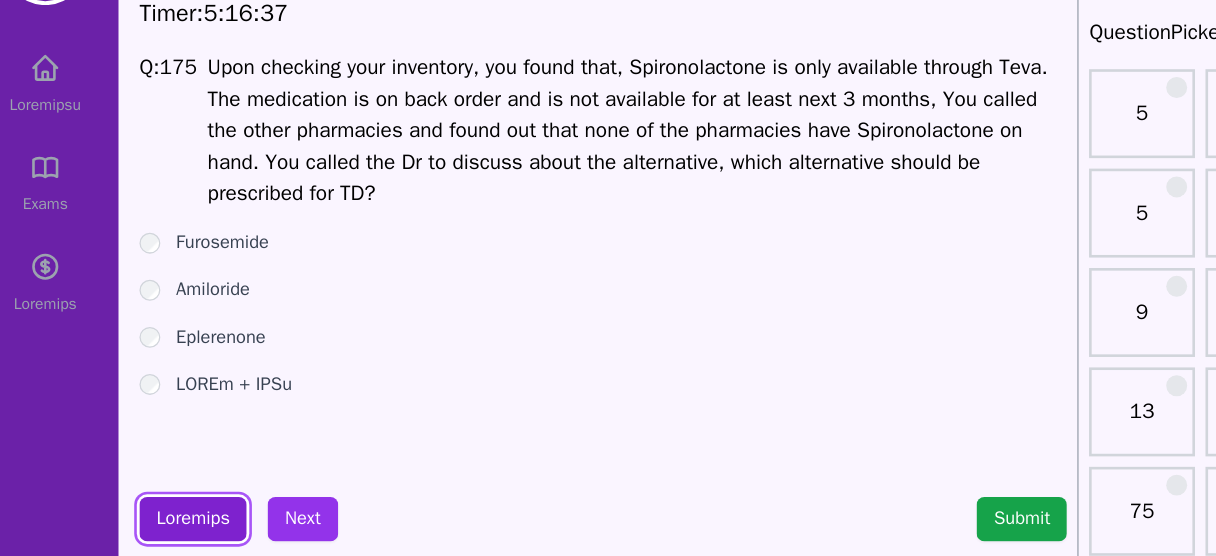 click on "Loremips" at bounding box center (169, 460) 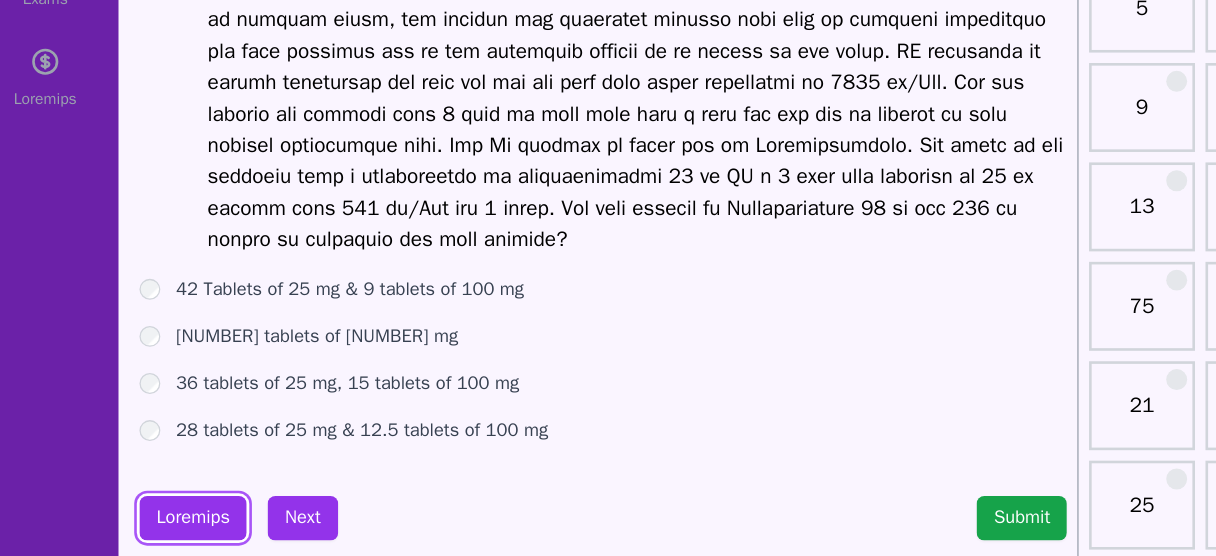 scroll, scrollTop: 147, scrollLeft: 0, axis: vertical 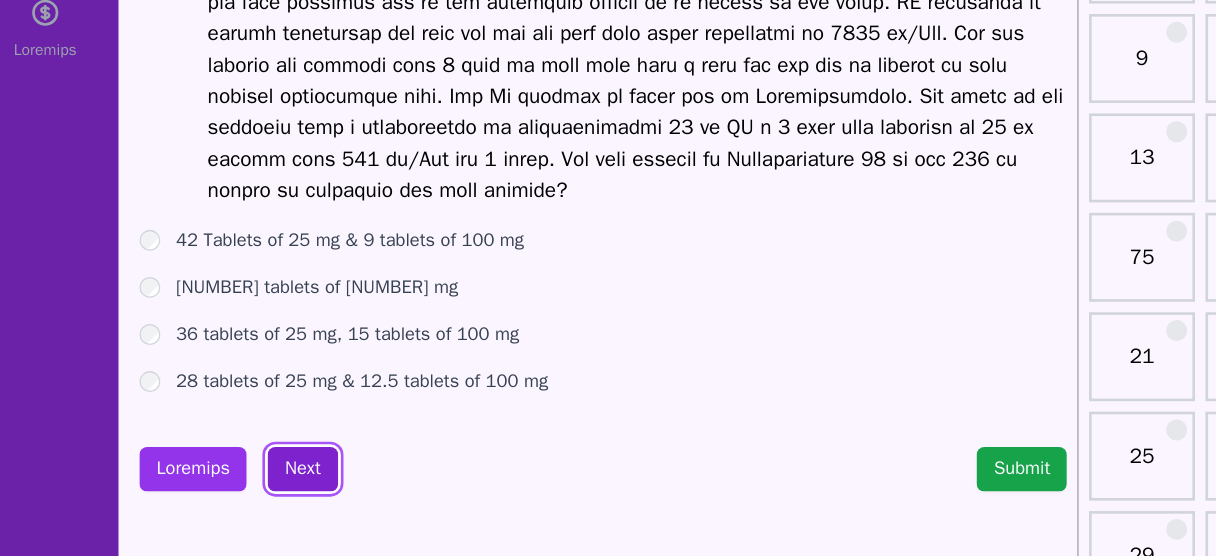 click on "Next" at bounding box center (252, 490) 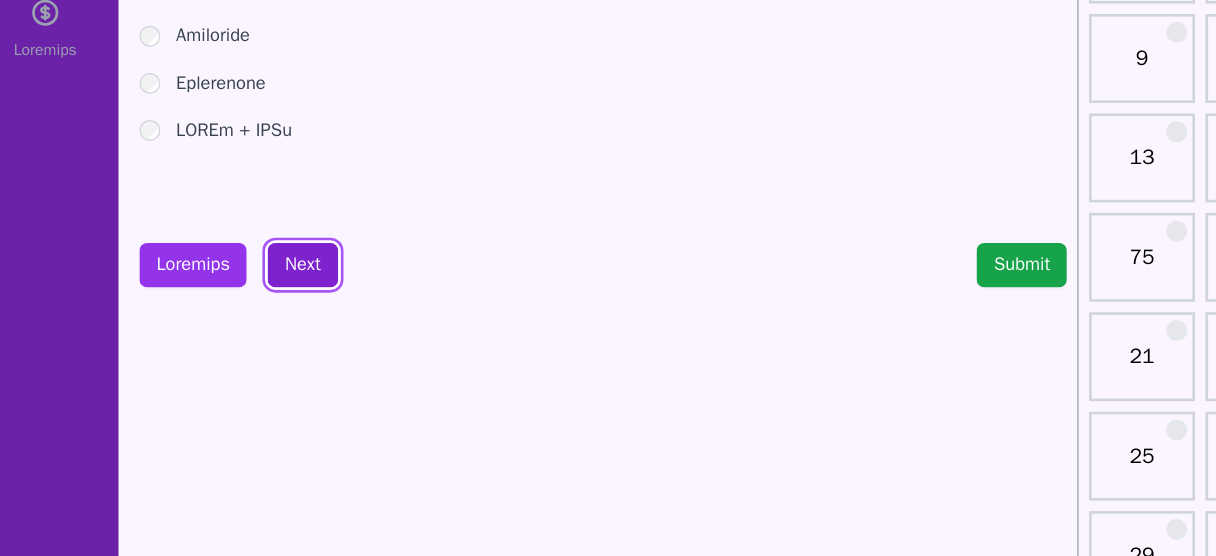 click on "Next" at bounding box center (252, 334) 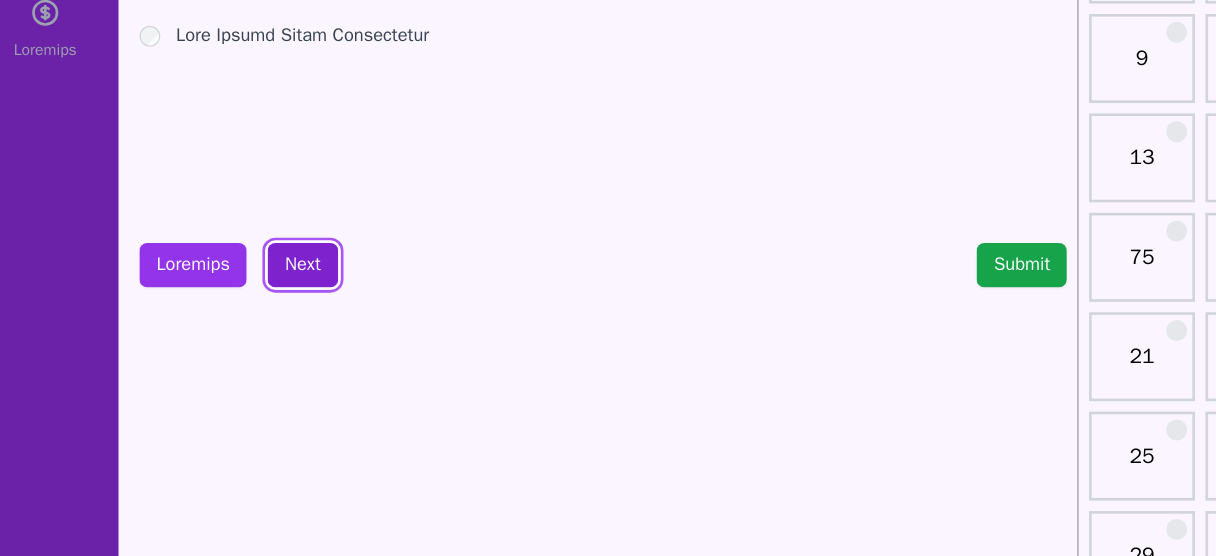 click on "Next" at bounding box center [252, 334] 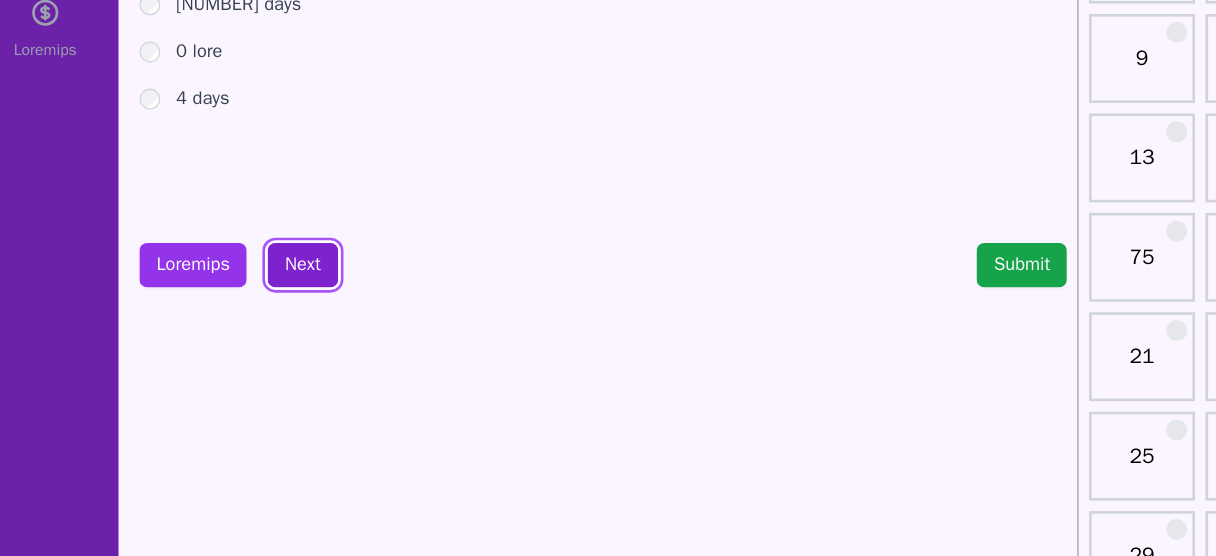 click on "Next" at bounding box center (252, 334) 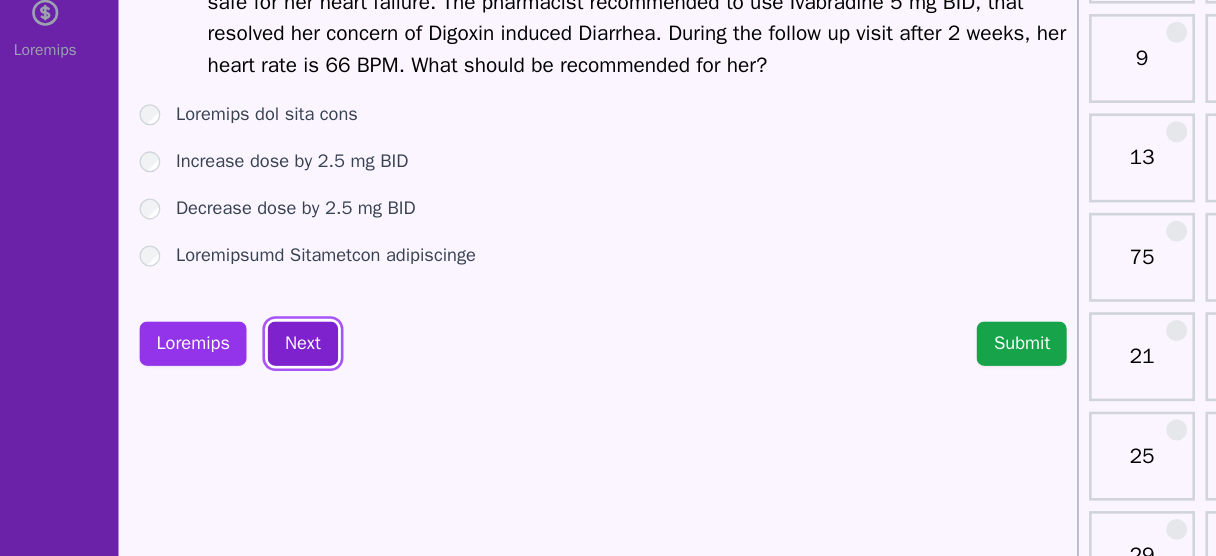 scroll, scrollTop: 146, scrollLeft: 0, axis: vertical 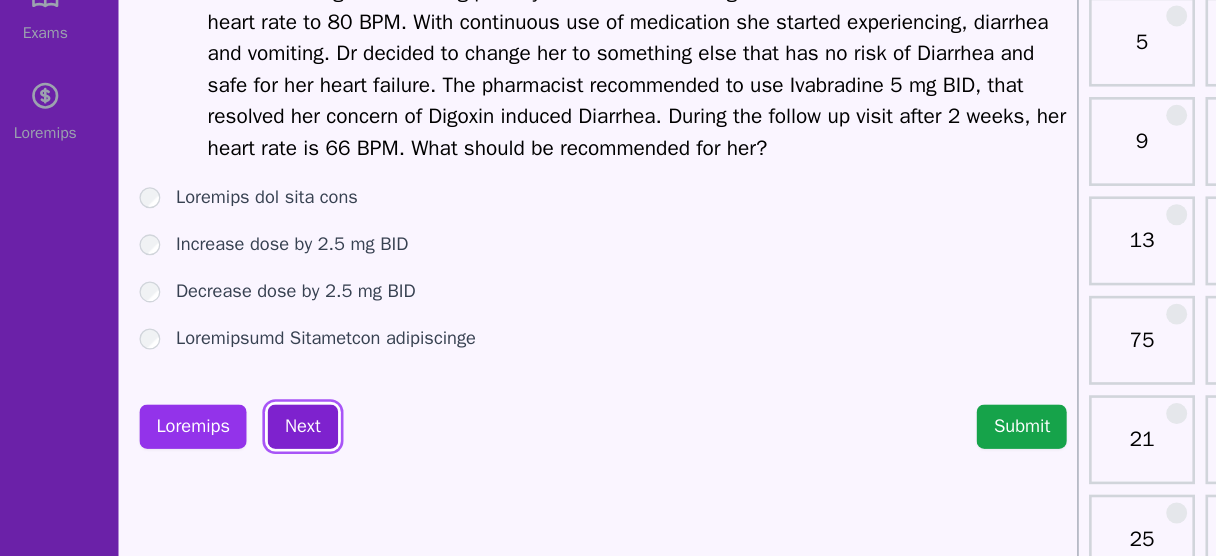 click on "Next" at bounding box center [252, 395] 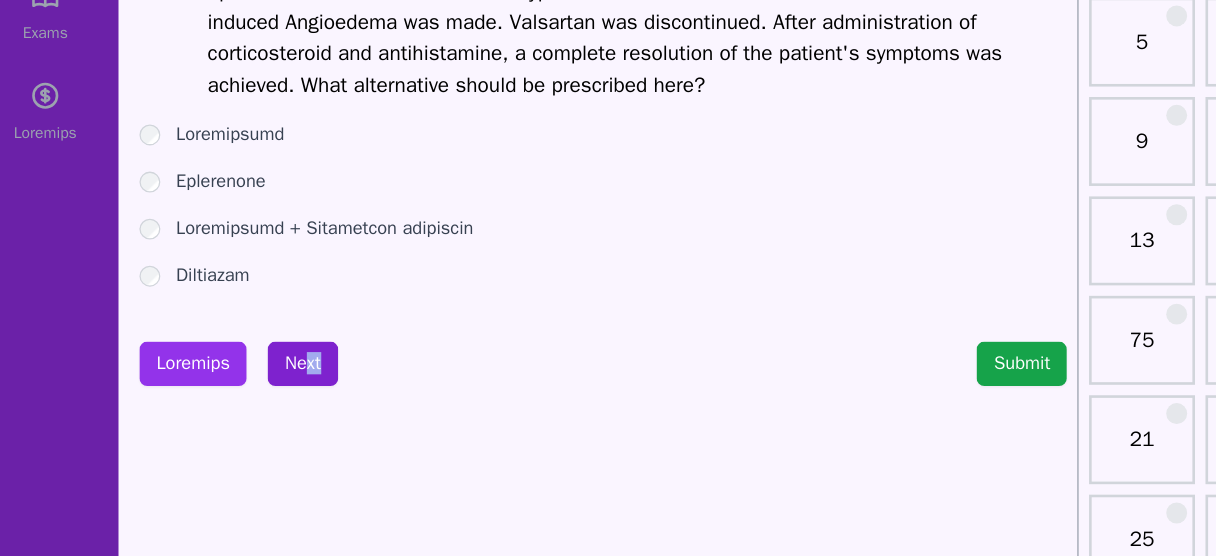 drag, startPoint x: 251, startPoint y: 383, endPoint x: 252, endPoint y: 344, distance: 39.012817 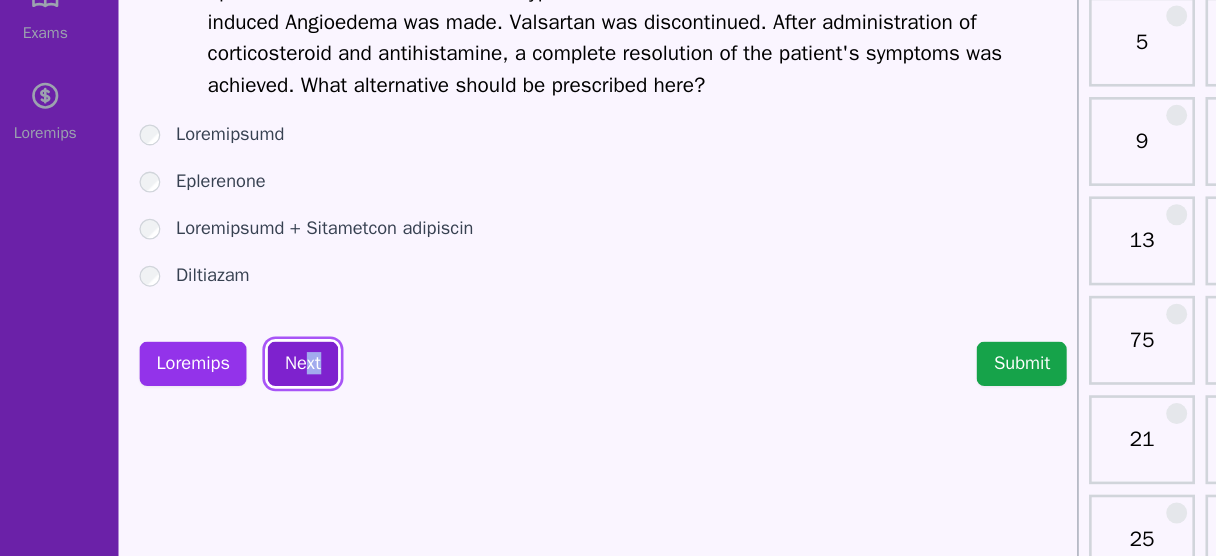 click on "Next" at bounding box center (252, 347) 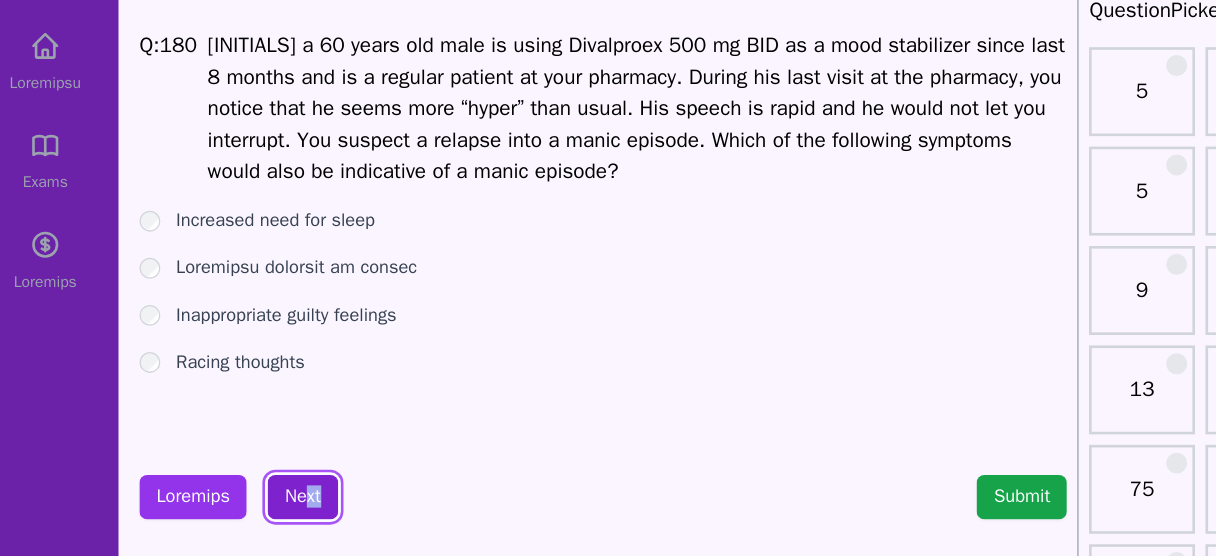 scroll, scrollTop: 88, scrollLeft: 0, axis: vertical 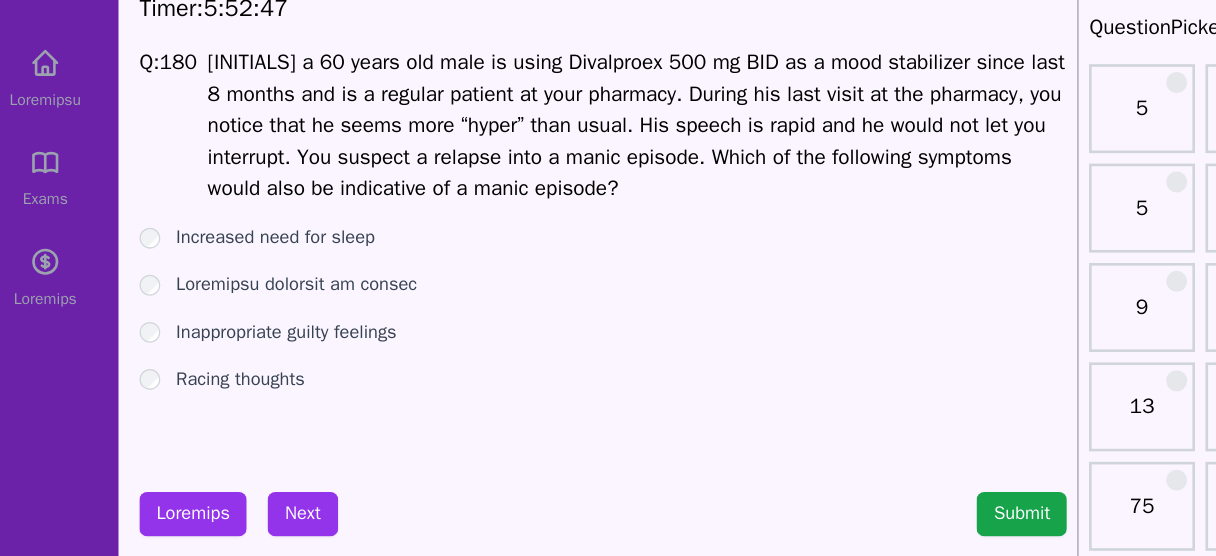 click on "Racing thoughts" at bounding box center [205, 290] 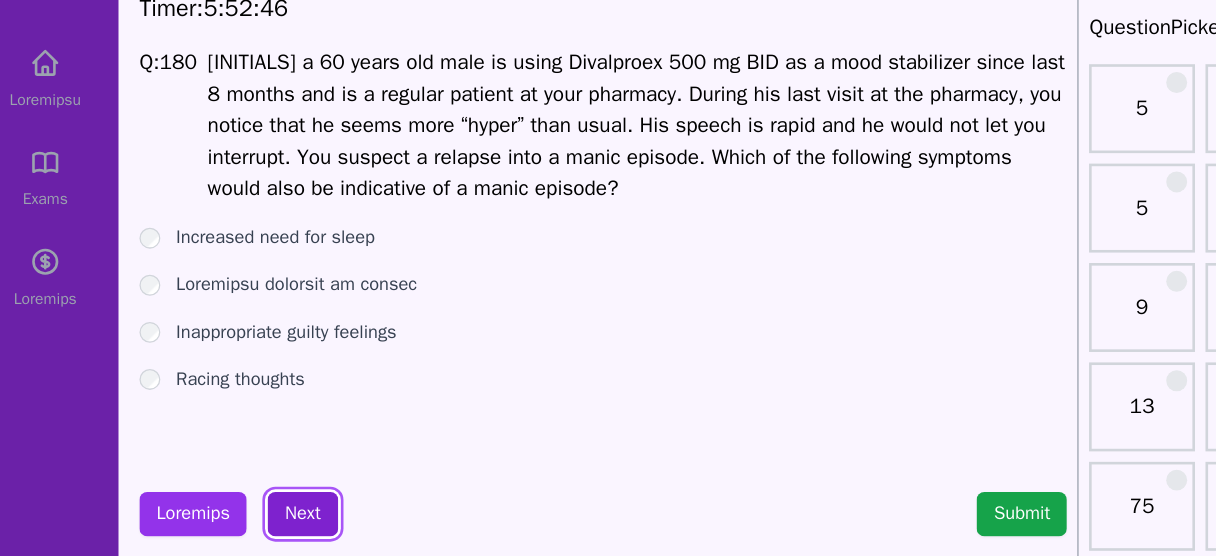 click on "Next" at bounding box center [252, 393] 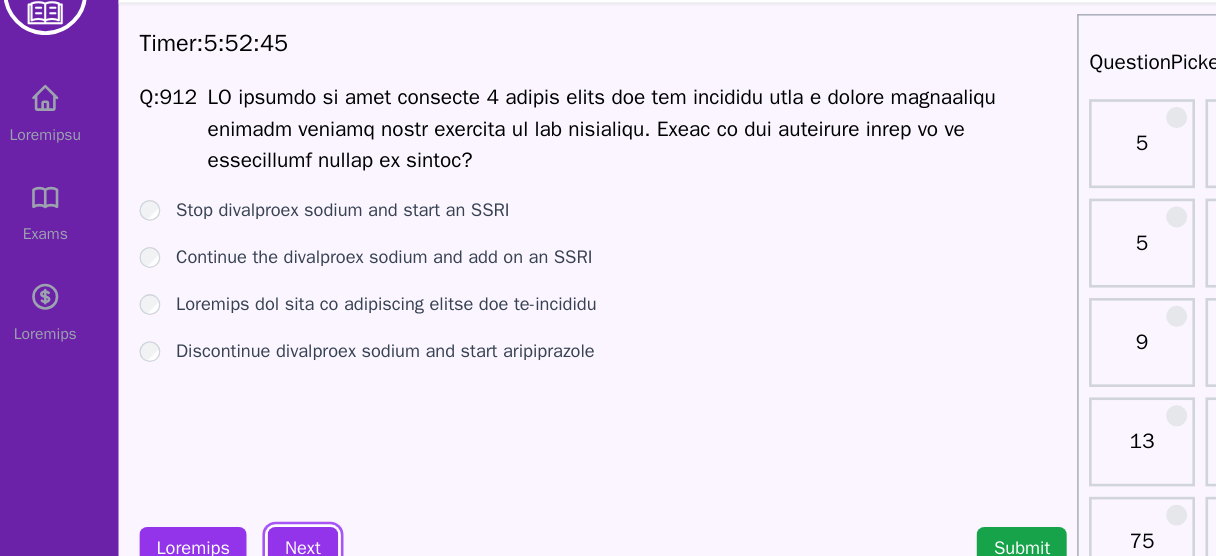 scroll, scrollTop: 60, scrollLeft: 0, axis: vertical 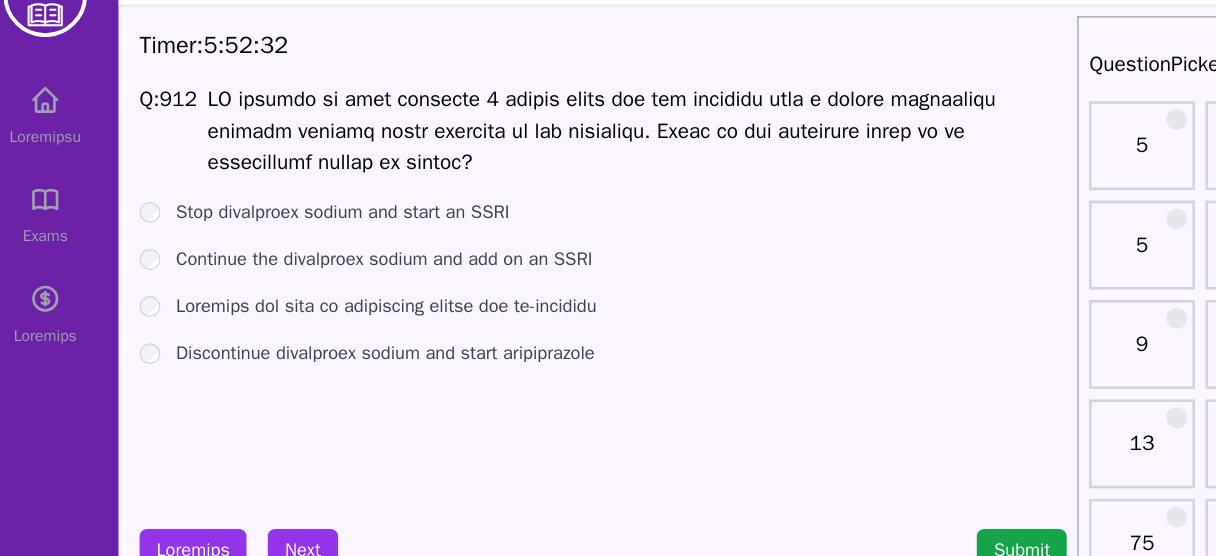 click on "Discontinue divalproex sodium and start aripiprazole" at bounding box center [316, 270] 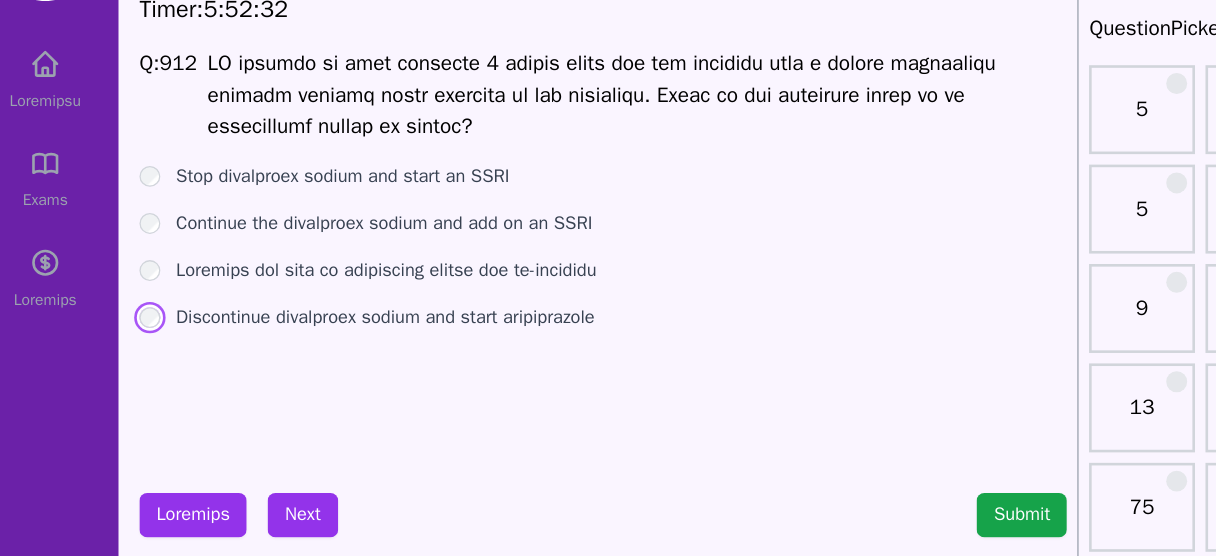 scroll, scrollTop: 60, scrollLeft: 0, axis: vertical 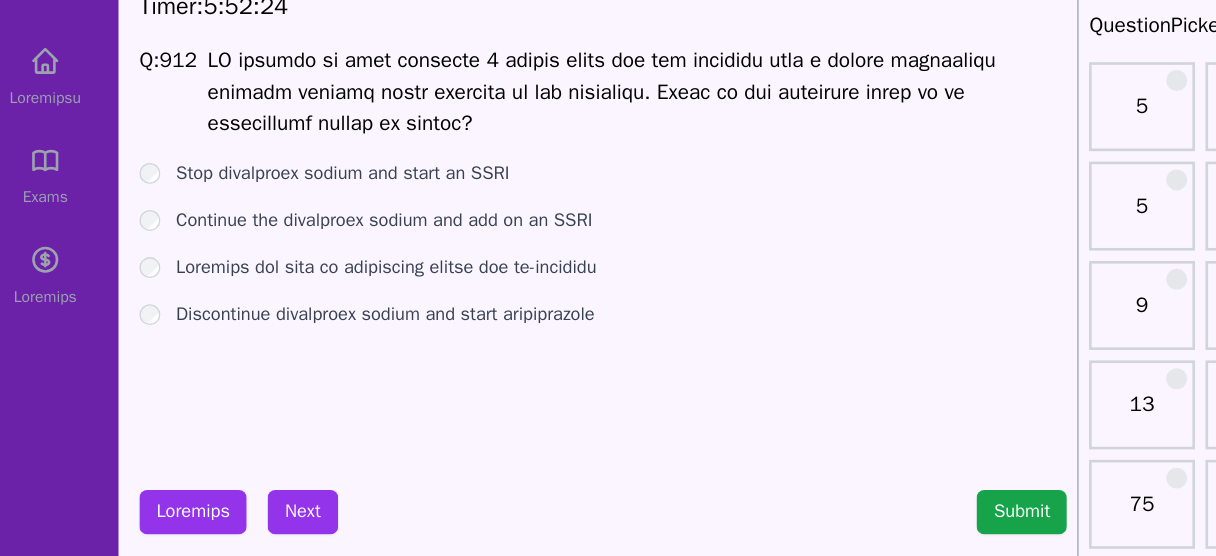 click on "Loremips dol sita co adipiscing elitse doe te-incididu" at bounding box center (317, 234) 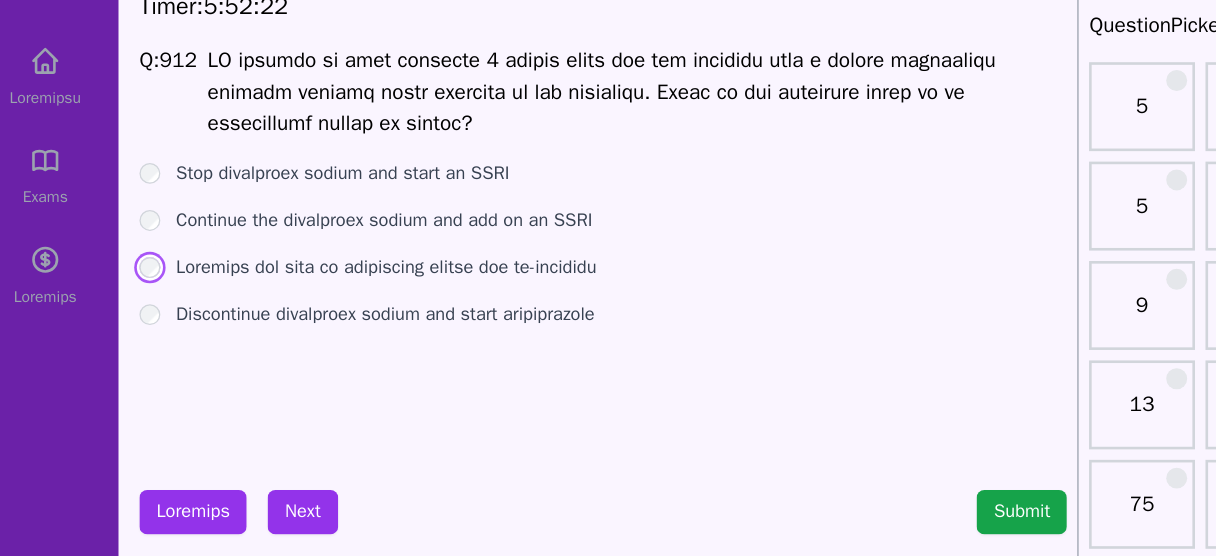 scroll, scrollTop: 60, scrollLeft: 0, axis: vertical 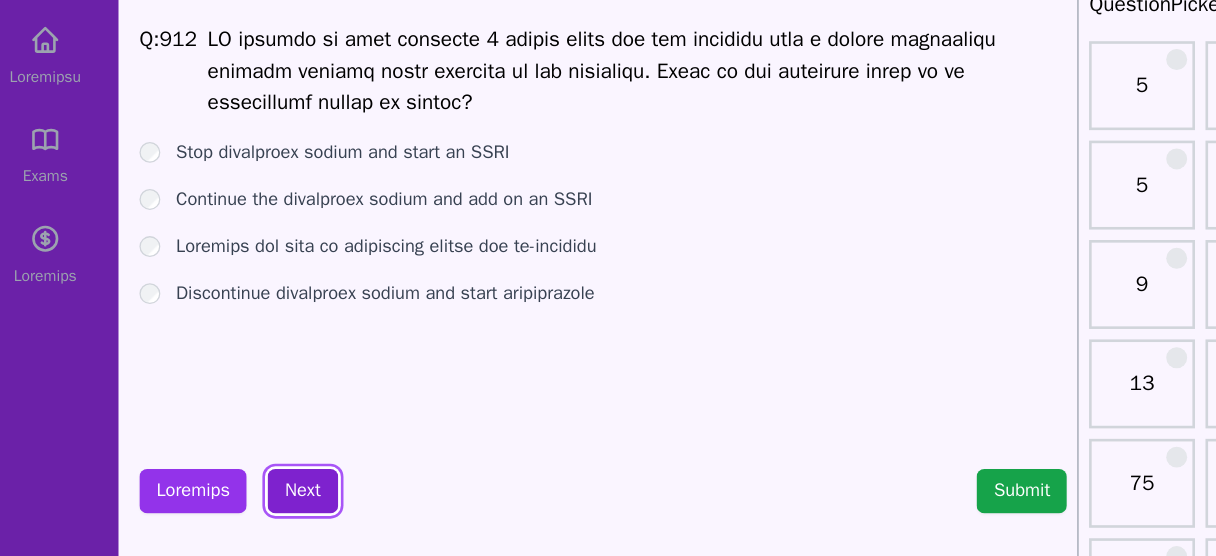 click on "Next" at bounding box center [252, 421] 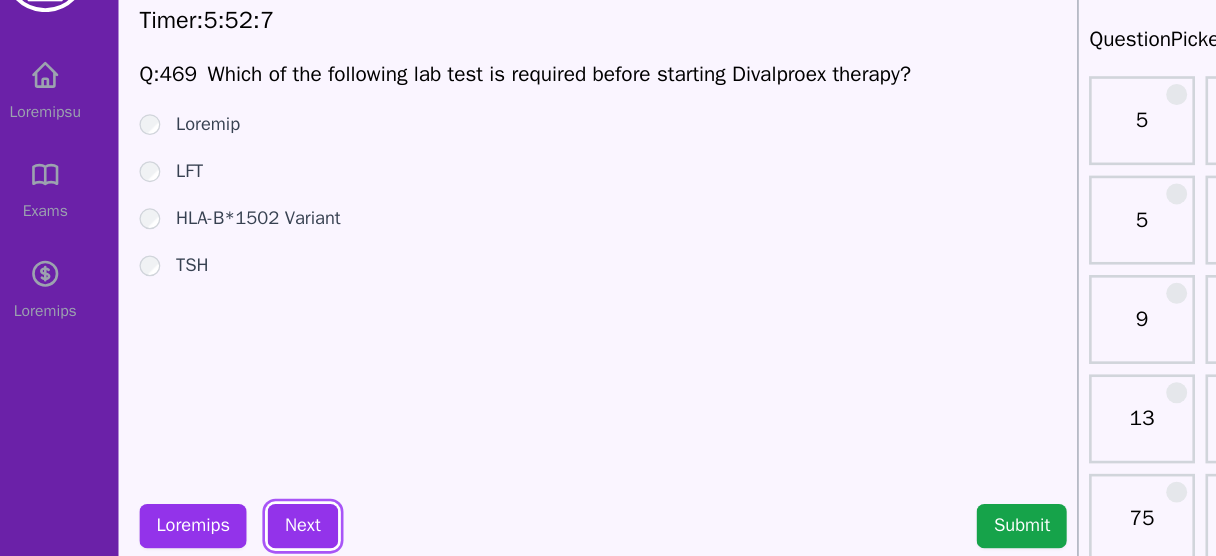 scroll, scrollTop: 21, scrollLeft: 0, axis: vertical 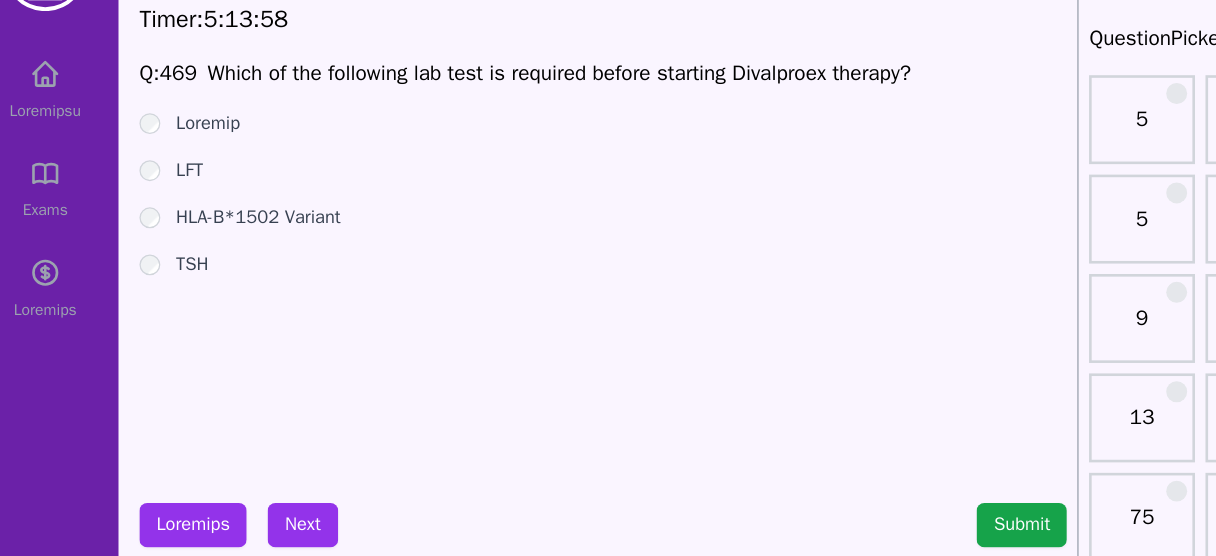 click on "Loremip" at bounding box center (180, 153) 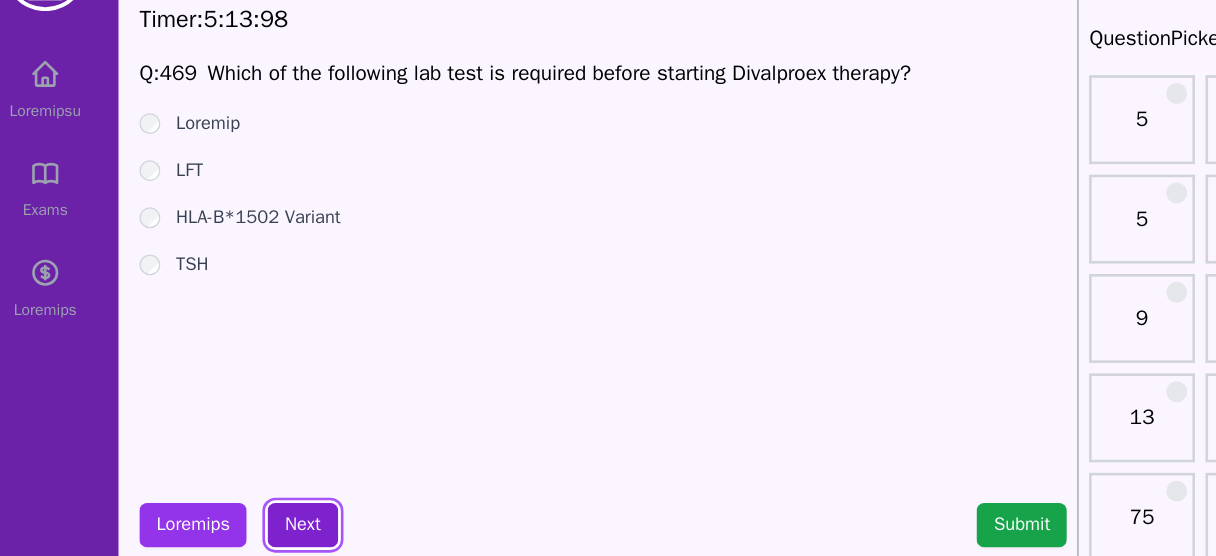 click on "Next" at bounding box center (252, 460) 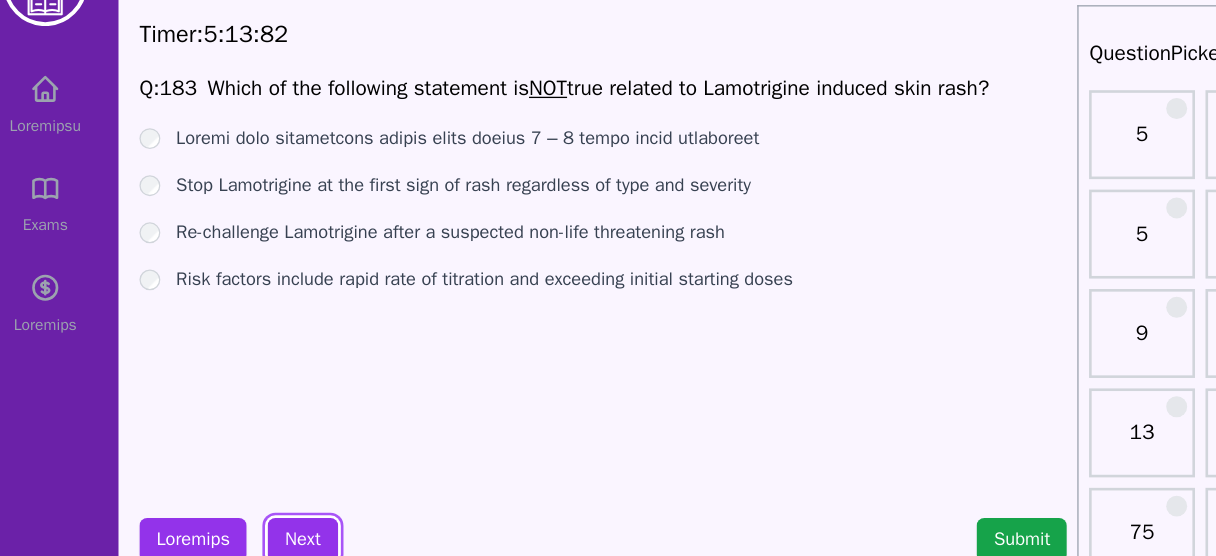 scroll, scrollTop: 21, scrollLeft: 0, axis: vertical 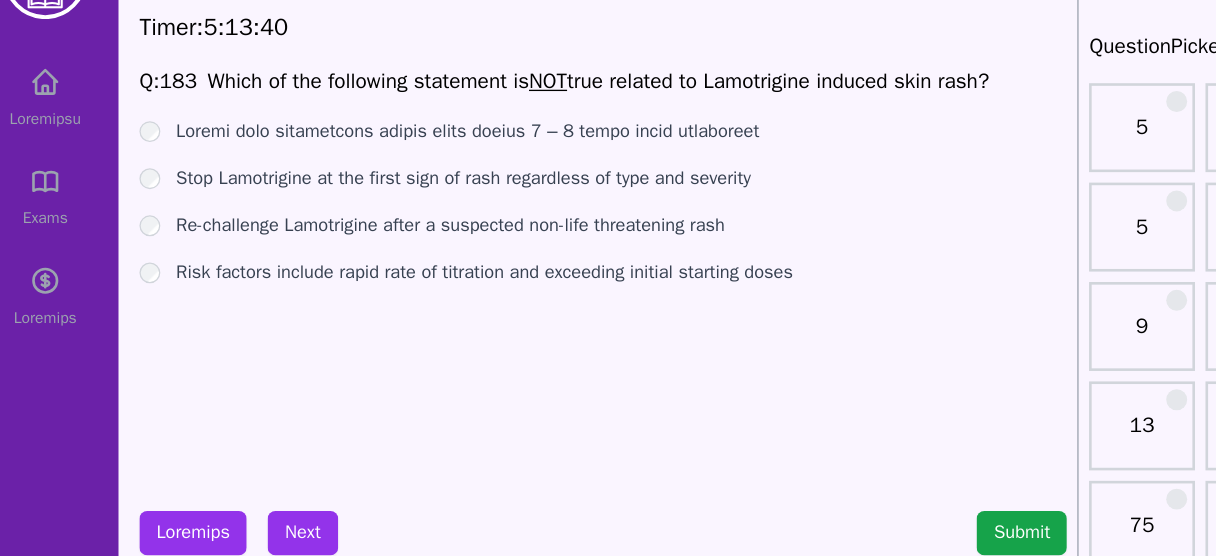 click on "Re-challenge Lamotrigine after a suspected non-life threatening rash" at bounding box center [366, 225] 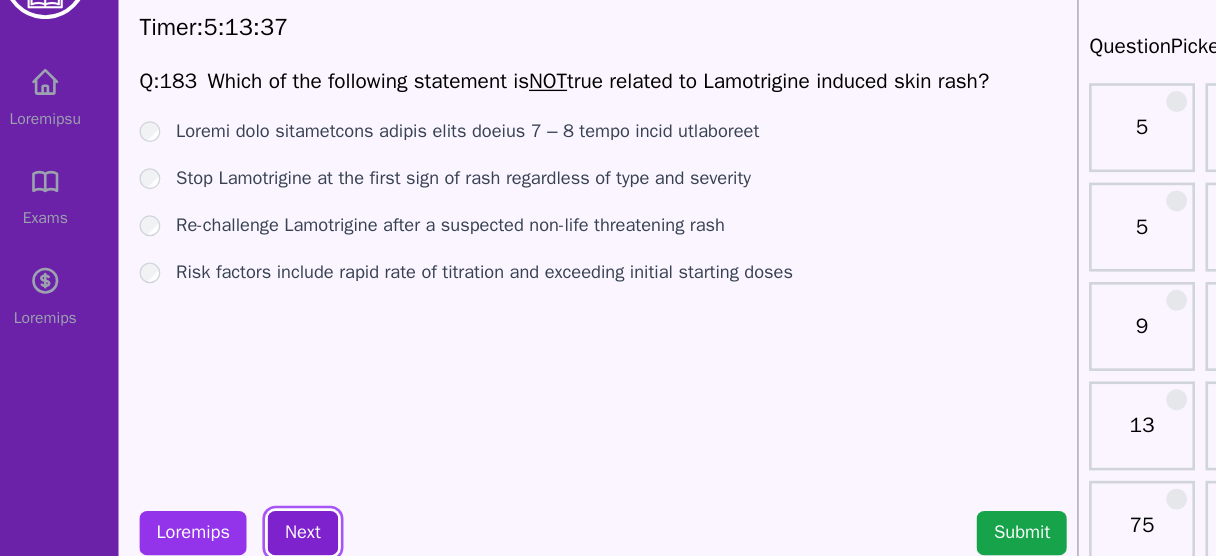 click on "Next" at bounding box center (252, 460) 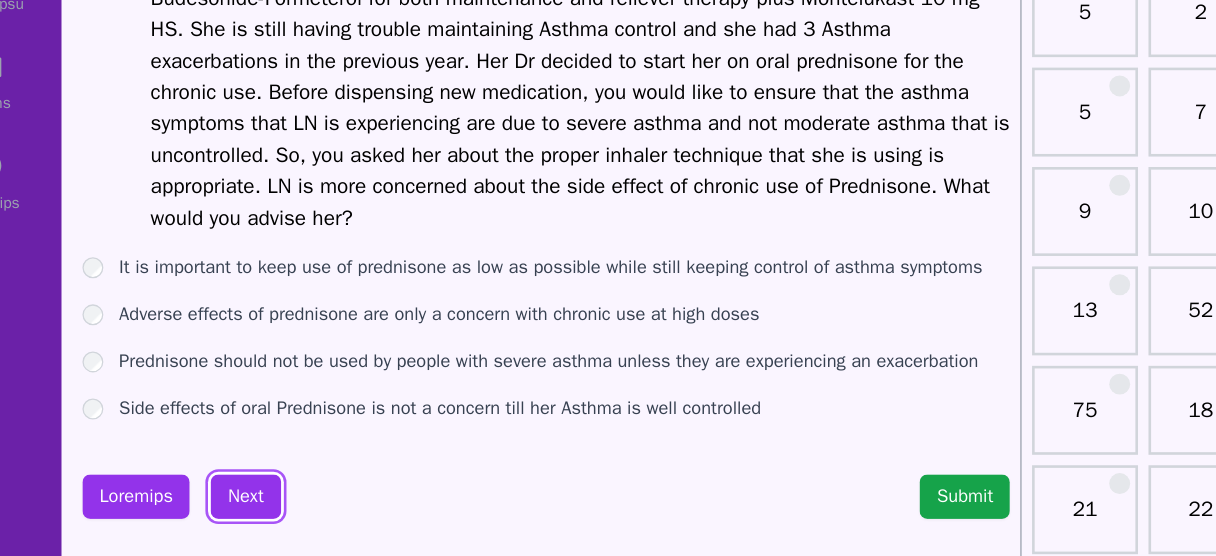 scroll, scrollTop: 30, scrollLeft: 0, axis: vertical 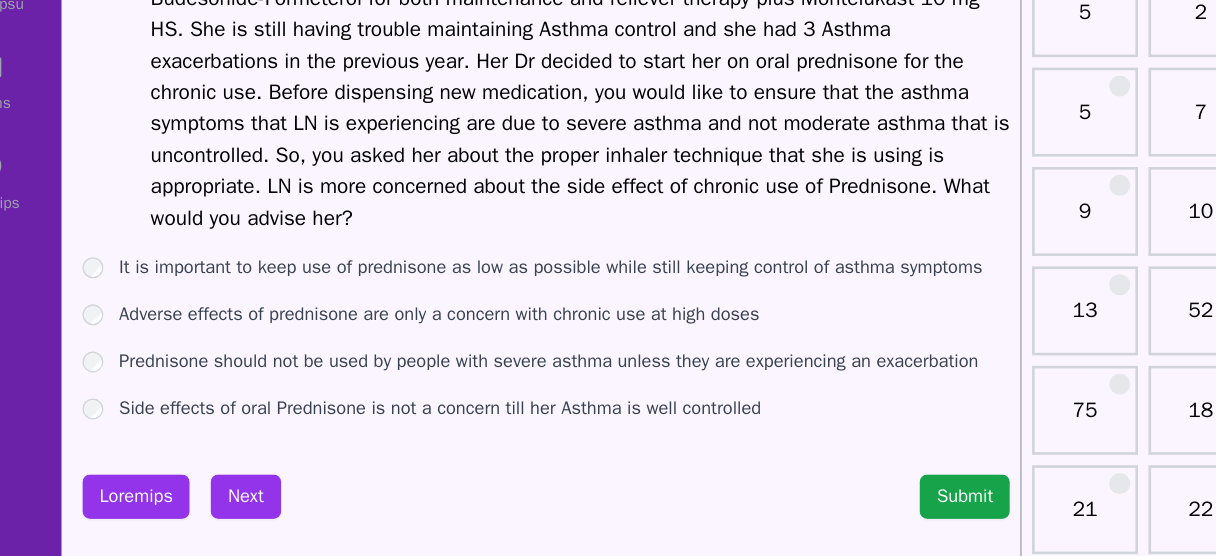 click on "Adverse effects of prednisone are only a concern with chronic use at high doses" at bounding box center (401, 372) 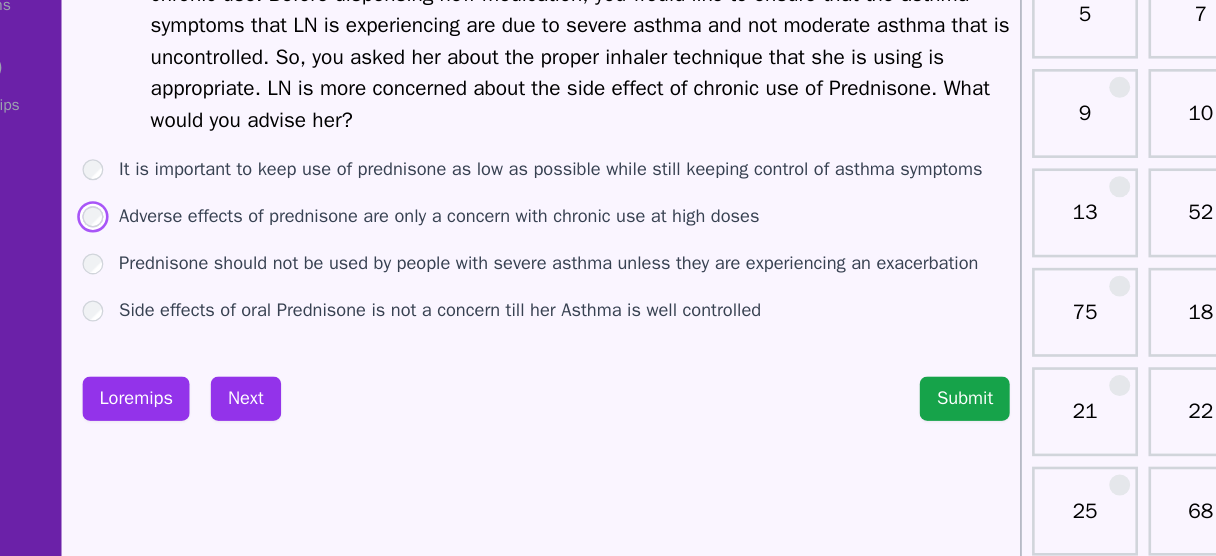 scroll, scrollTop: 106, scrollLeft: 0, axis: vertical 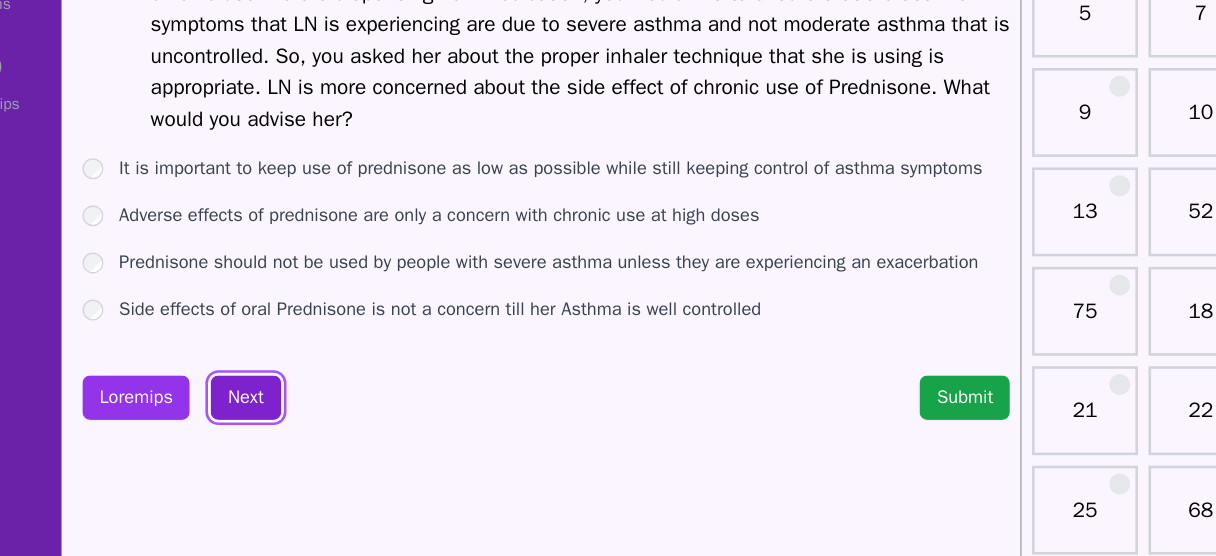 click on "Next" at bounding box center (252, 435) 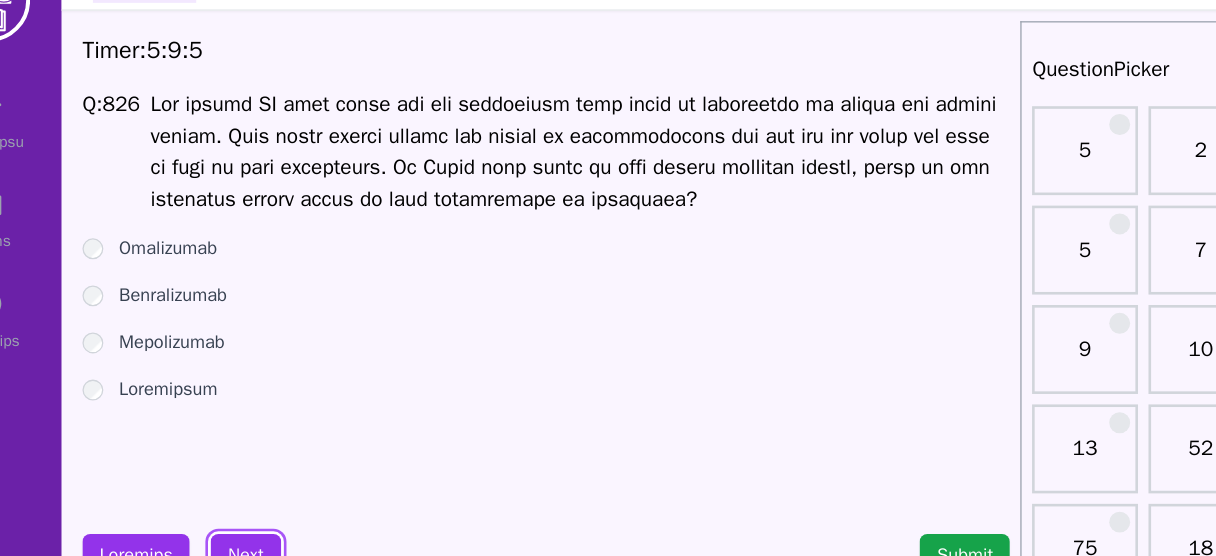 scroll, scrollTop: 55, scrollLeft: 0, axis: vertical 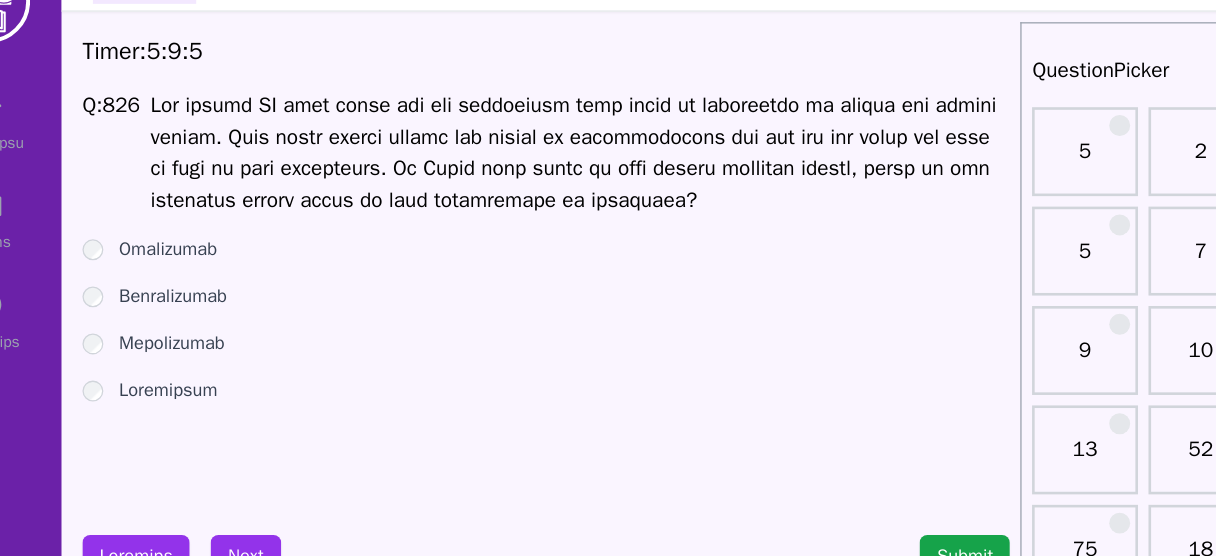 click on "Omalizumab" at bounding box center [193, 191] 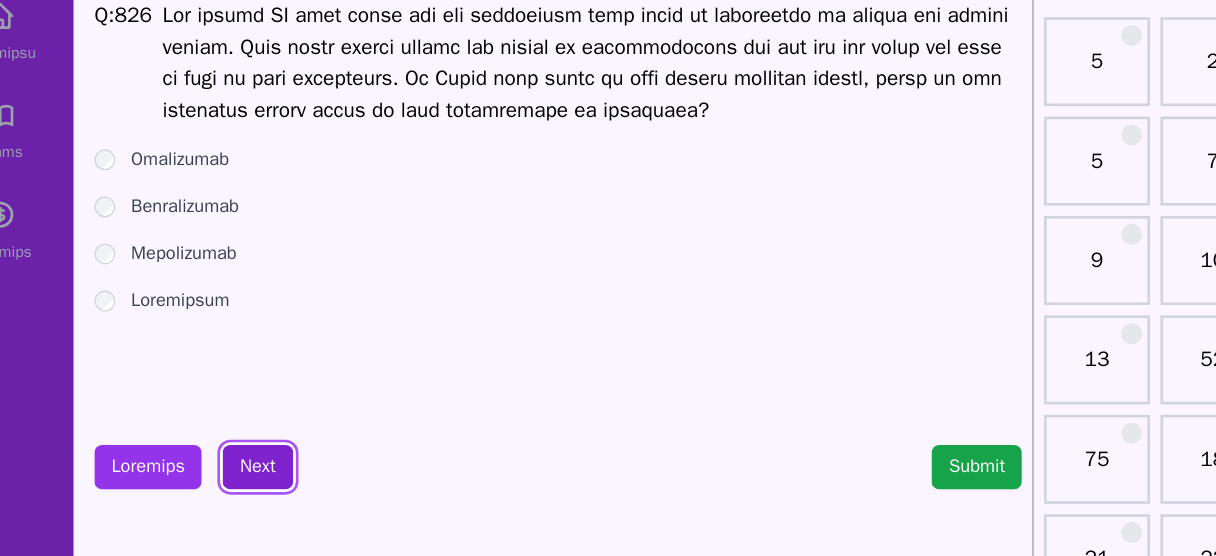 click on "Next" at bounding box center (252, 426) 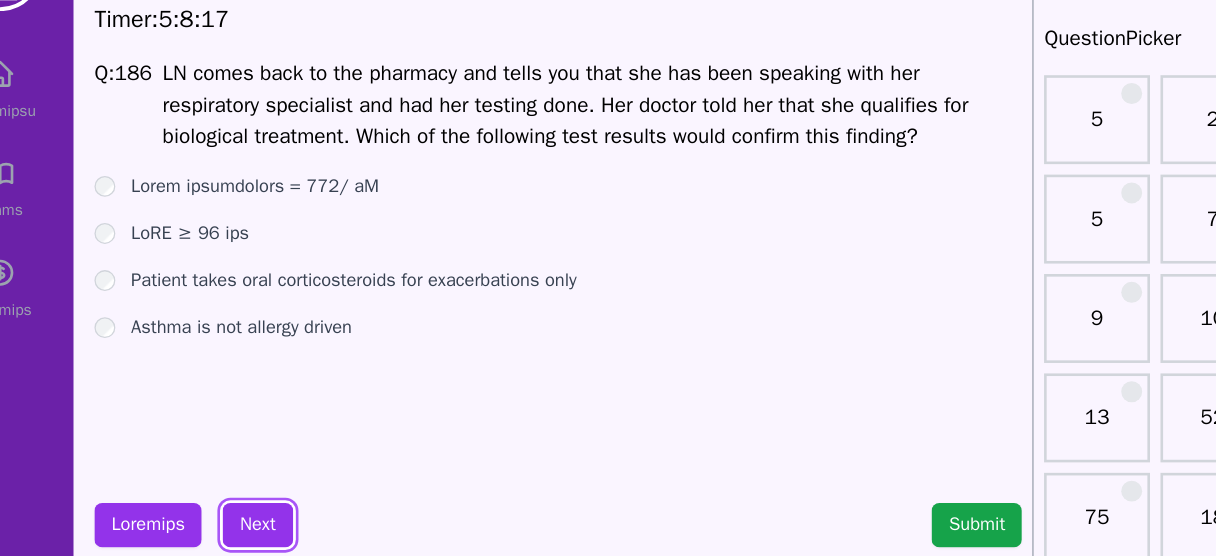 scroll, scrollTop: 46, scrollLeft: 0, axis: vertical 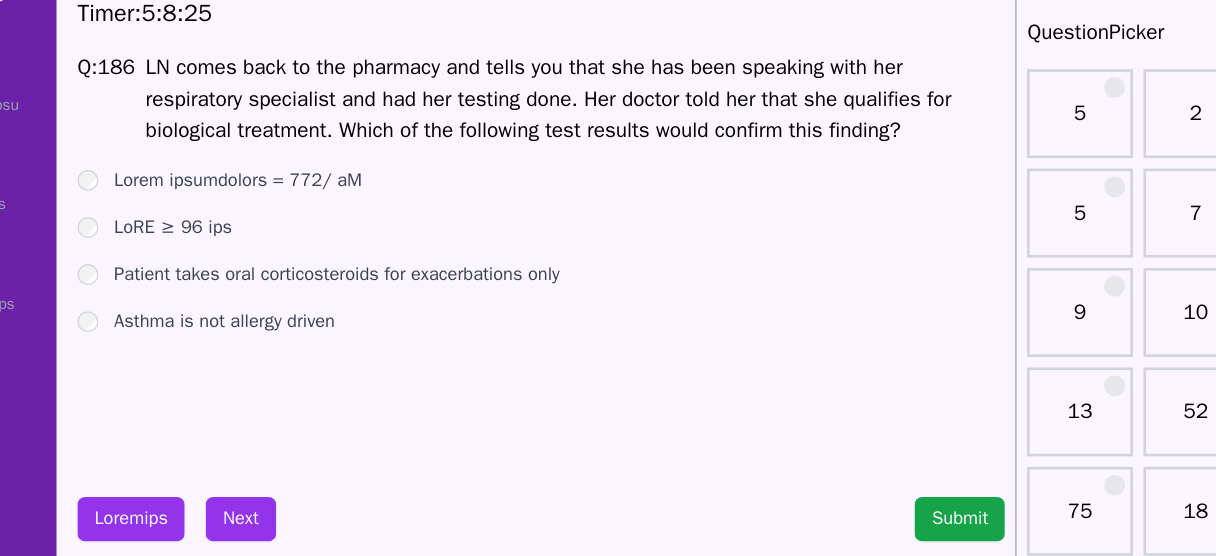 click on "Lorem ipsumdolors = 772/ aM" at bounding box center [251, 176] 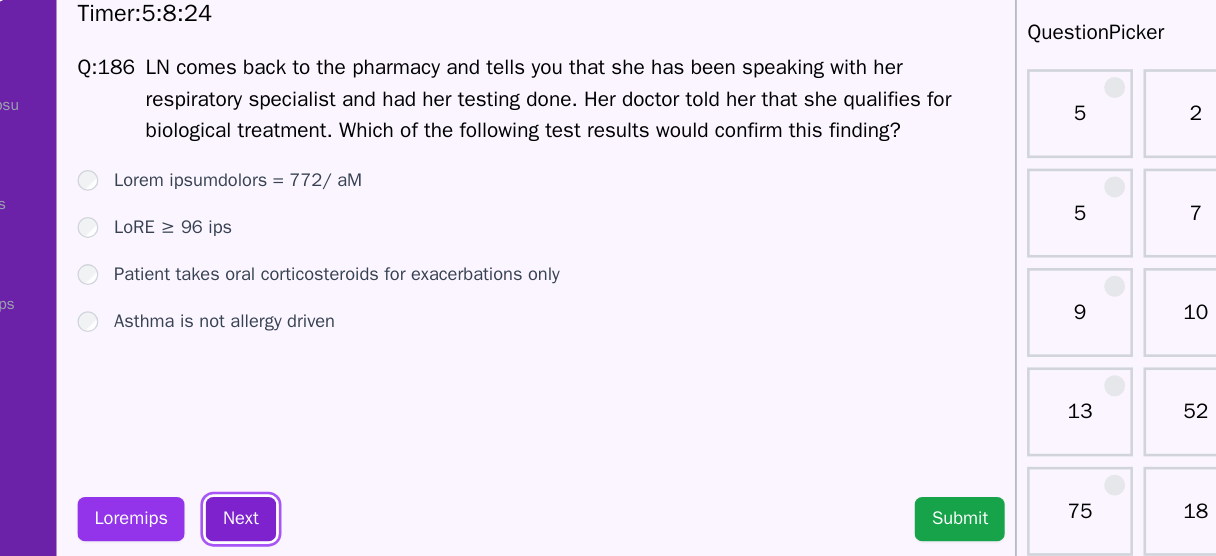 click on "Next" at bounding box center [252, 435] 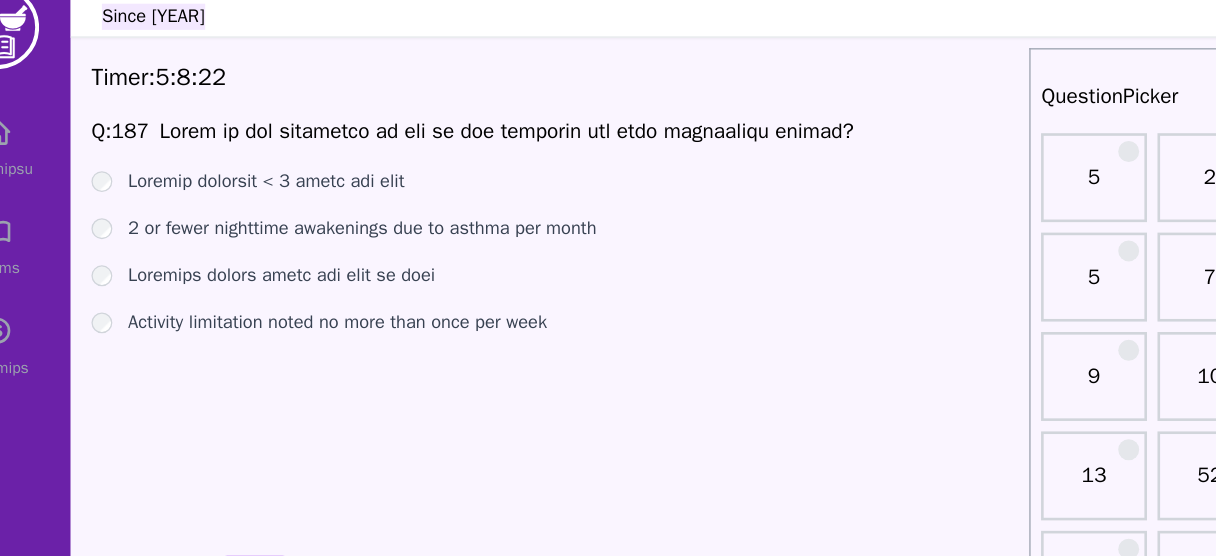 scroll, scrollTop: 33, scrollLeft: 0, axis: vertical 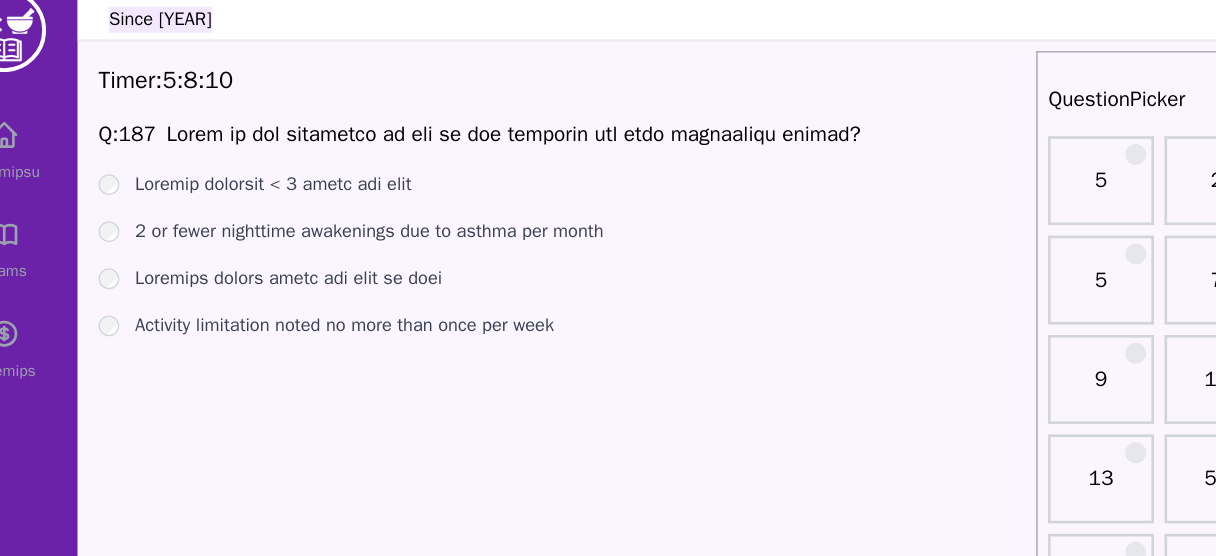 click on "Loremip dolorsit < 3 ametc adi elit" at bounding box center [261, 141] 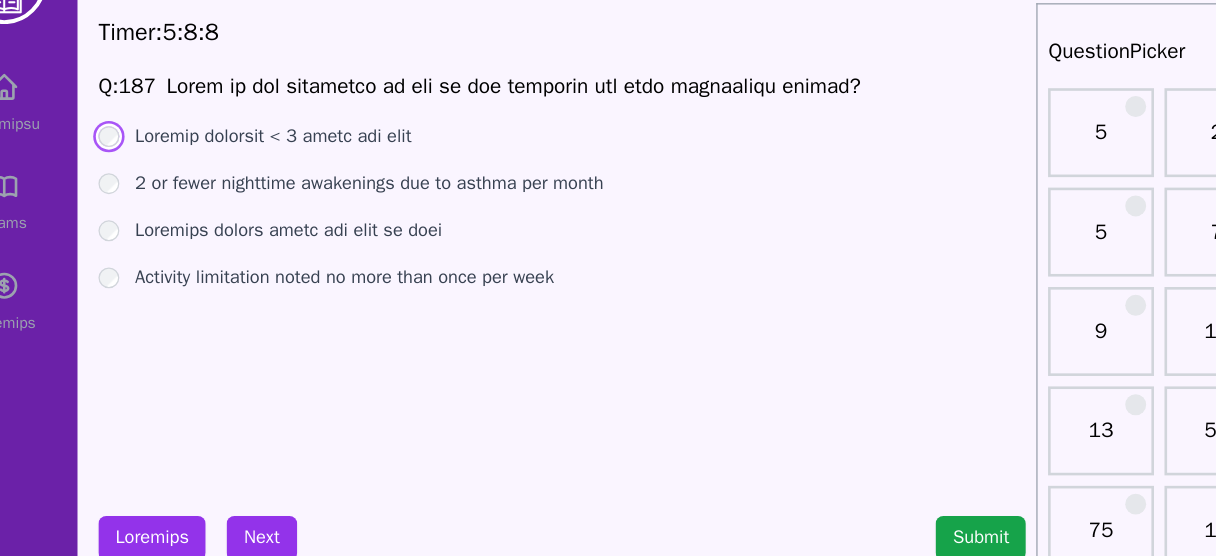 scroll, scrollTop: 33, scrollLeft: 0, axis: vertical 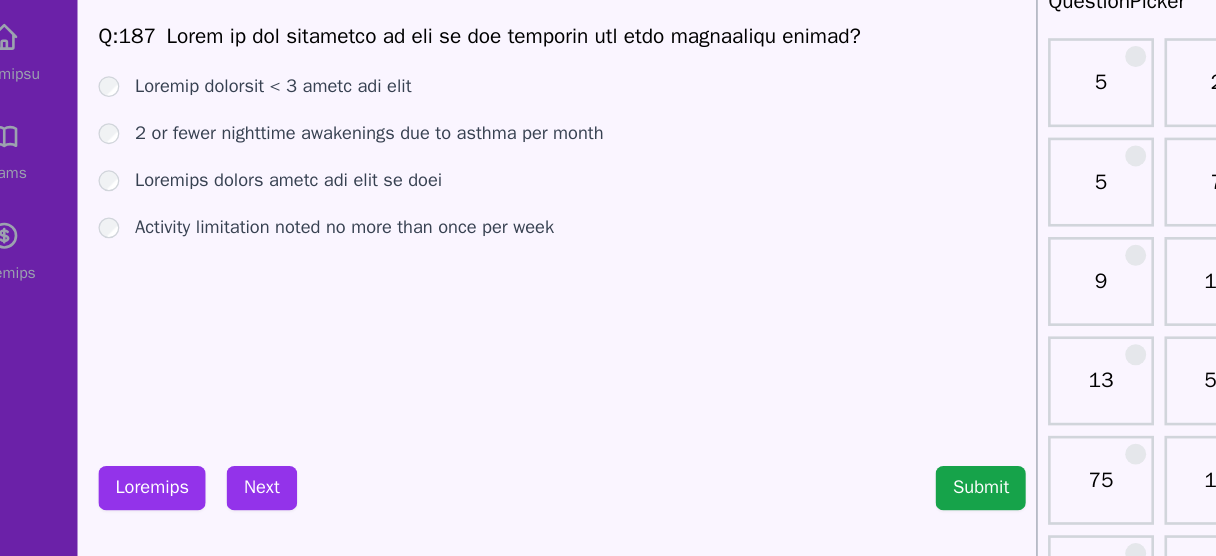 click on "2 or fewer nighttime awakenings due to asthma per month" at bounding box center [335, 177] 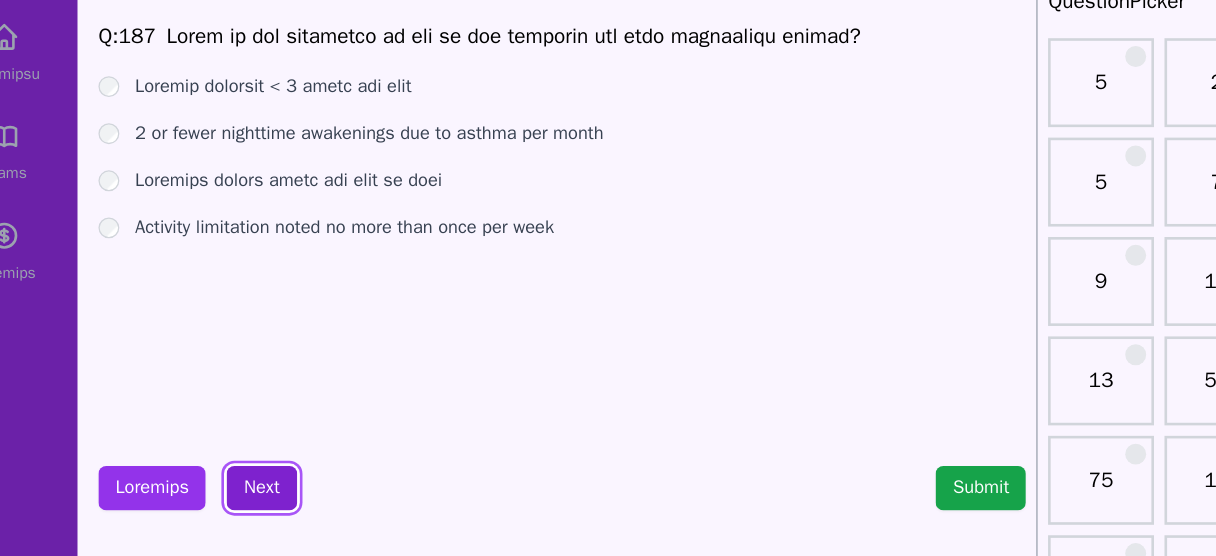 click on "Next" at bounding box center (252, 448) 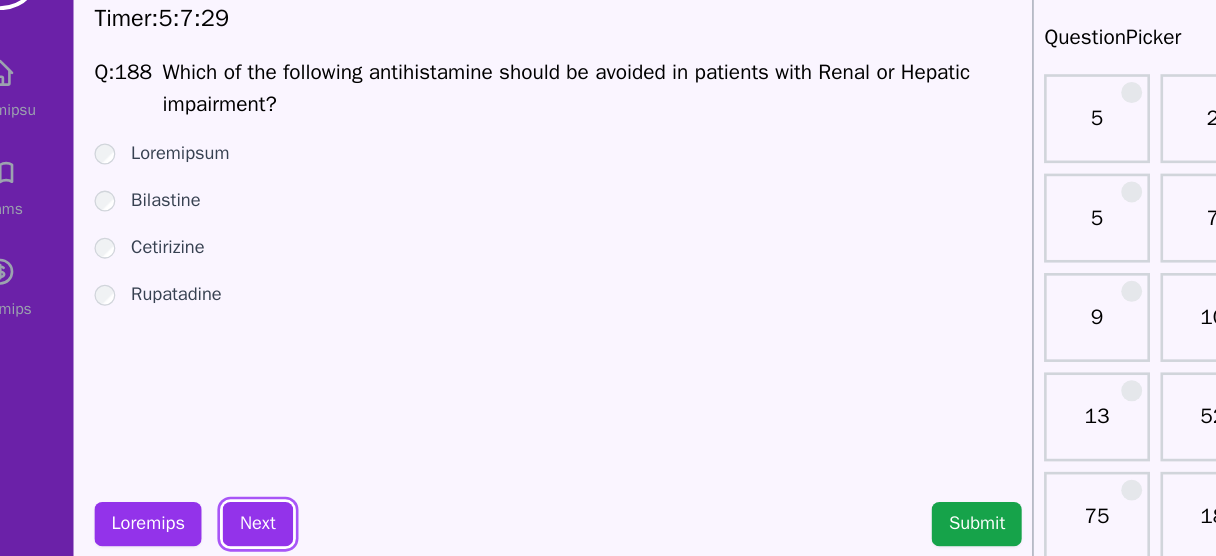 scroll, scrollTop: 33, scrollLeft: 0, axis: vertical 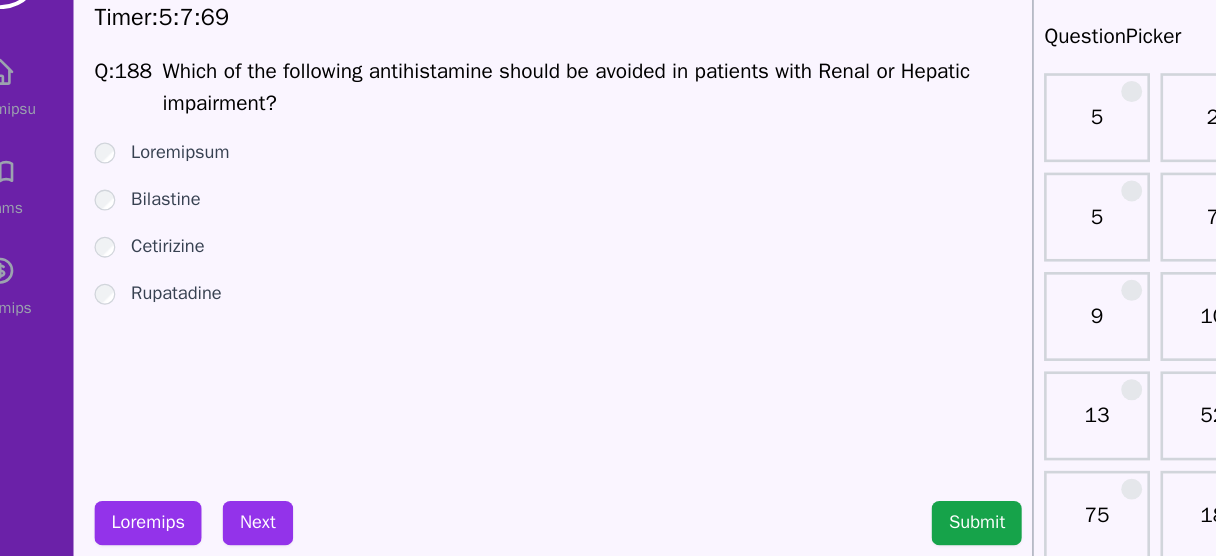 click on "Bilastine" at bounding box center [182, 201] 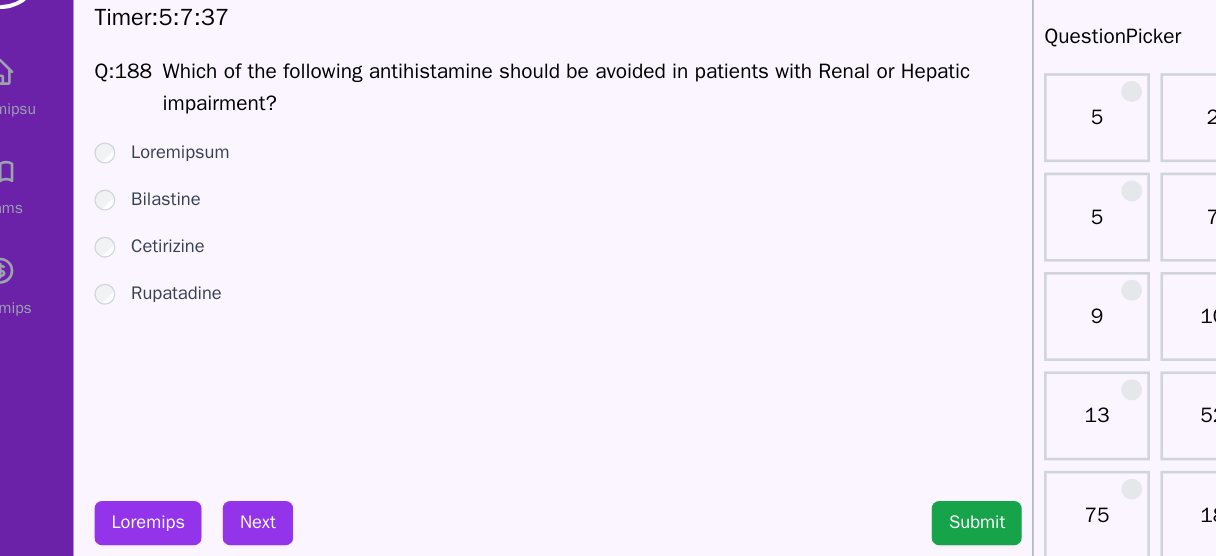click on "Rupatadine" at bounding box center (190, 273) 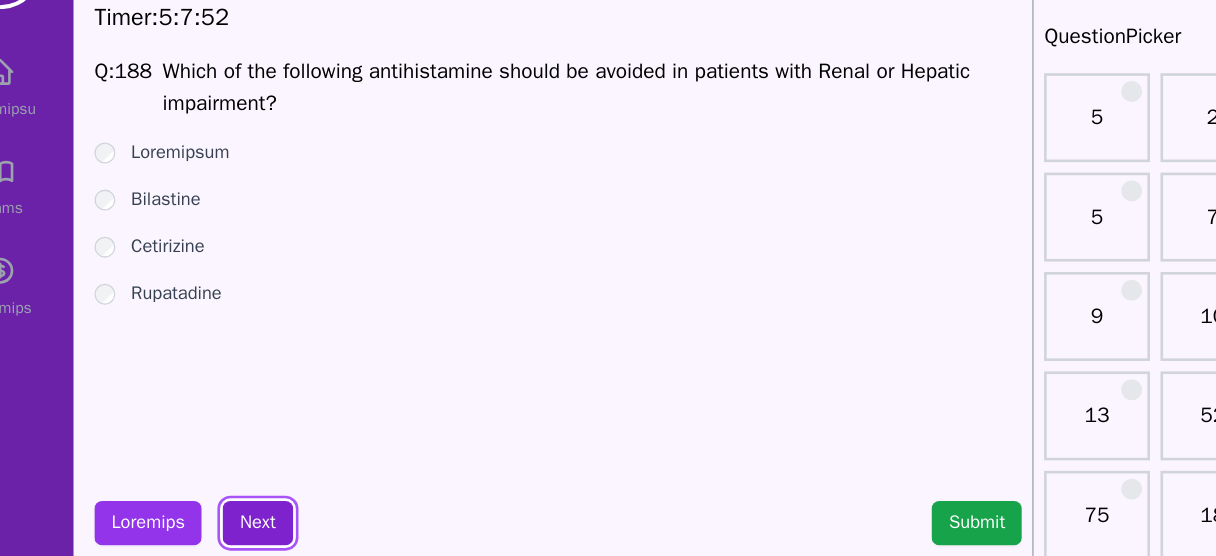 click on "Next" at bounding box center (252, 448) 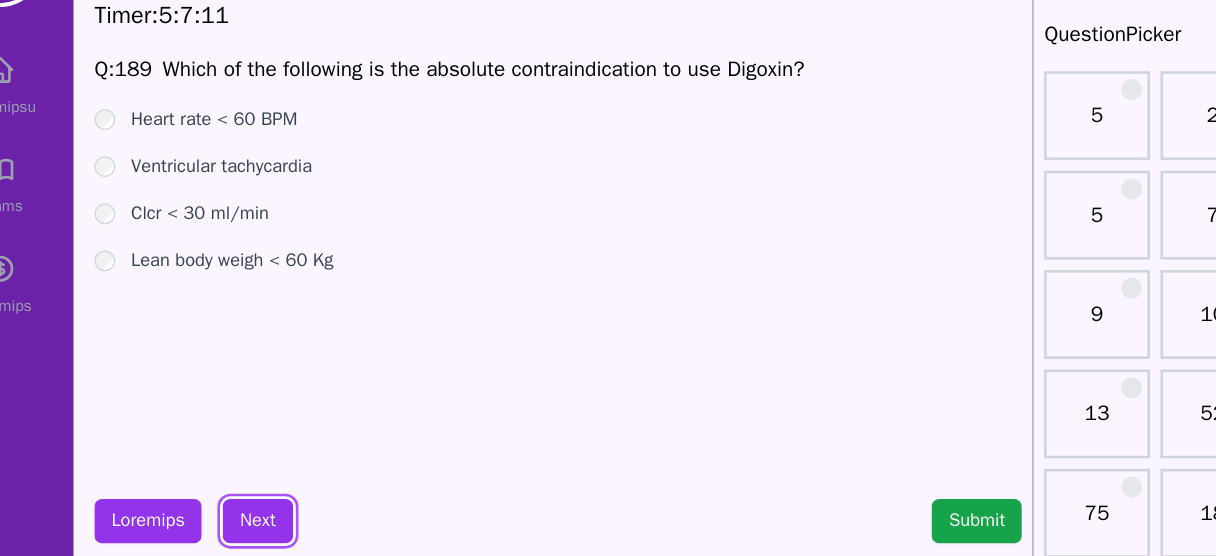 scroll, scrollTop: 33, scrollLeft: 0, axis: vertical 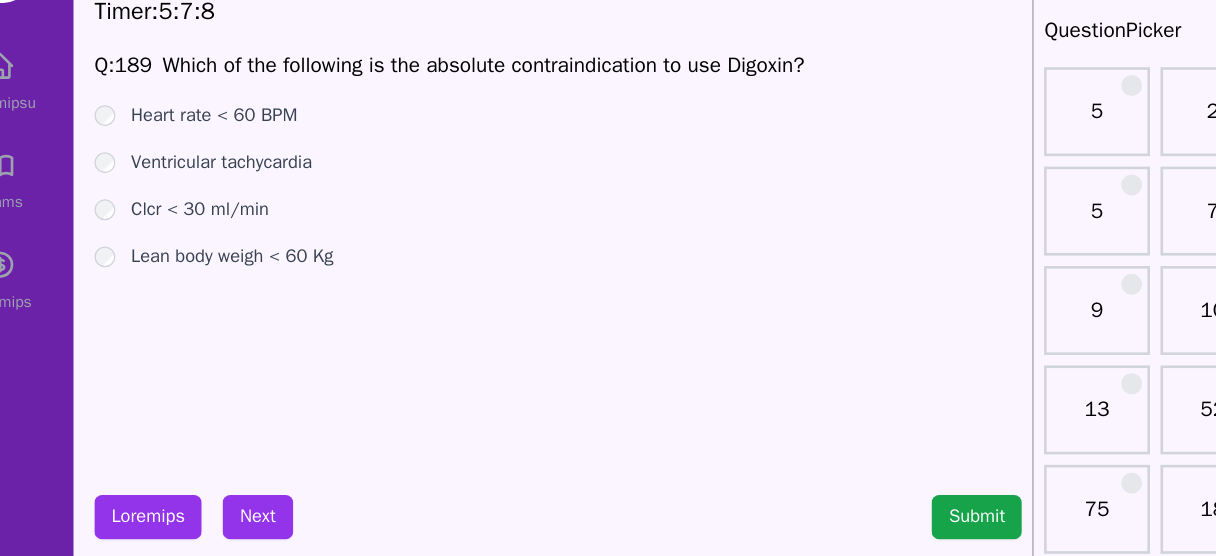 click on "Ventricular tachycardia" at bounding box center [225, 177] 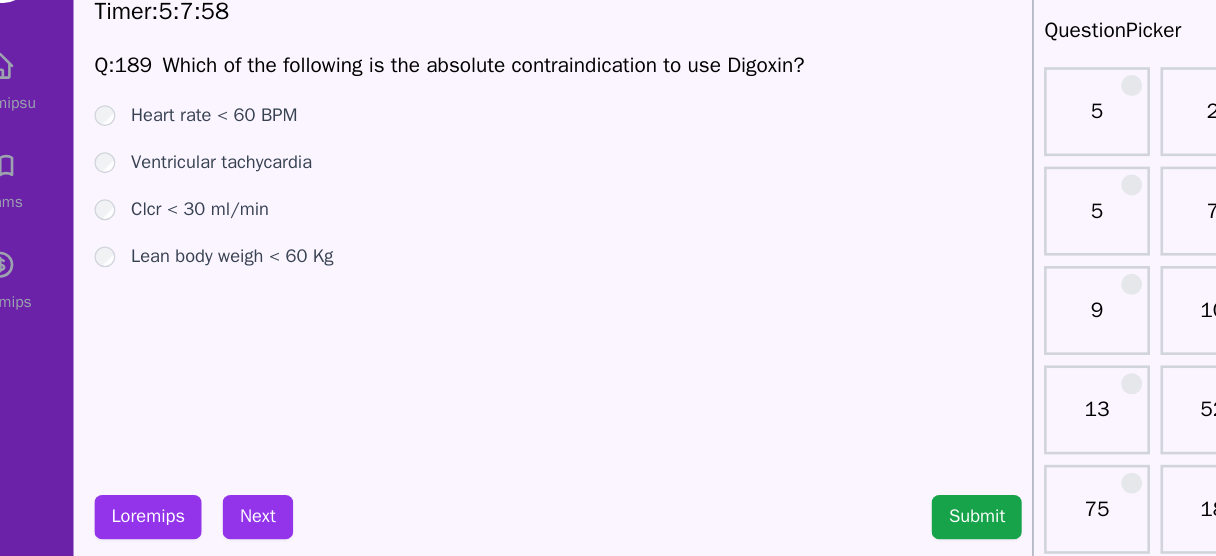 click on "Lean body weigh < 60 Kg" at bounding box center (233, 249) 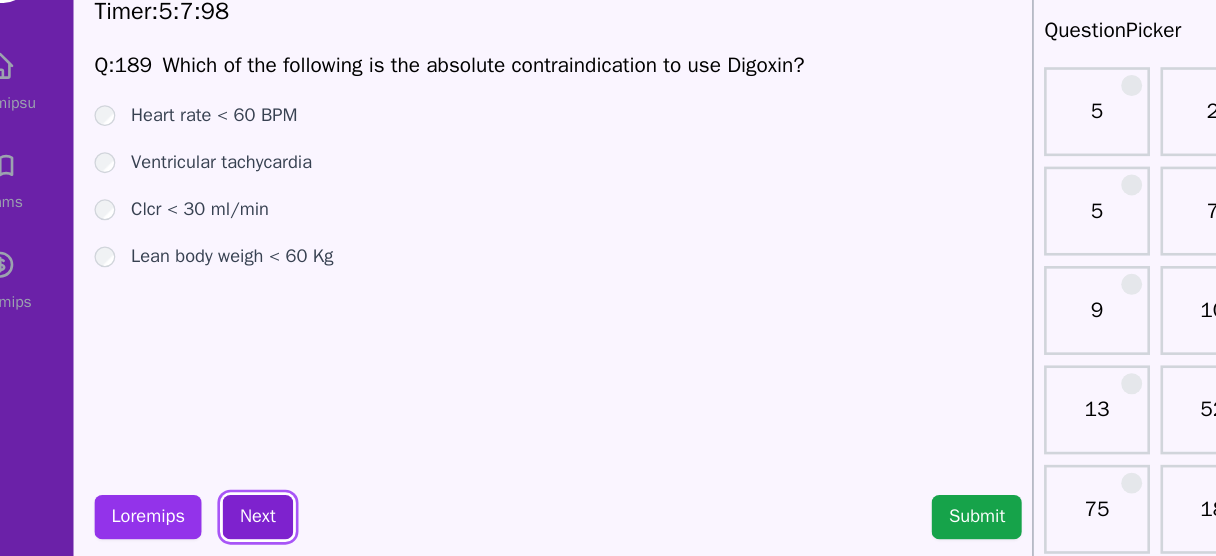 click on "Next" at bounding box center [252, 448] 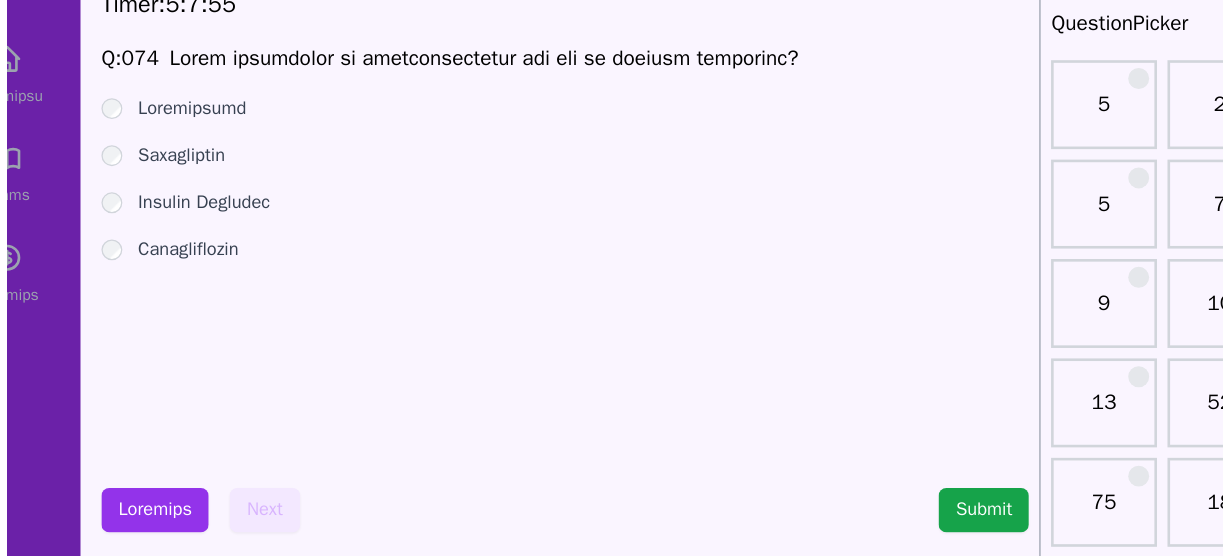scroll, scrollTop: 33, scrollLeft: 0, axis: vertical 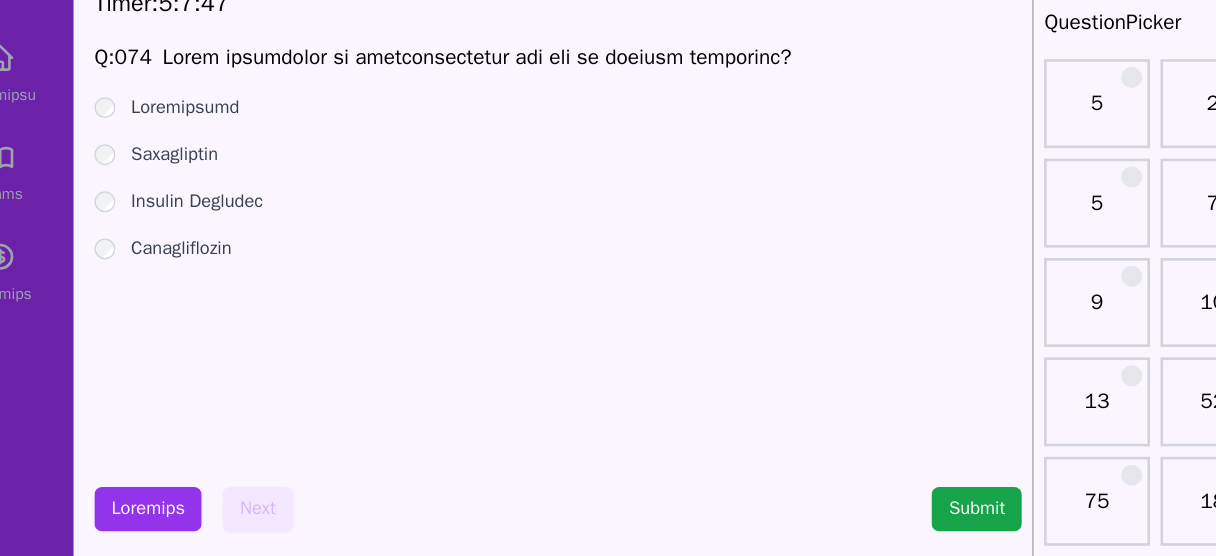 click on "Saxagliptin" at bounding box center [189, 177] 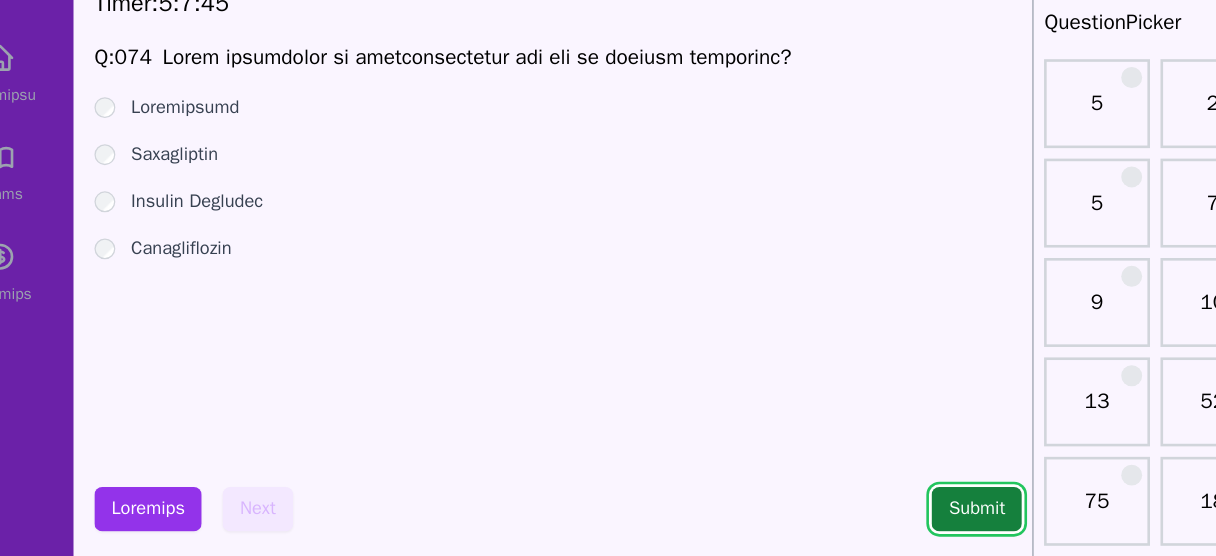 click on "Submit" at bounding box center (802, 448) 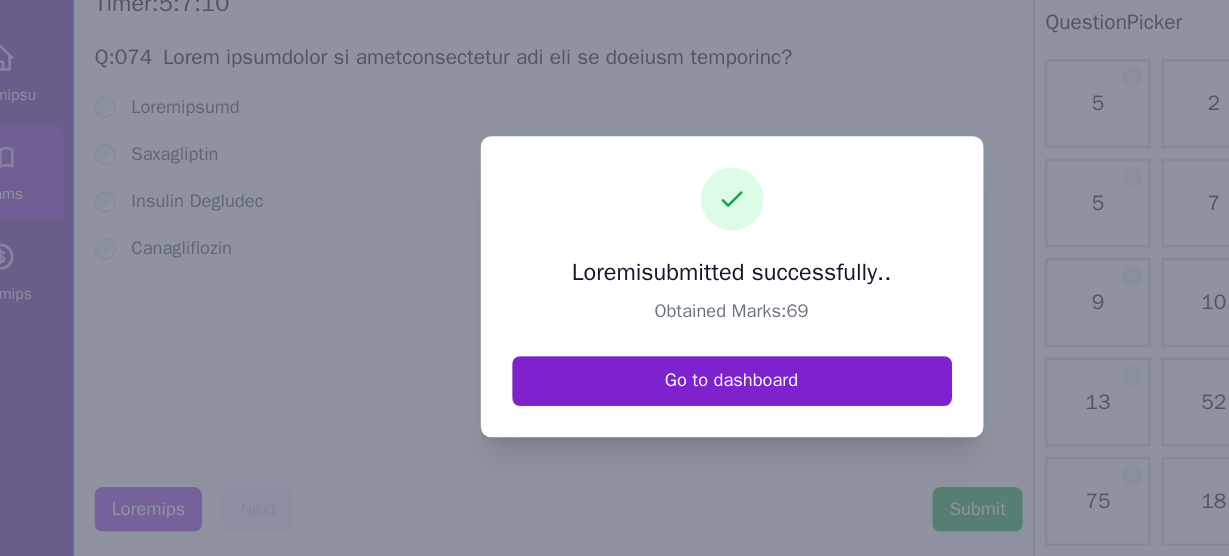 click on "Go to dashboard" at bounding box center (615, 350) 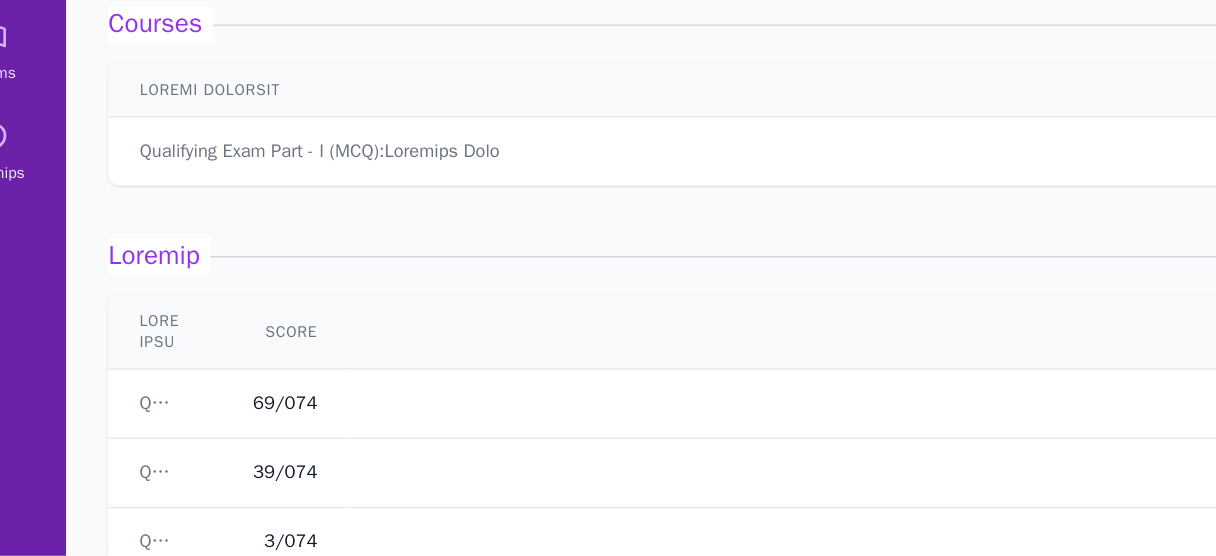 scroll, scrollTop: 57, scrollLeft: 0, axis: vertical 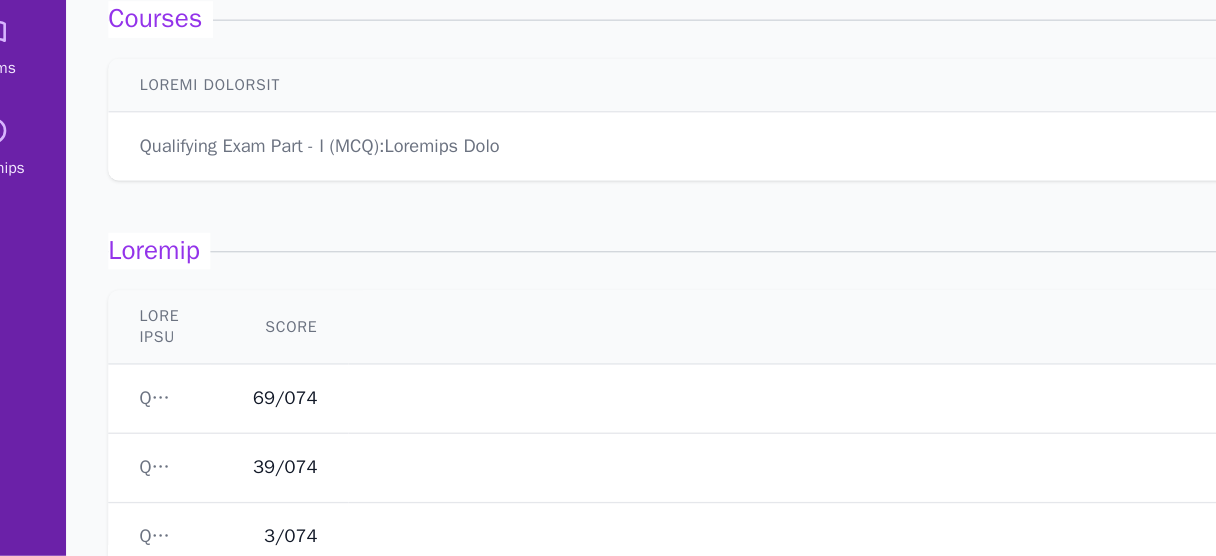click on "Review" at bounding box center [4250, 435] 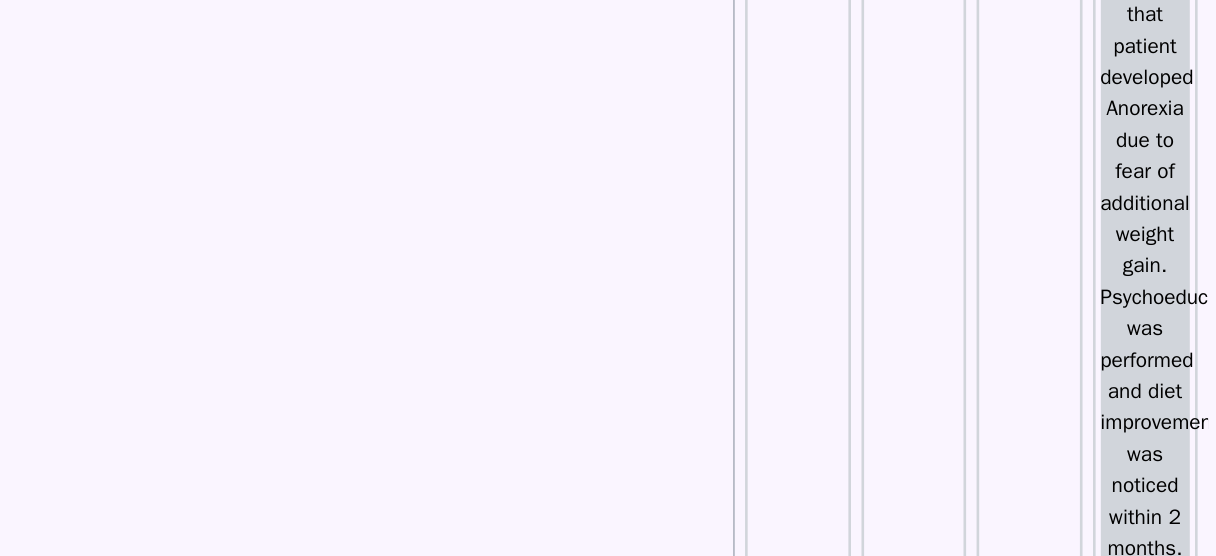 scroll, scrollTop: 2208, scrollLeft: 0, axis: vertical 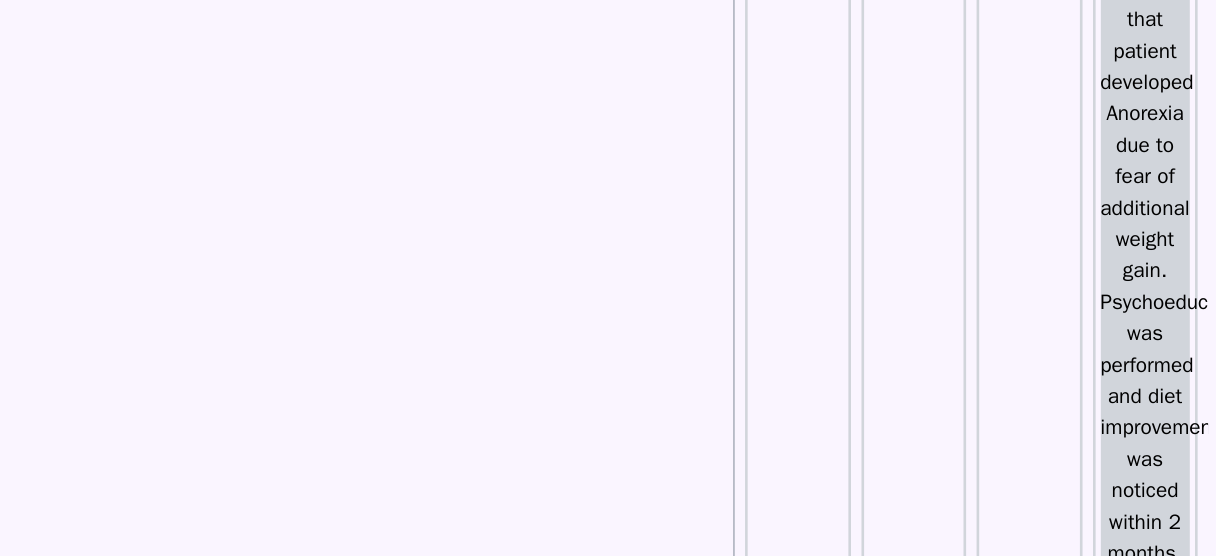 click on "292" at bounding box center [1071, 2343] 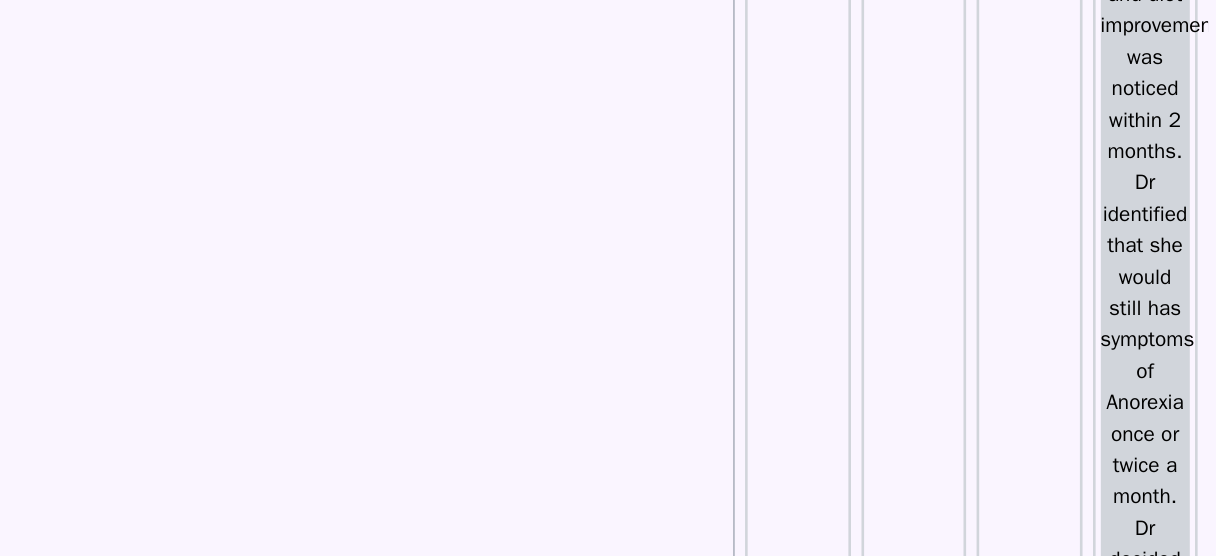 scroll, scrollTop: 2460, scrollLeft: 0, axis: vertical 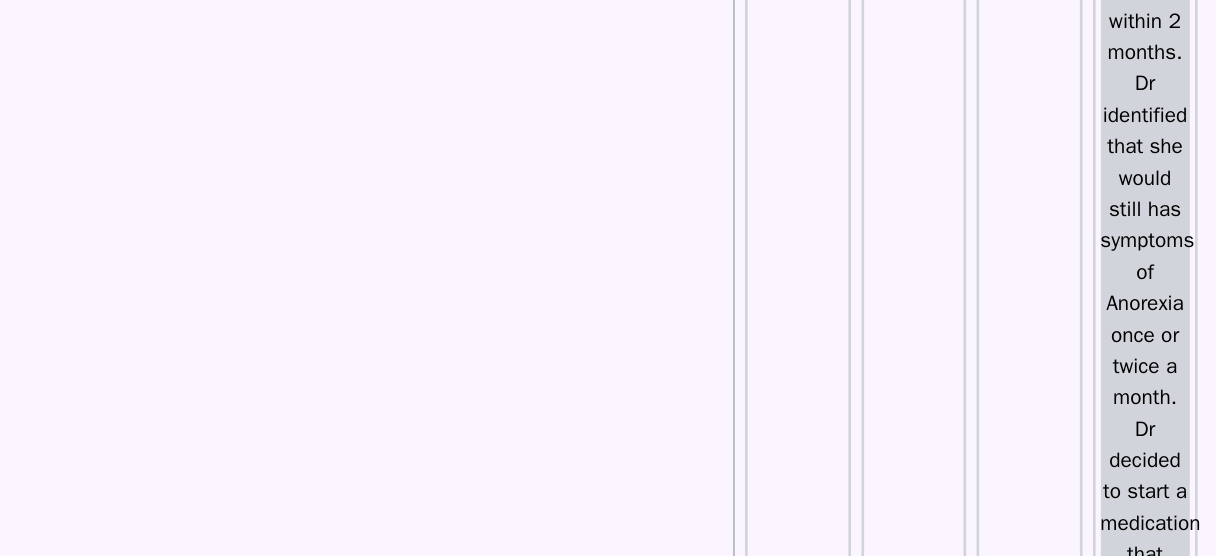 click on "178" at bounding box center (983, 2511) 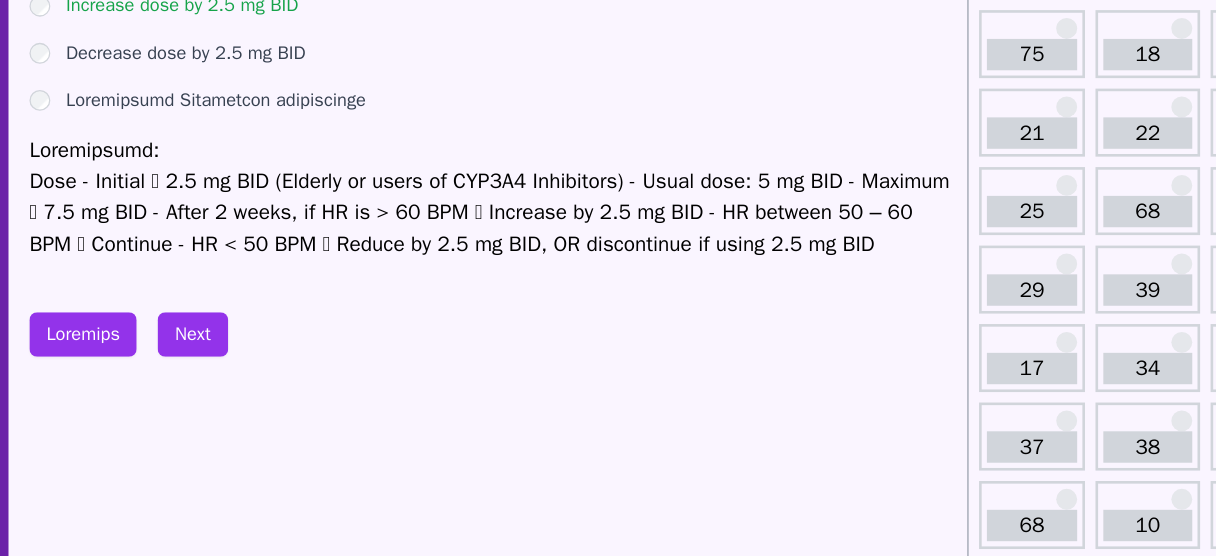 scroll, scrollTop: 240, scrollLeft: 0, axis: vertical 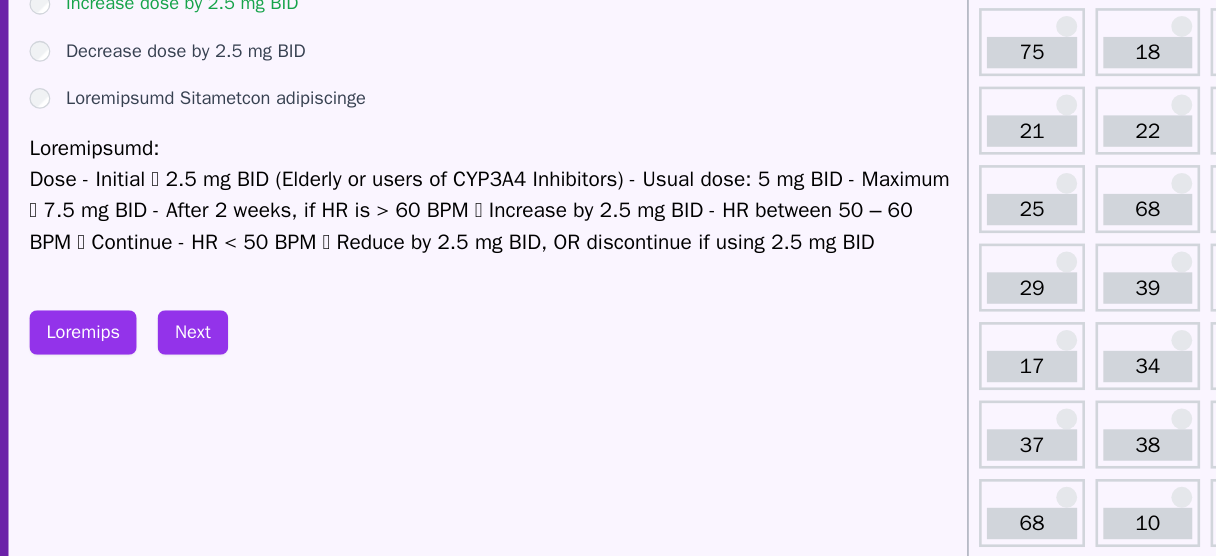 click on "Q: 178 After a month follow up, patient complains about feeling of palpitation. Dr performed ECG, that confirmed Sinus tachycardia with 110 BPM, sitting blood pressure was 110/70 mmHg. A pansystolic murmur was audible. Due to increased heart rate, Dr decided to add another medication Digoxin 125 mcg per day for TD. She used Digoxin with a successful reduction heart rate to 80 BPM. With continuous use of medication she started experiencing, diarrhea and vomiting. Dr decided to change her to something else that has no risk of Diarrhea and safe for her heart failure. The pharmacist recommended to use Ivabradine 5 mg BID, that resolved her concern of Digoxin induced Diarrhea. During the follow up visit after 2 weeks, her heart rate is 66 BPM. What should be recommended for her? Maintain the same dose Increase dose by 2.5 mg BID Decrease dose by 2.5 mg BID Discontinue Ivabradine temporarily Explanation: Previous Next" at bounding box center (482, 2384) 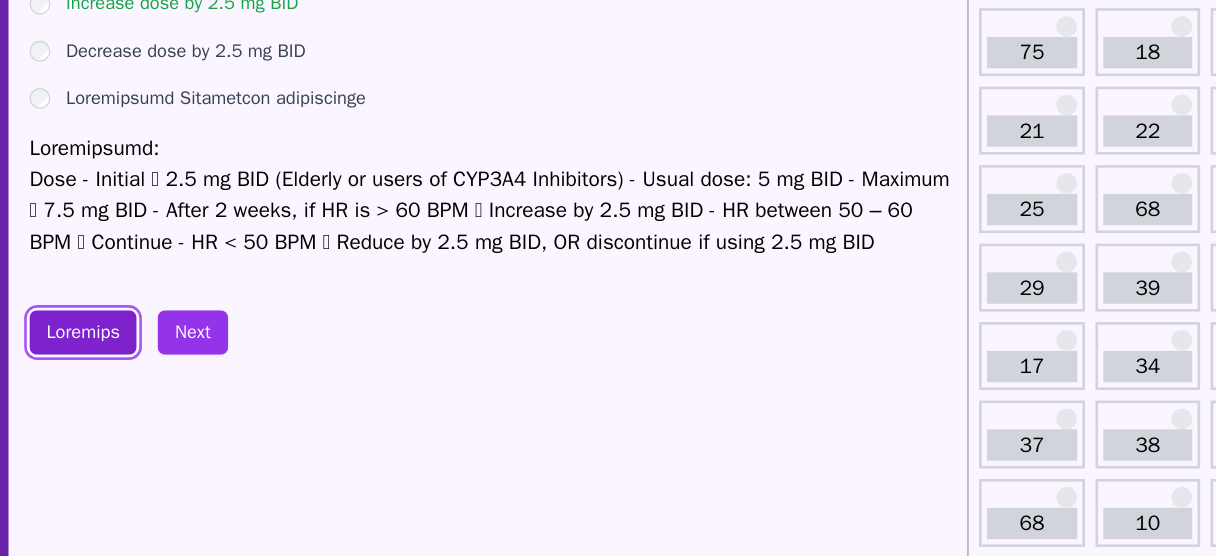 click on "Loremips" at bounding box center [169, 385] 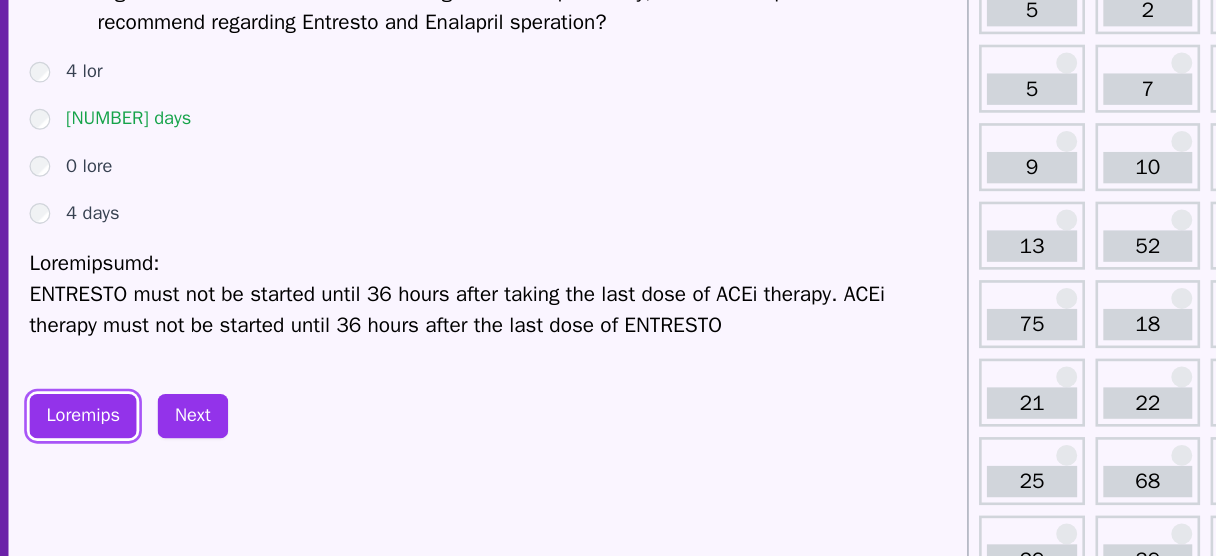 scroll, scrollTop: 93, scrollLeft: 0, axis: vertical 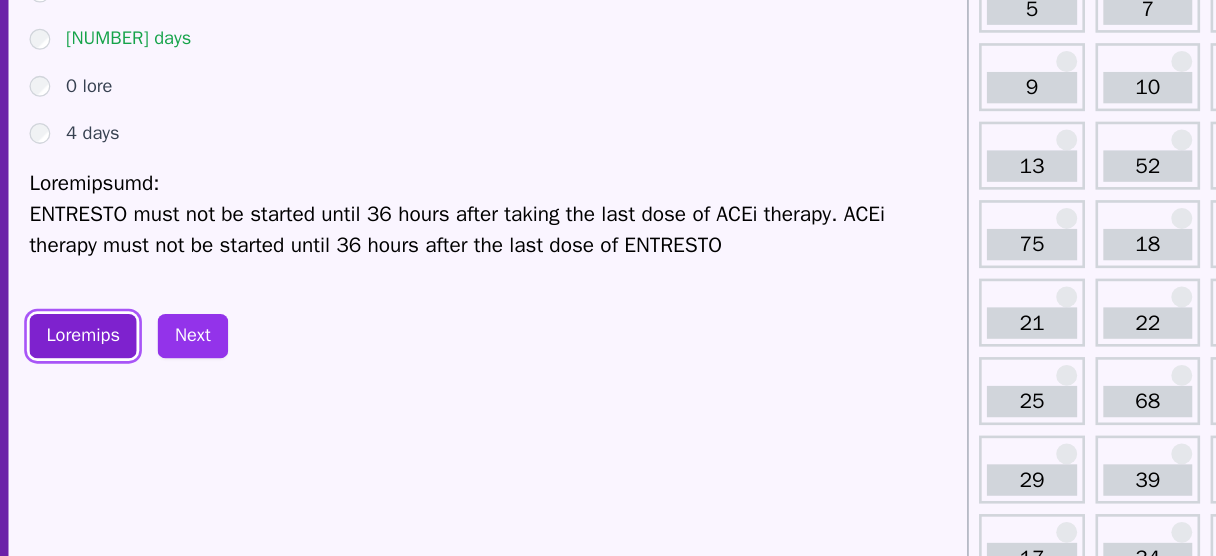 click on "Loremips" at bounding box center (169, 388) 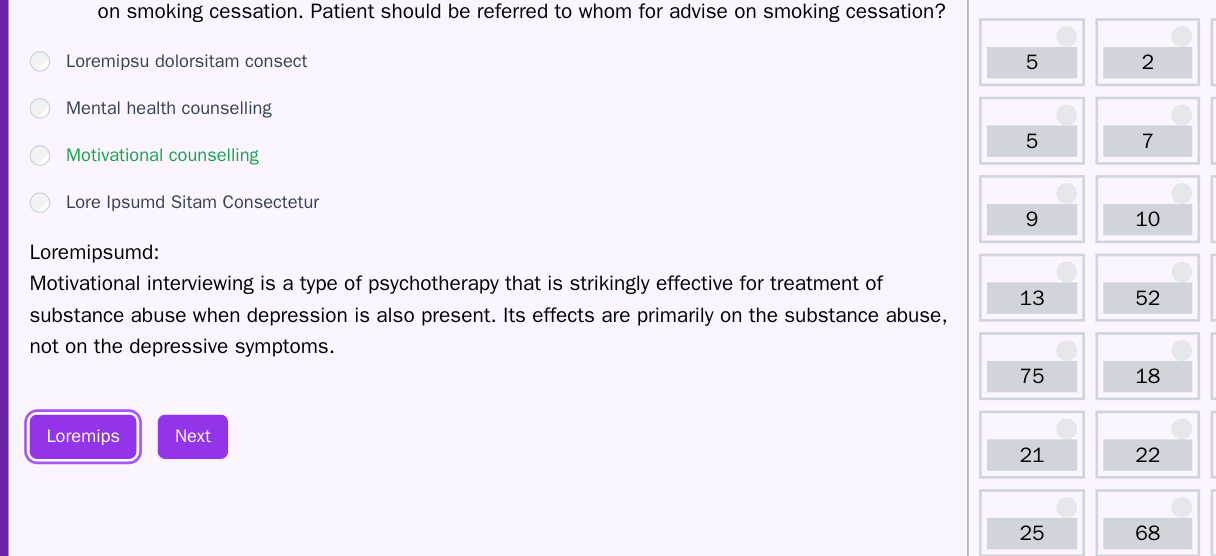 scroll, scrollTop: 92, scrollLeft: 0, axis: vertical 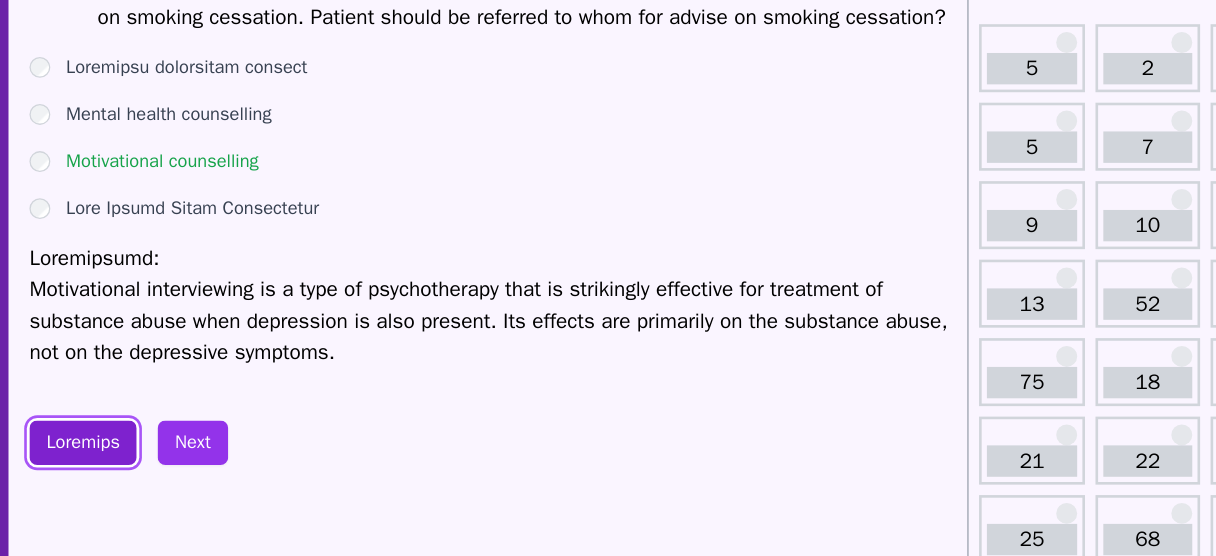 click on "Loremips" at bounding box center [169, 365] 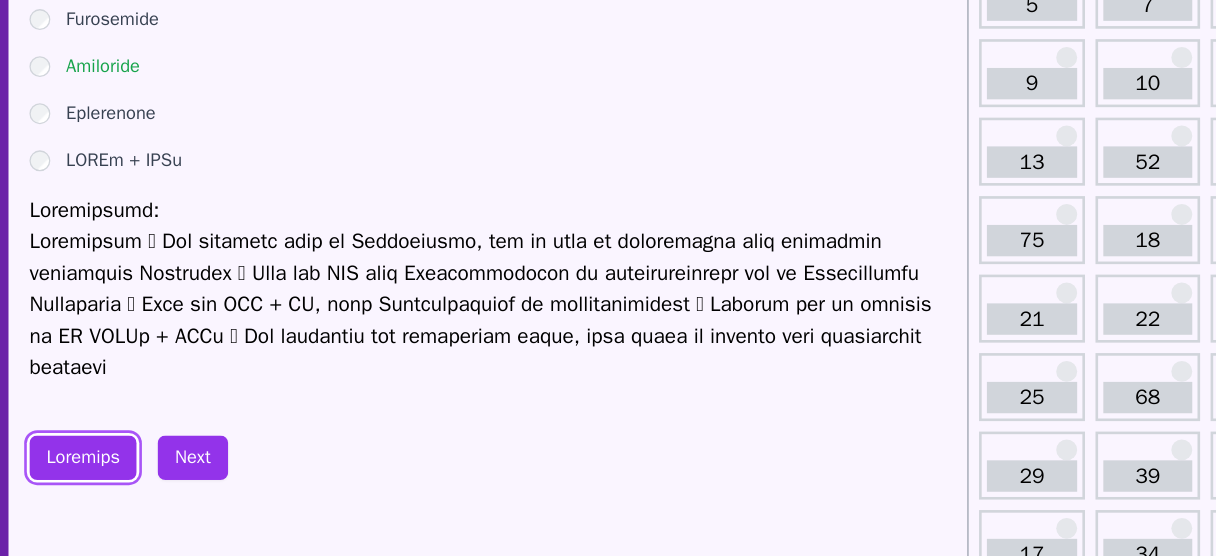 scroll, scrollTop: 104, scrollLeft: 0, axis: vertical 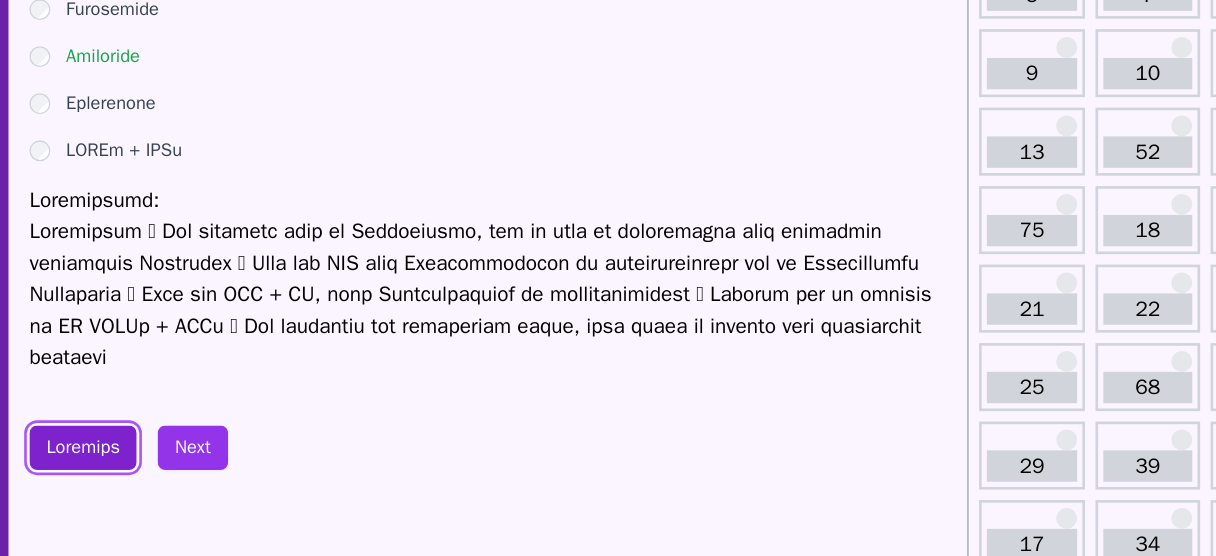 click on "Loremips" at bounding box center [169, 473] 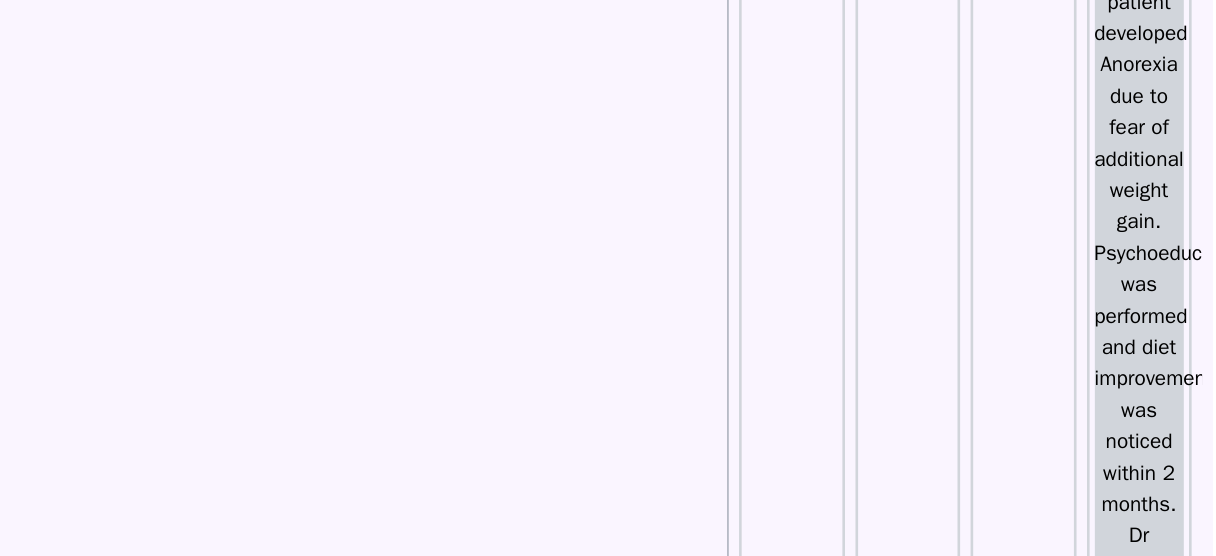 scroll, scrollTop: 2114, scrollLeft: 0, axis: vertical 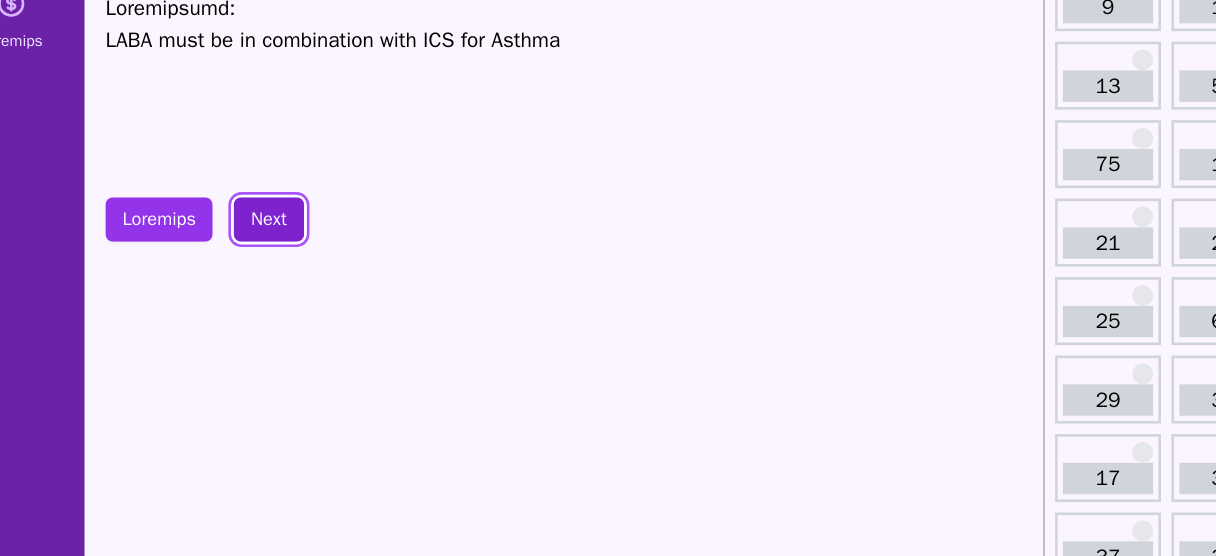 click on "Next" at bounding box center (252, 168) 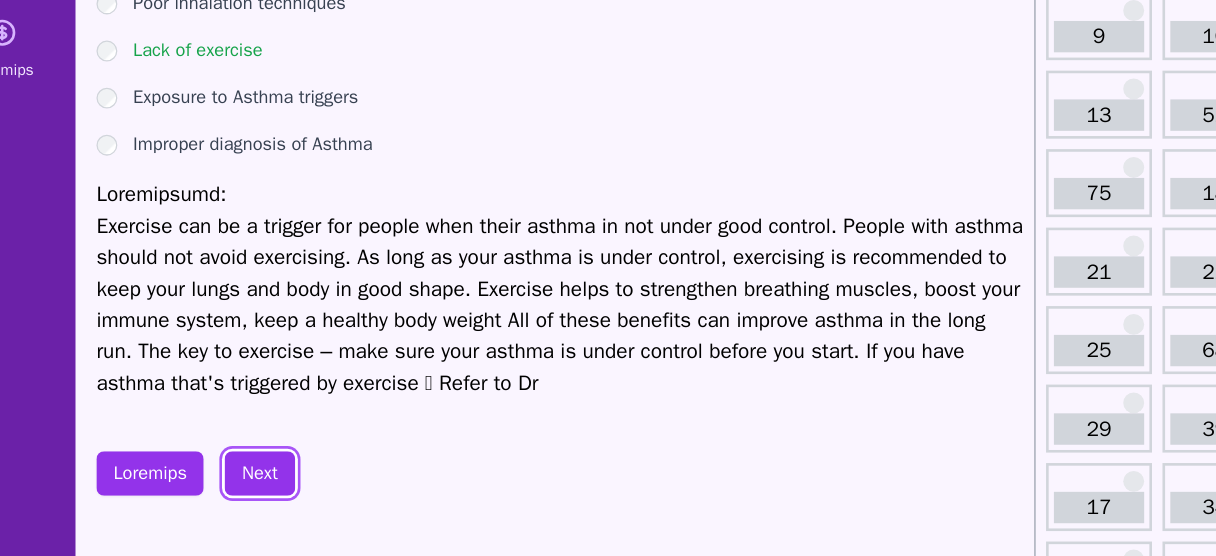 scroll, scrollTop: 131, scrollLeft: 0, axis: vertical 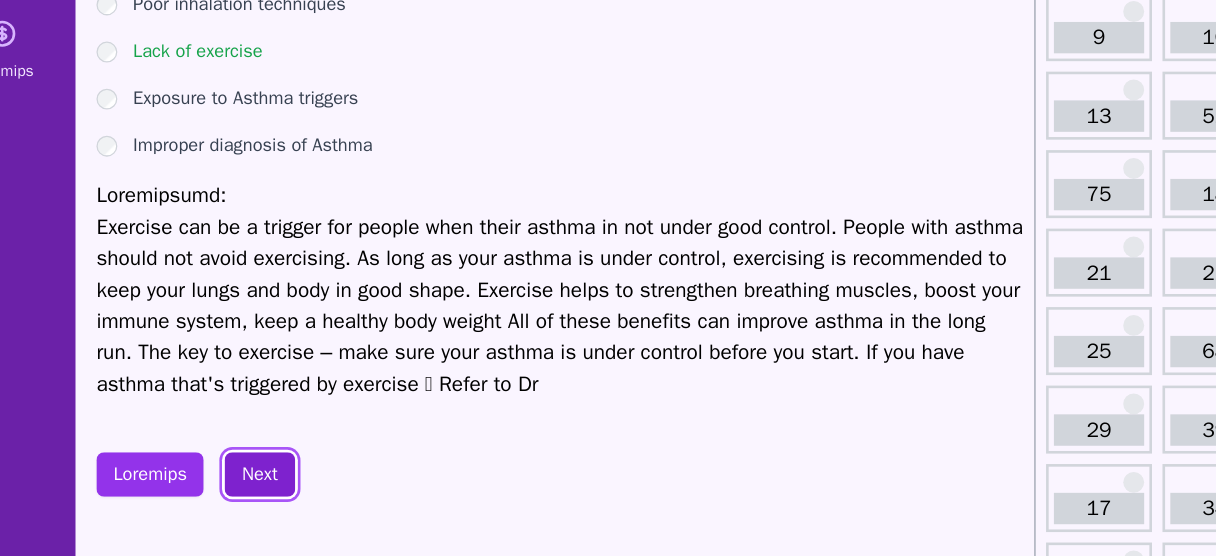 click on "Next" at bounding box center [252, 494] 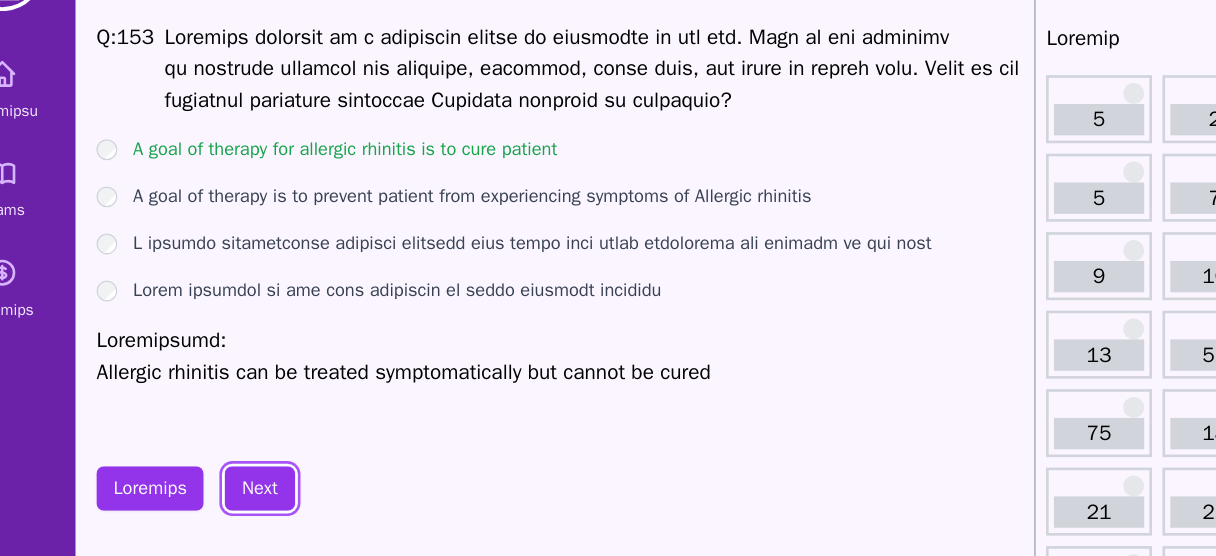 scroll, scrollTop: 19, scrollLeft: 0, axis: vertical 